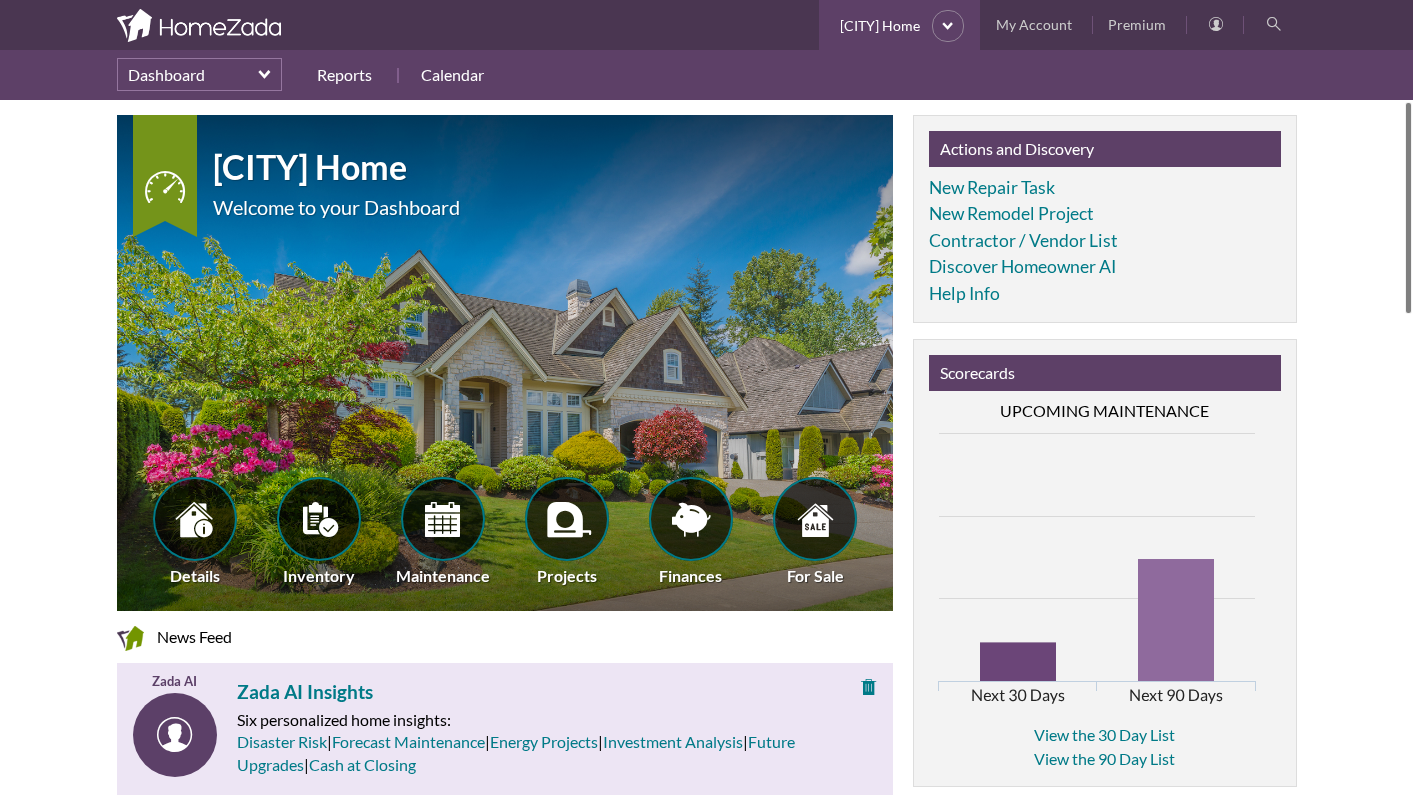 scroll, scrollTop: 0, scrollLeft: 0, axis: both 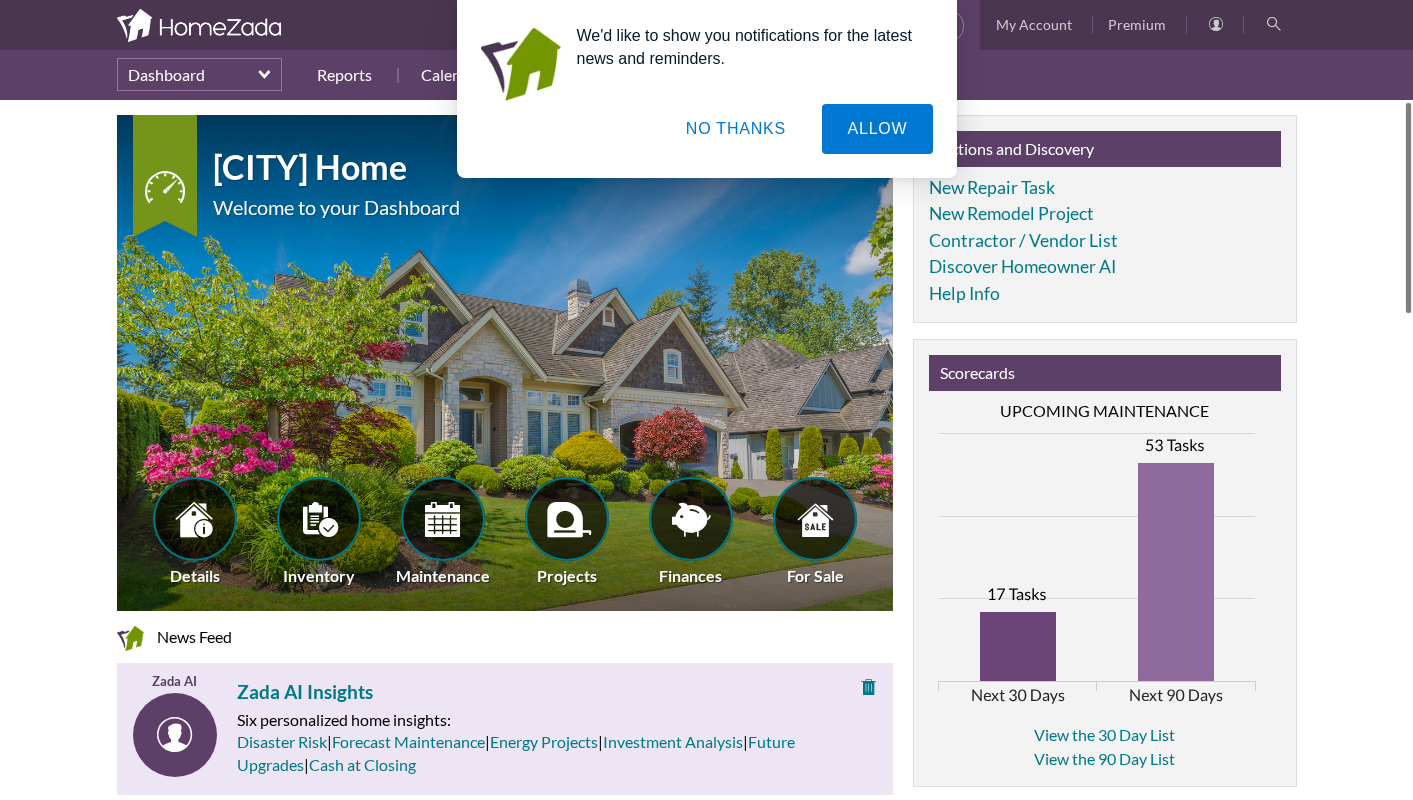 click on "NO THANKS" at bounding box center [736, 129] 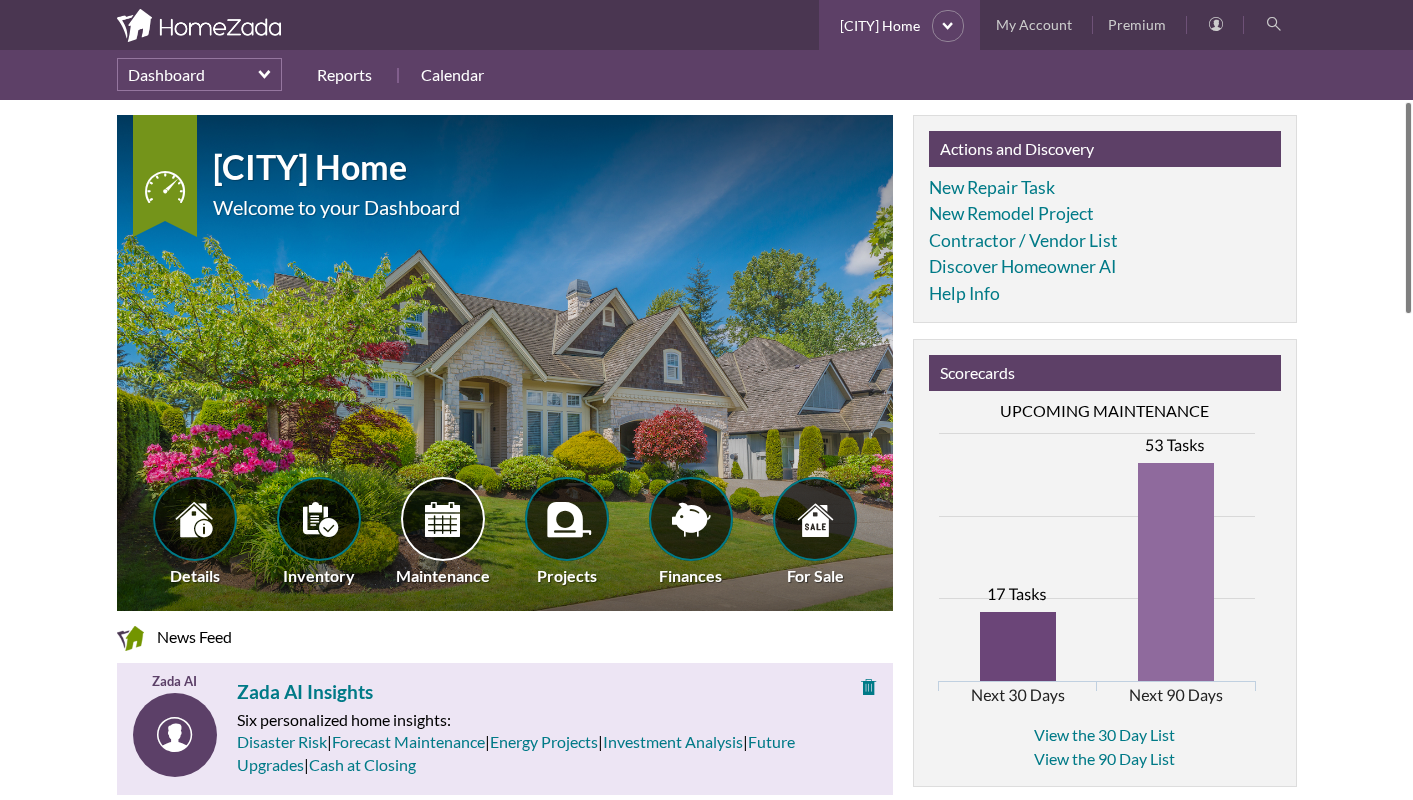 click at bounding box center [442, 519] 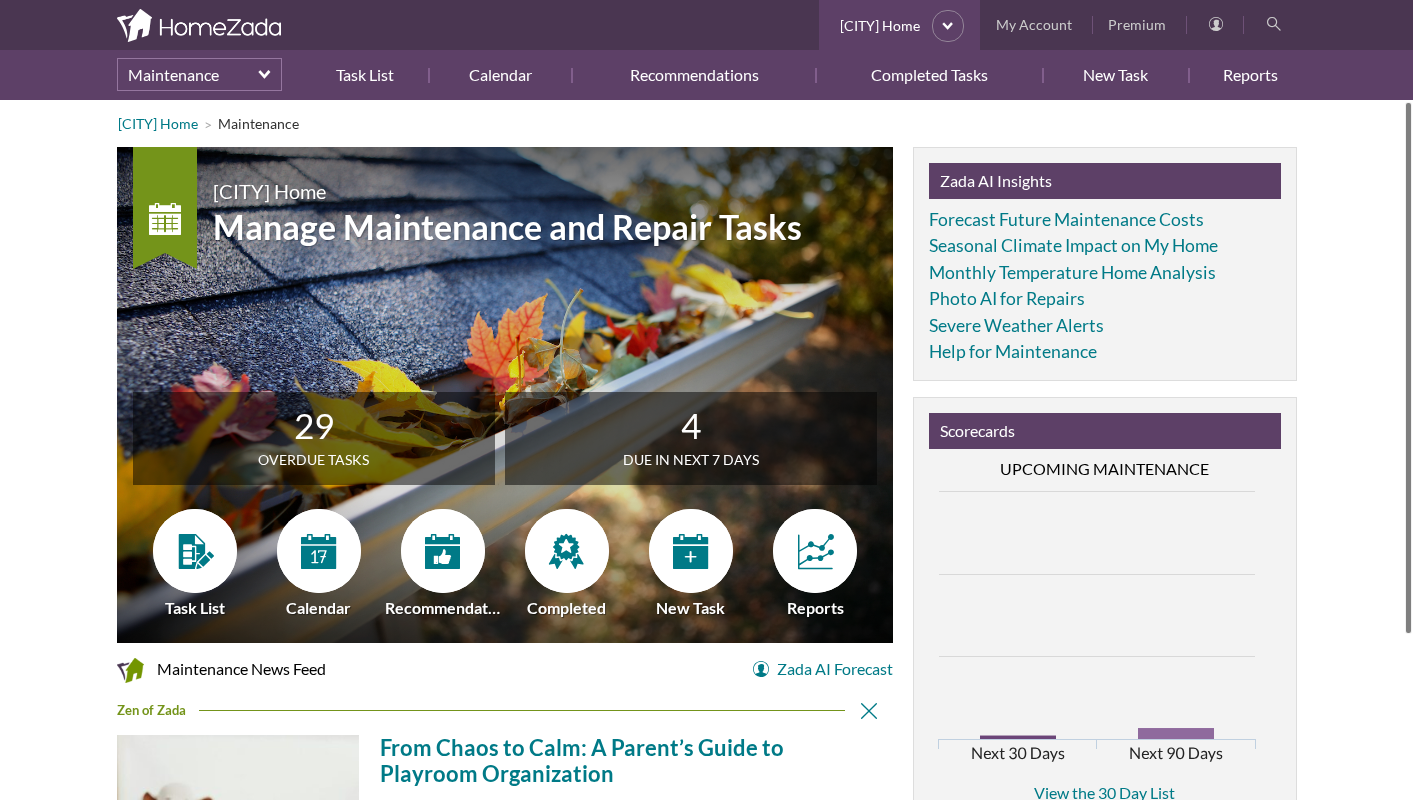 scroll, scrollTop: 0, scrollLeft: 0, axis: both 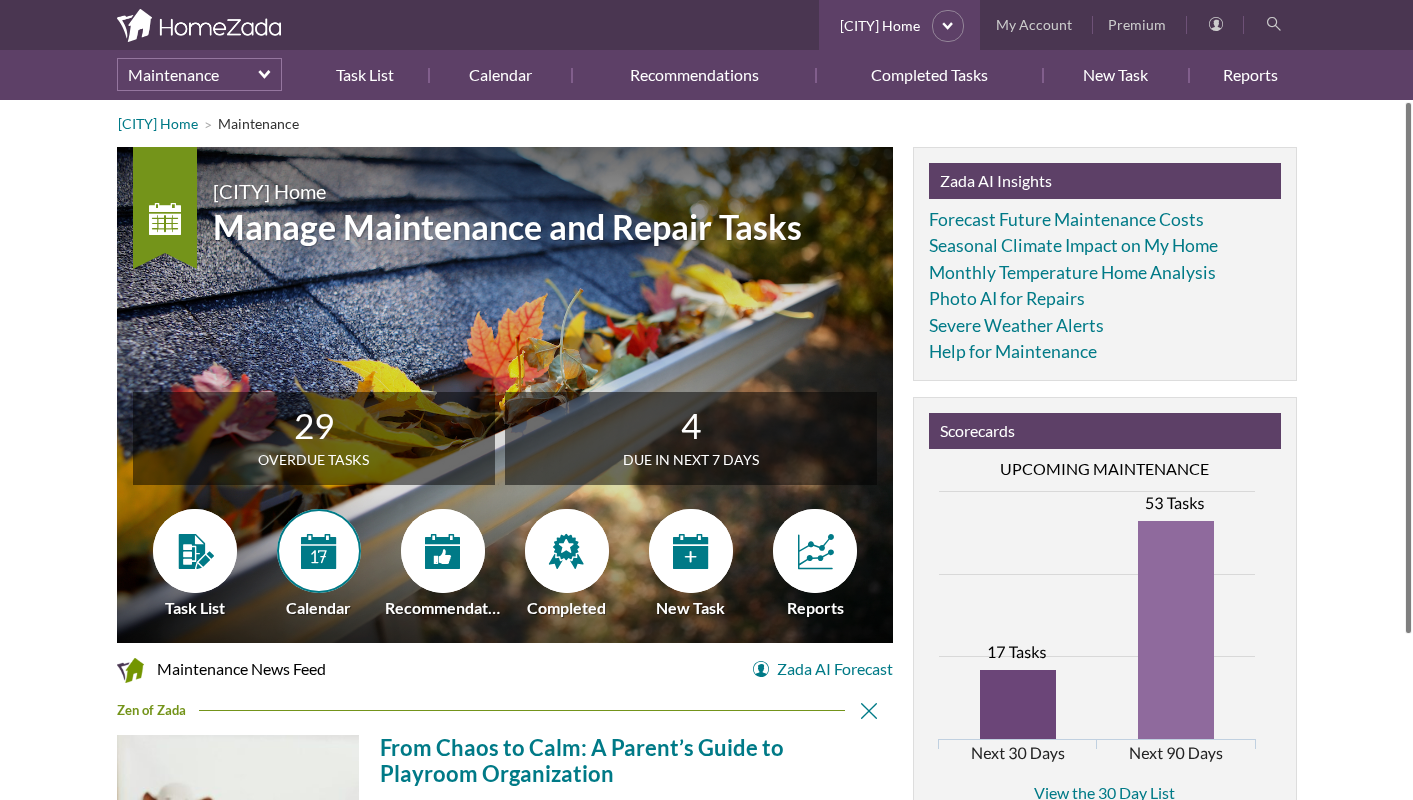 click at bounding box center (318, 551) 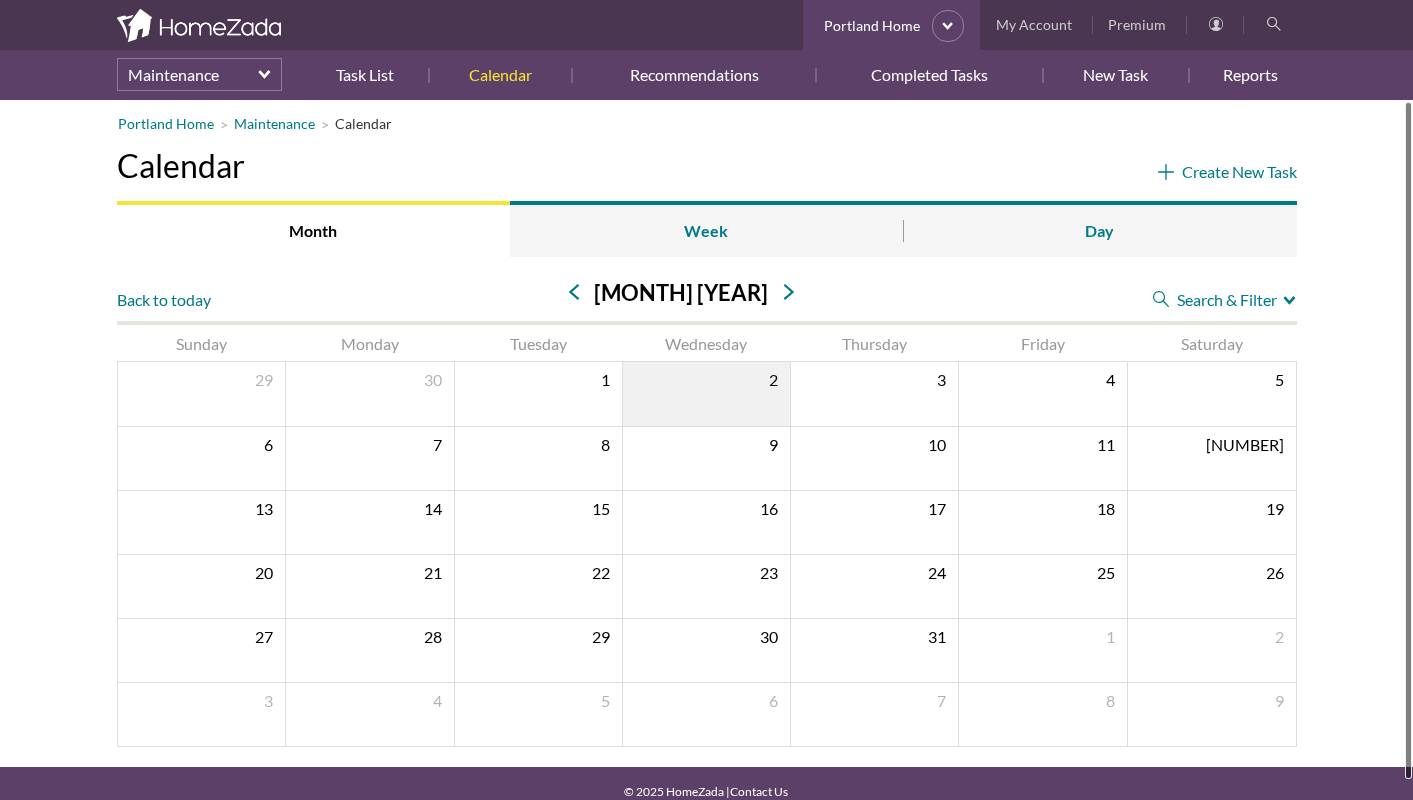 scroll, scrollTop: 0, scrollLeft: 0, axis: both 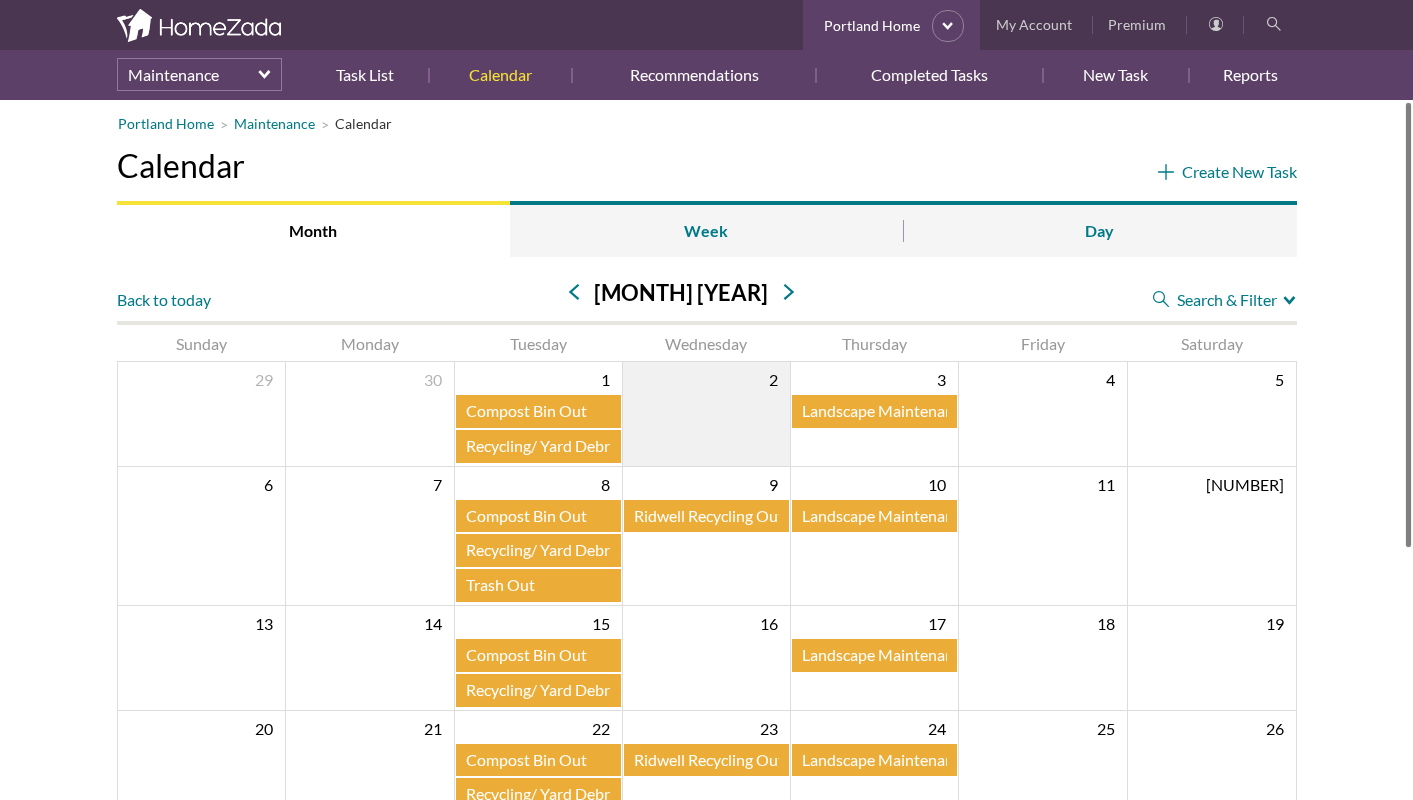 click on "Compost Bin Out" at bounding box center (526, 410) 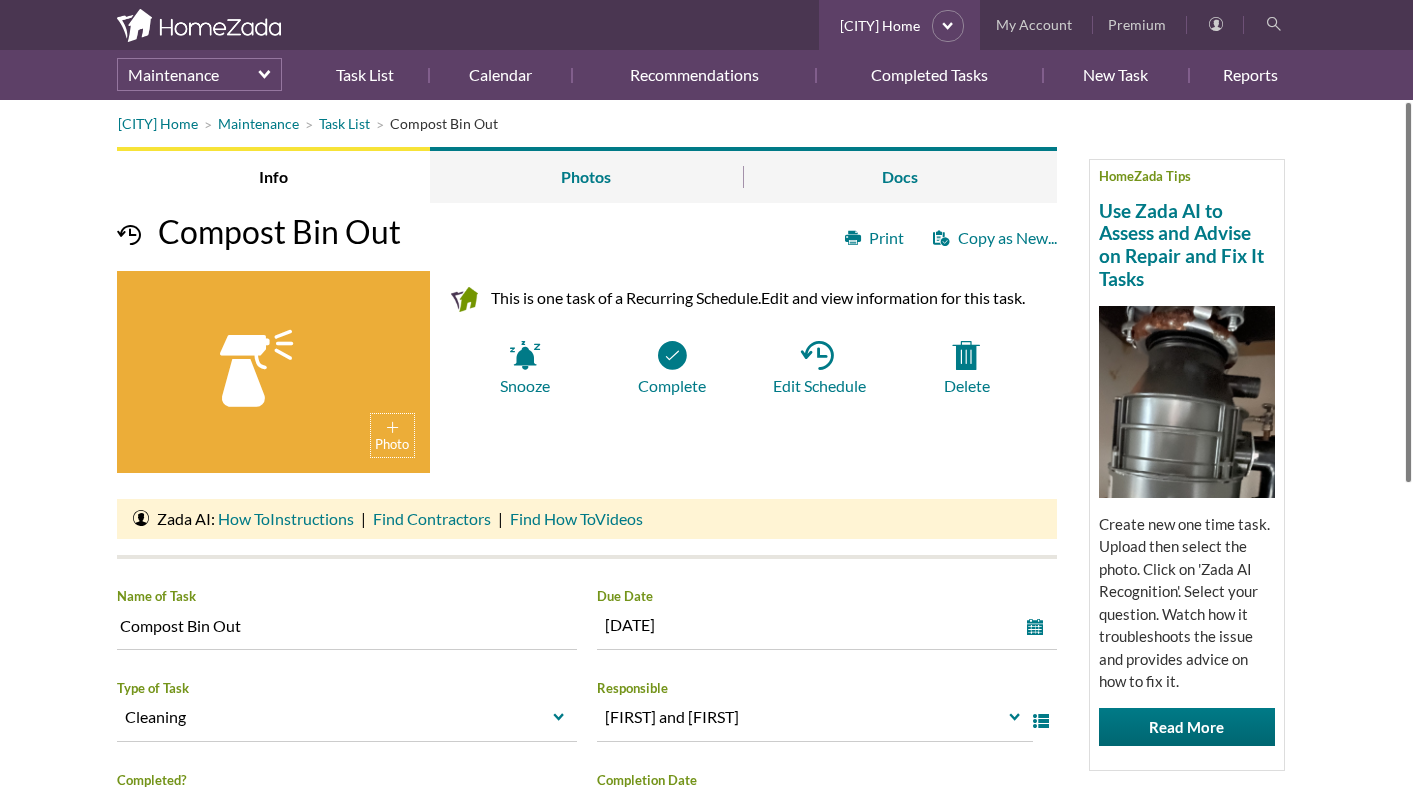 scroll, scrollTop: 0, scrollLeft: 0, axis: both 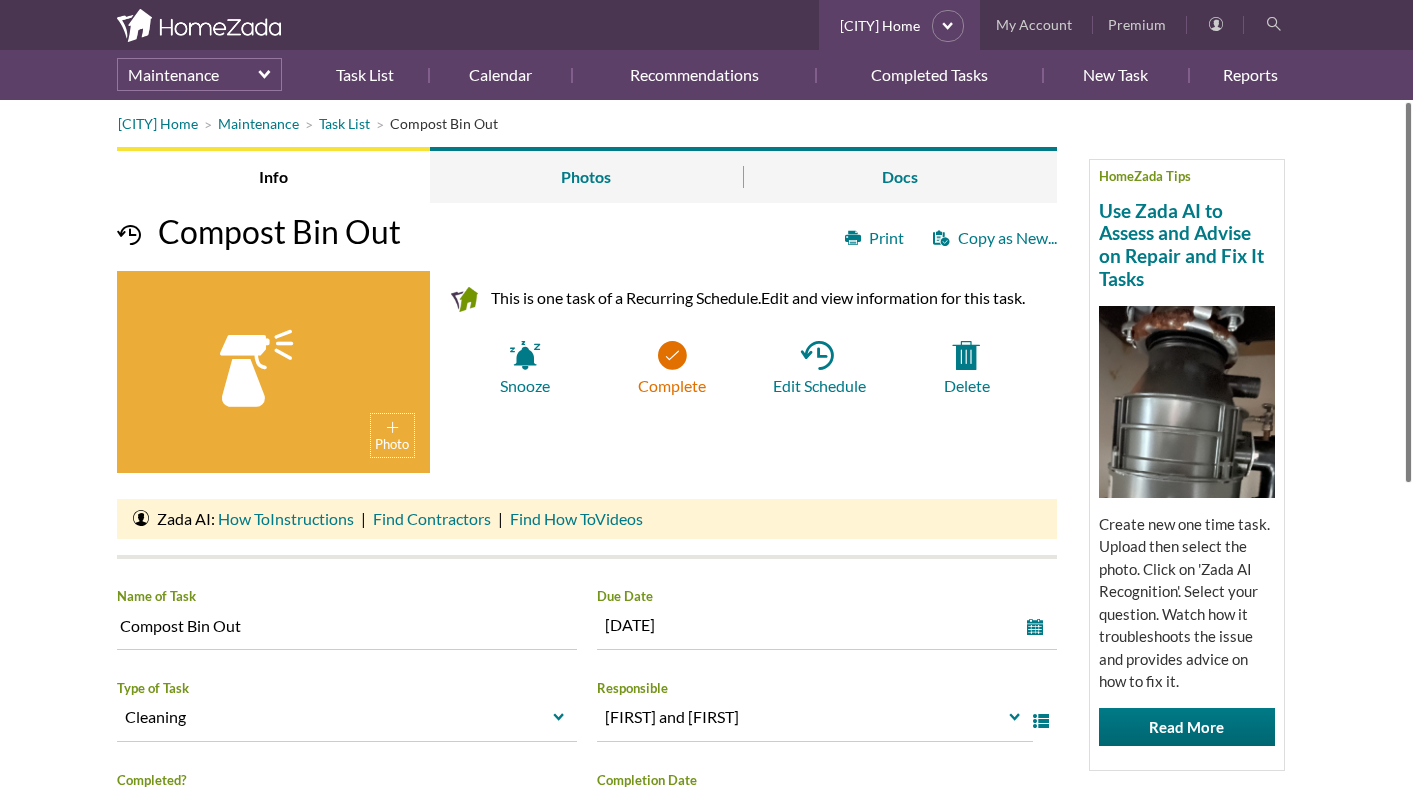 click on "Complete" at bounding box center [671, 368] 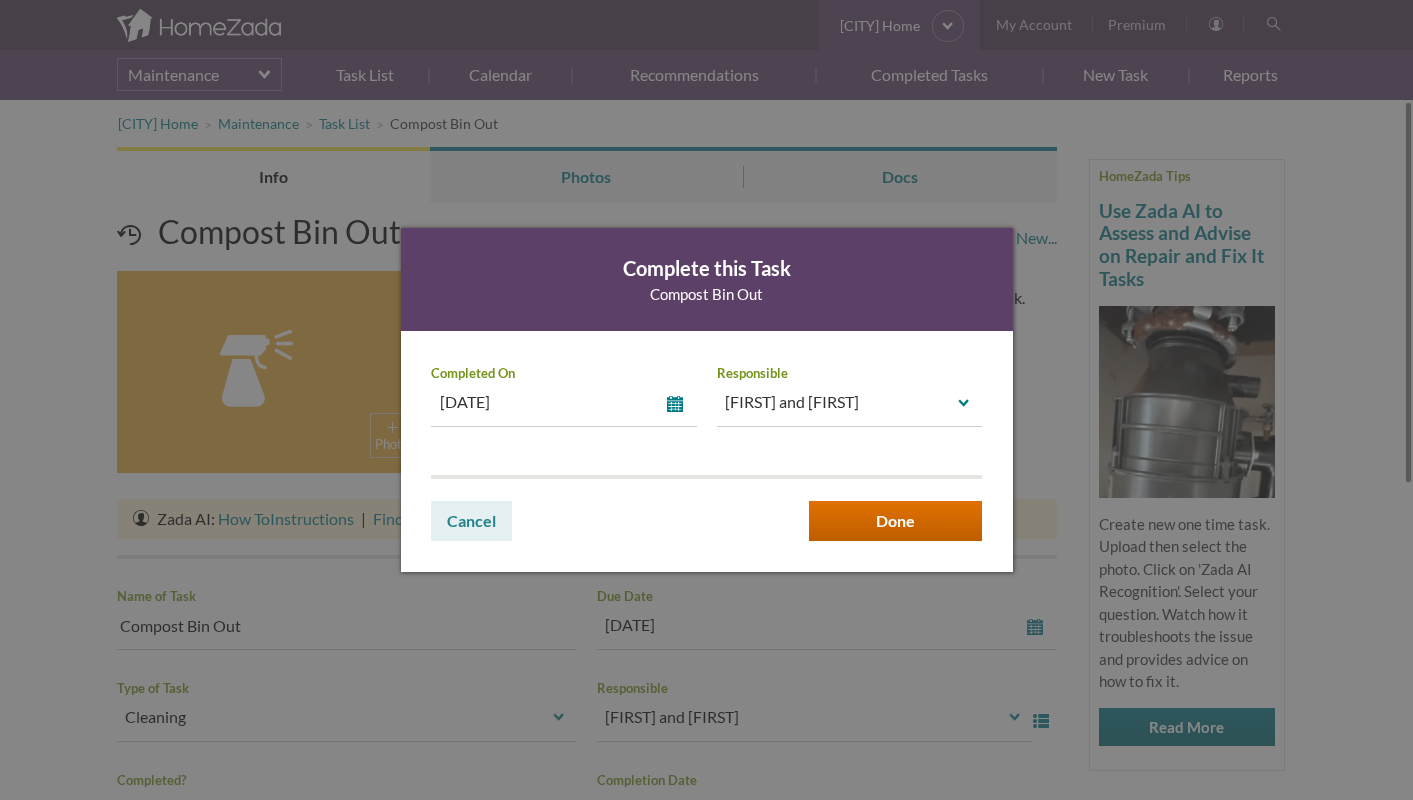 click on "Done" at bounding box center [895, 521] 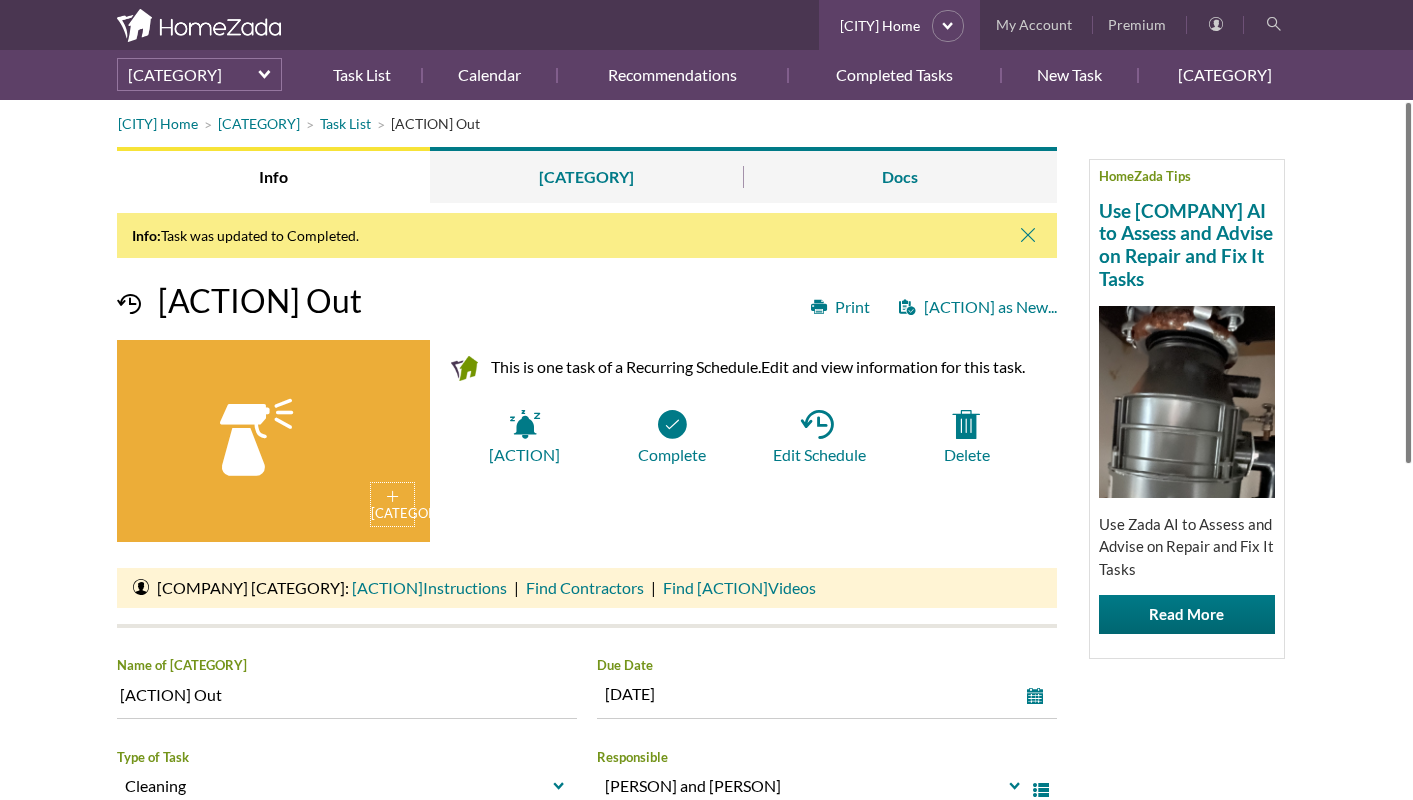 scroll, scrollTop: 0, scrollLeft: 0, axis: both 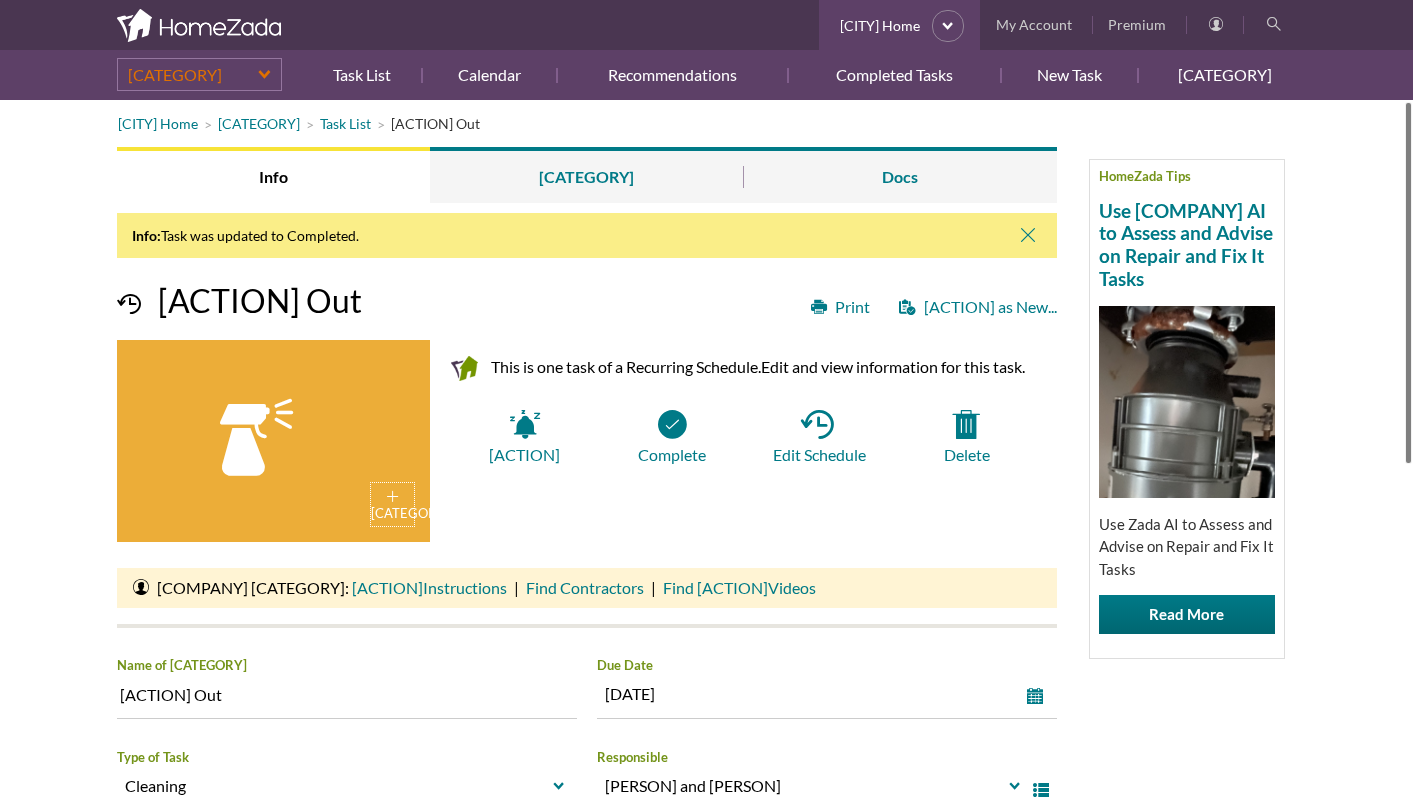 click on "Maintenance" at bounding box center (199, 74) 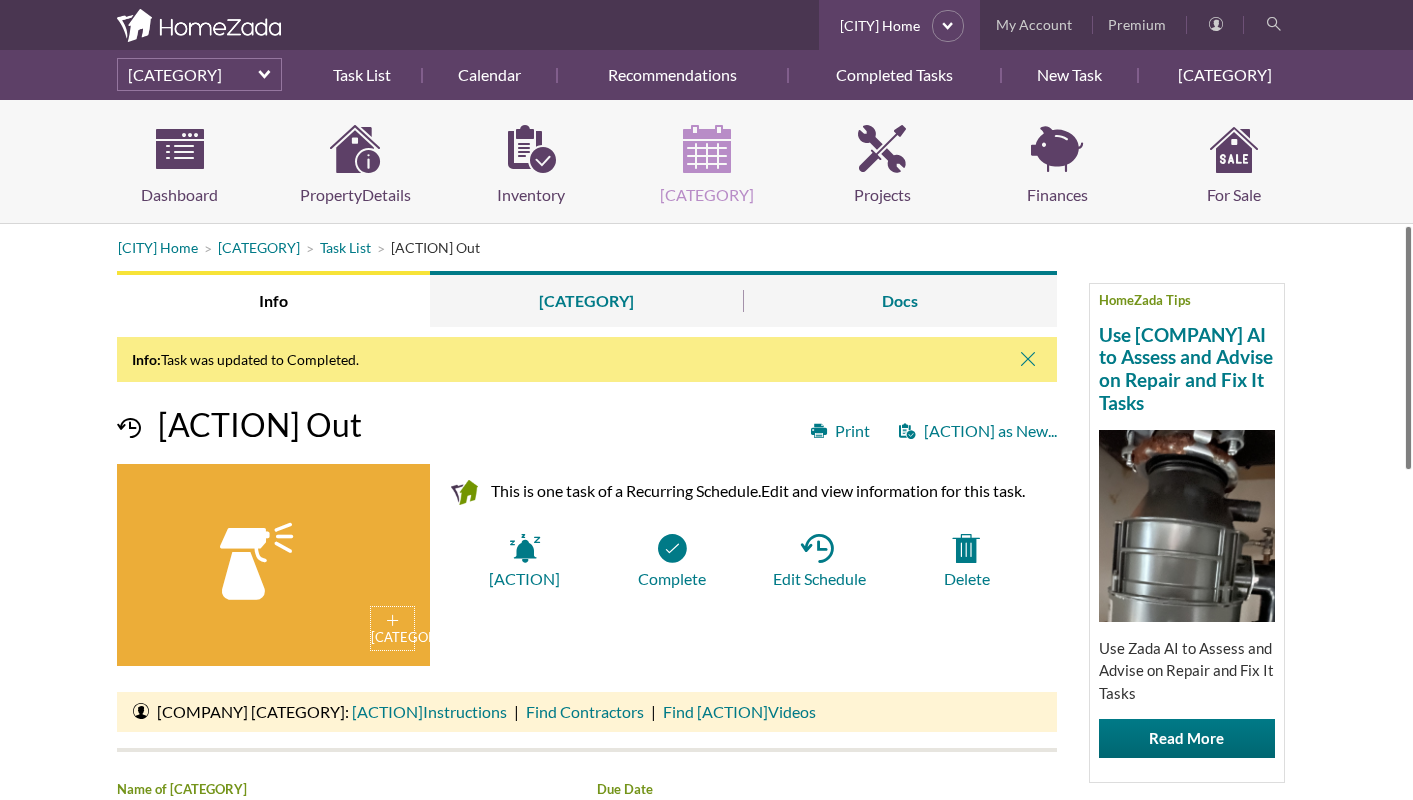click on "Maintenance" at bounding box center [707, 166] 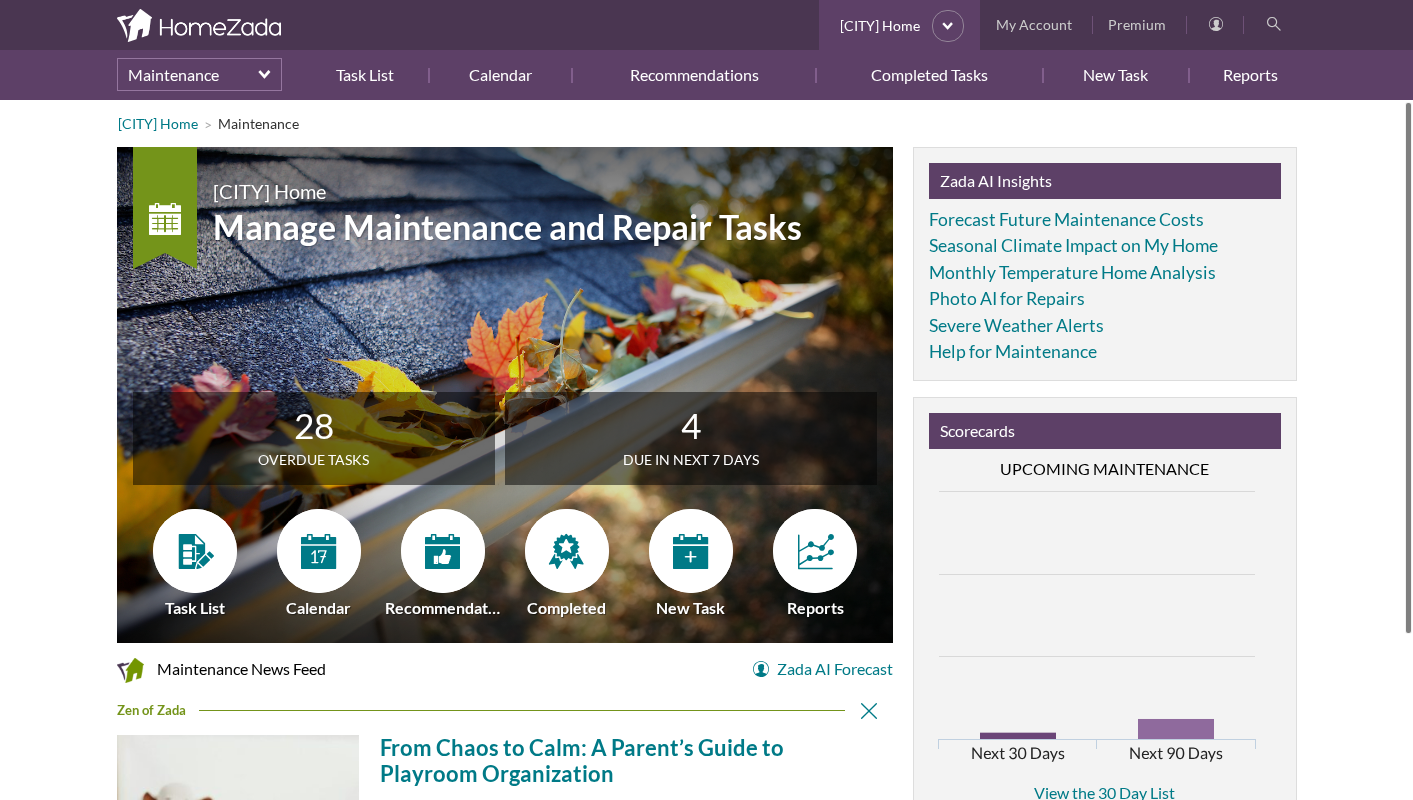 scroll, scrollTop: 0, scrollLeft: 0, axis: both 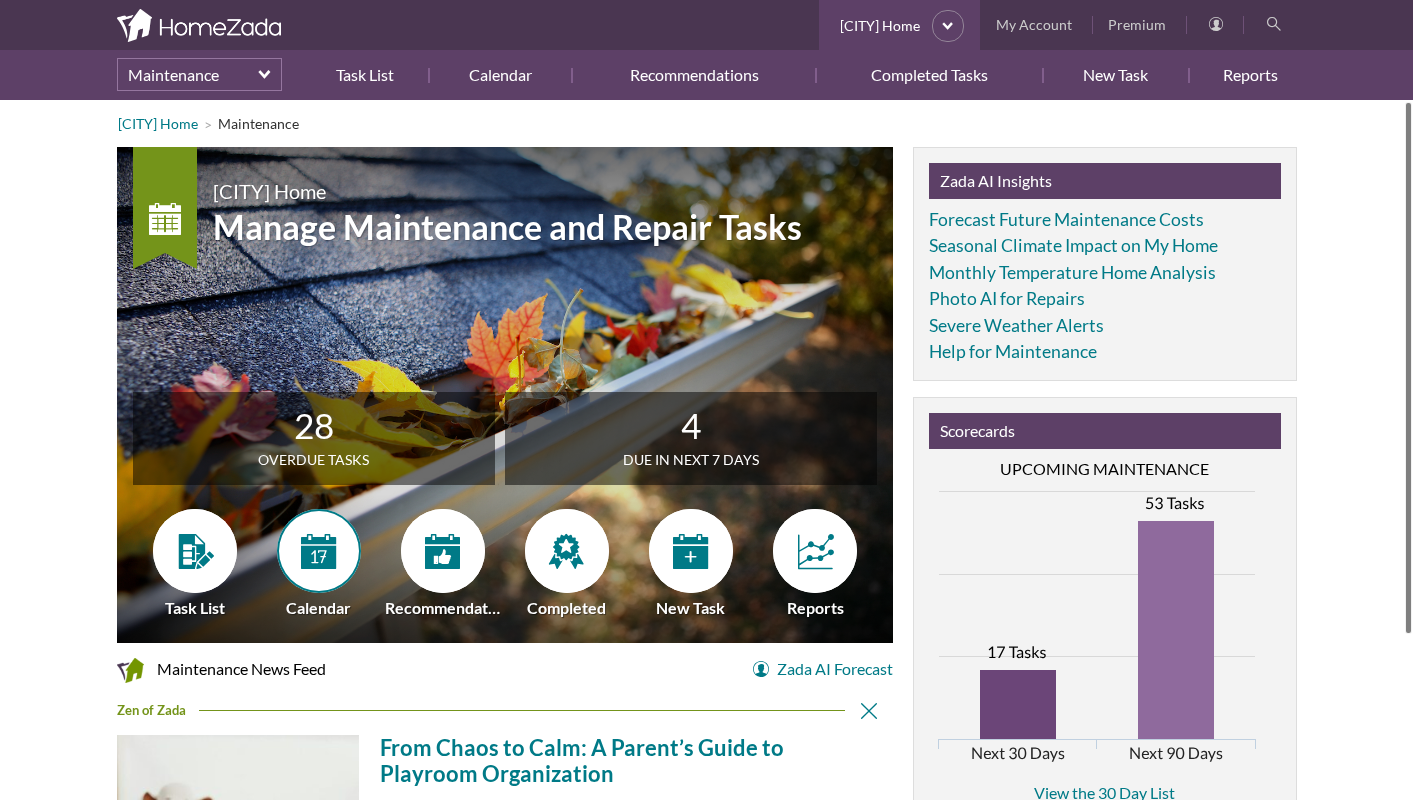 click at bounding box center (318, 551) 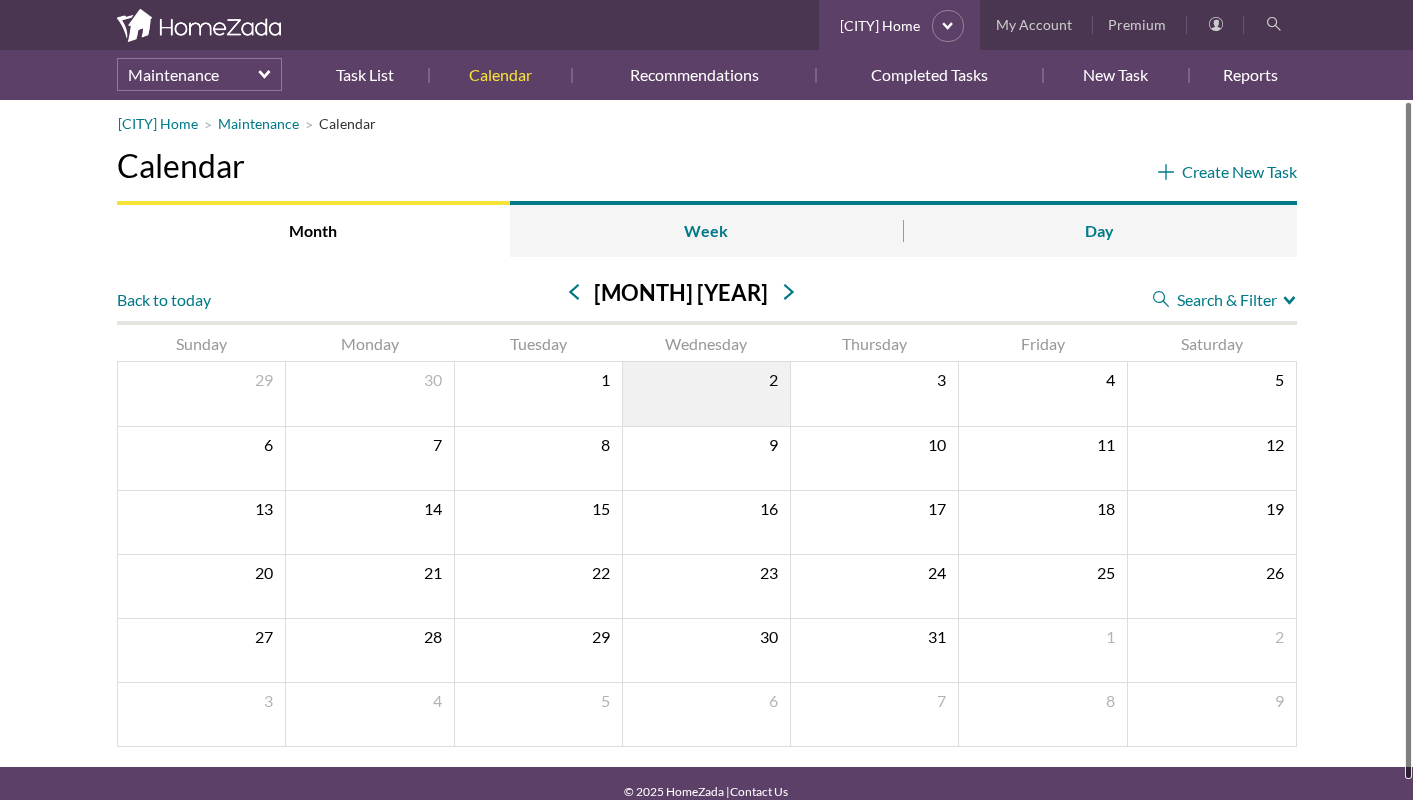 scroll, scrollTop: 0, scrollLeft: 0, axis: both 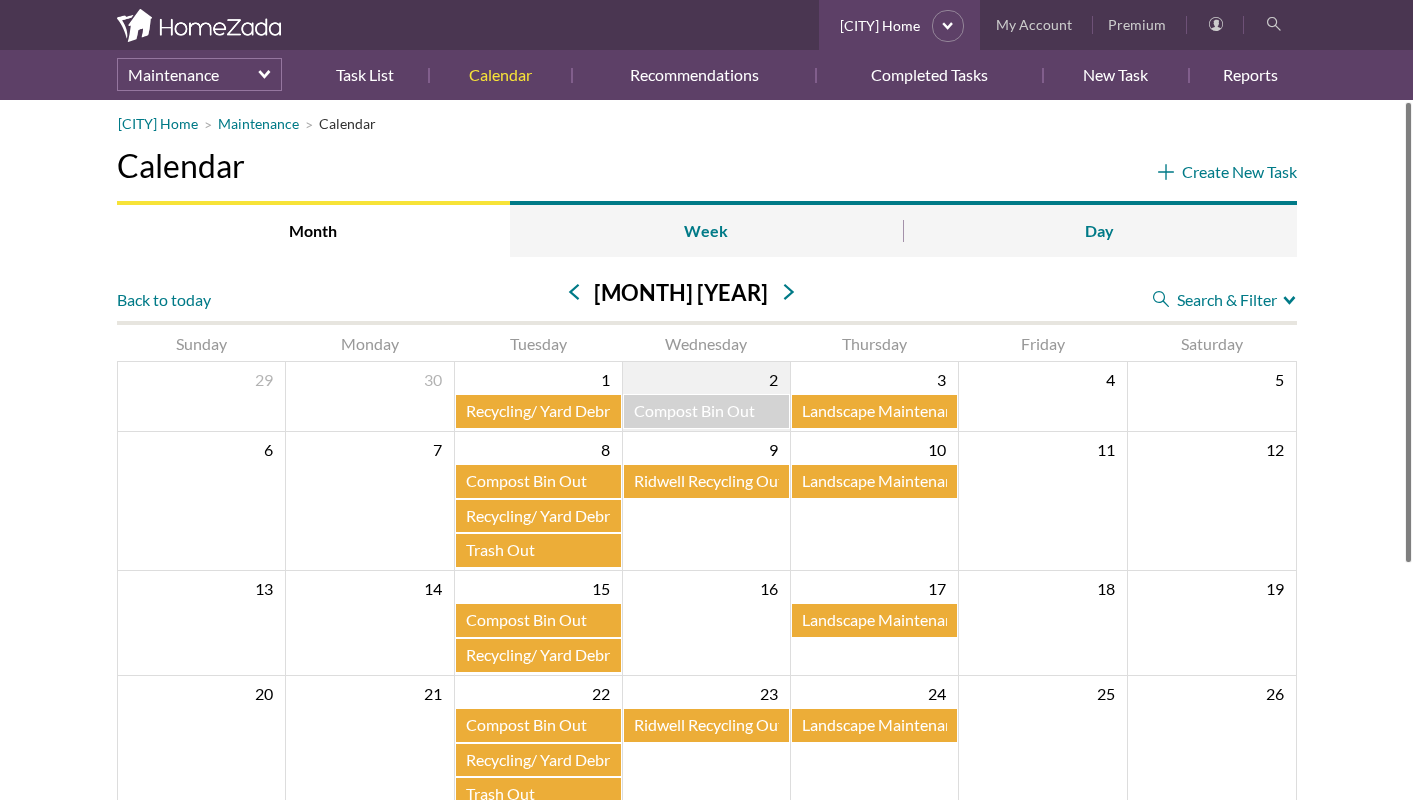click on "Recycling/ Yard Debris Out" at bounding box center (559, 410) 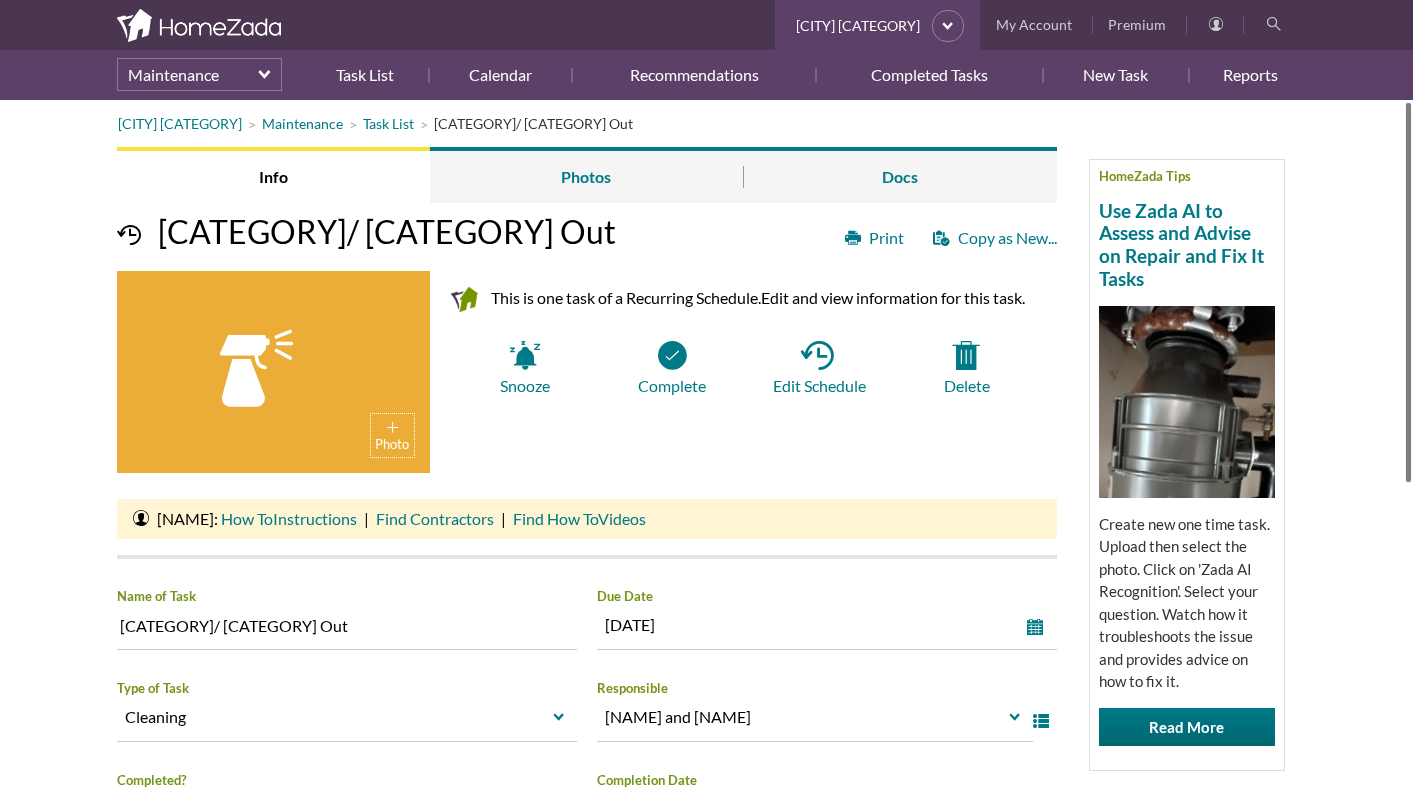 scroll, scrollTop: 0, scrollLeft: 0, axis: both 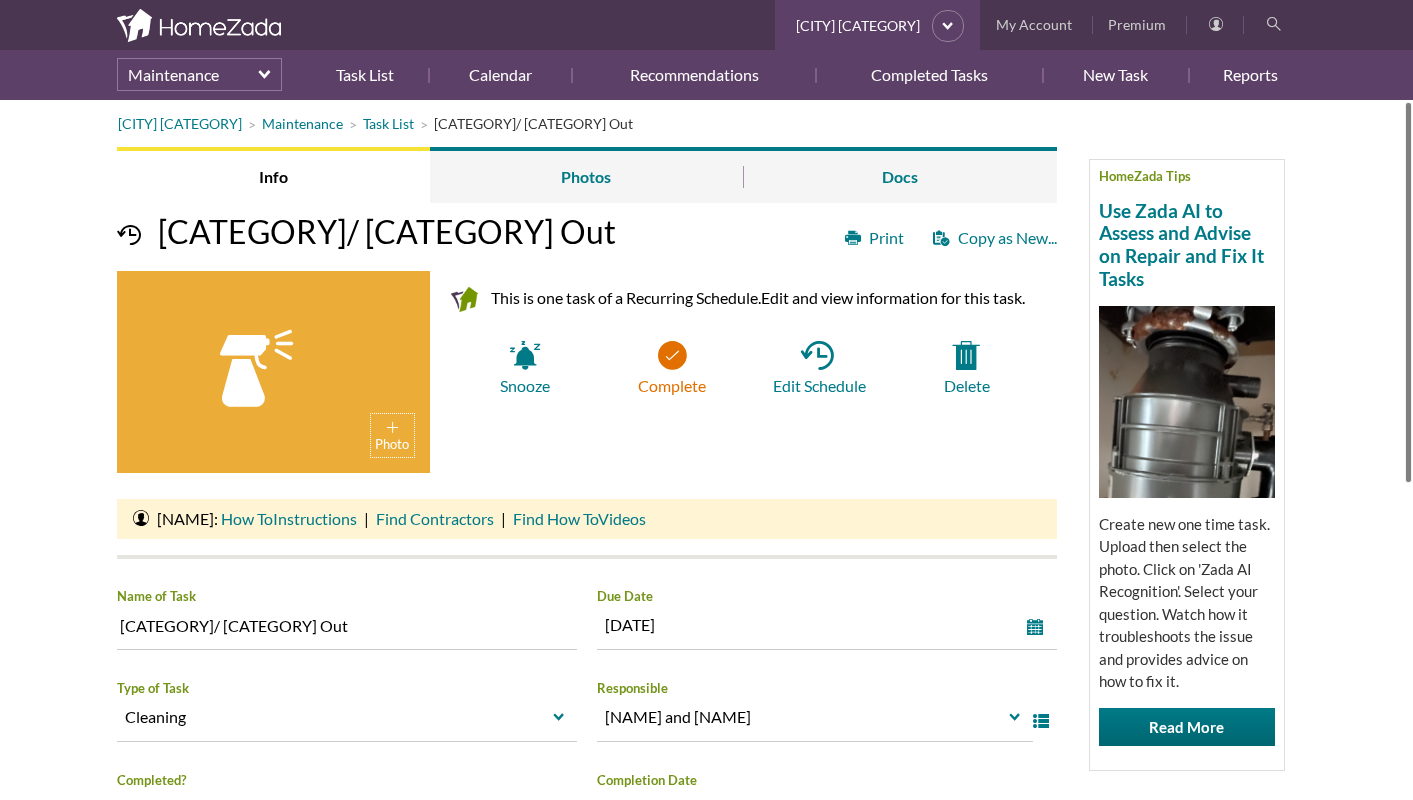 click on "Complete" at bounding box center (671, 368) 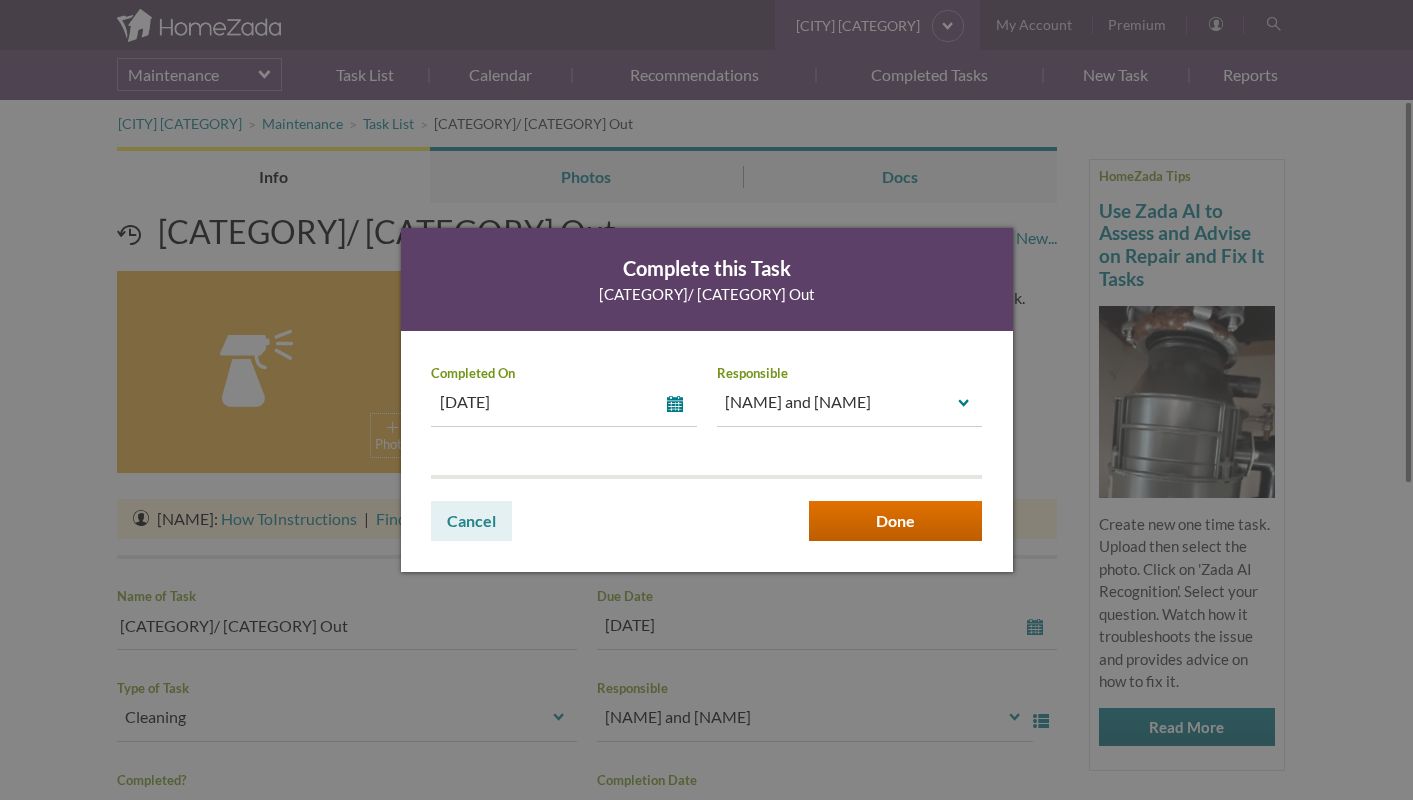 click on "Done" at bounding box center (895, 521) 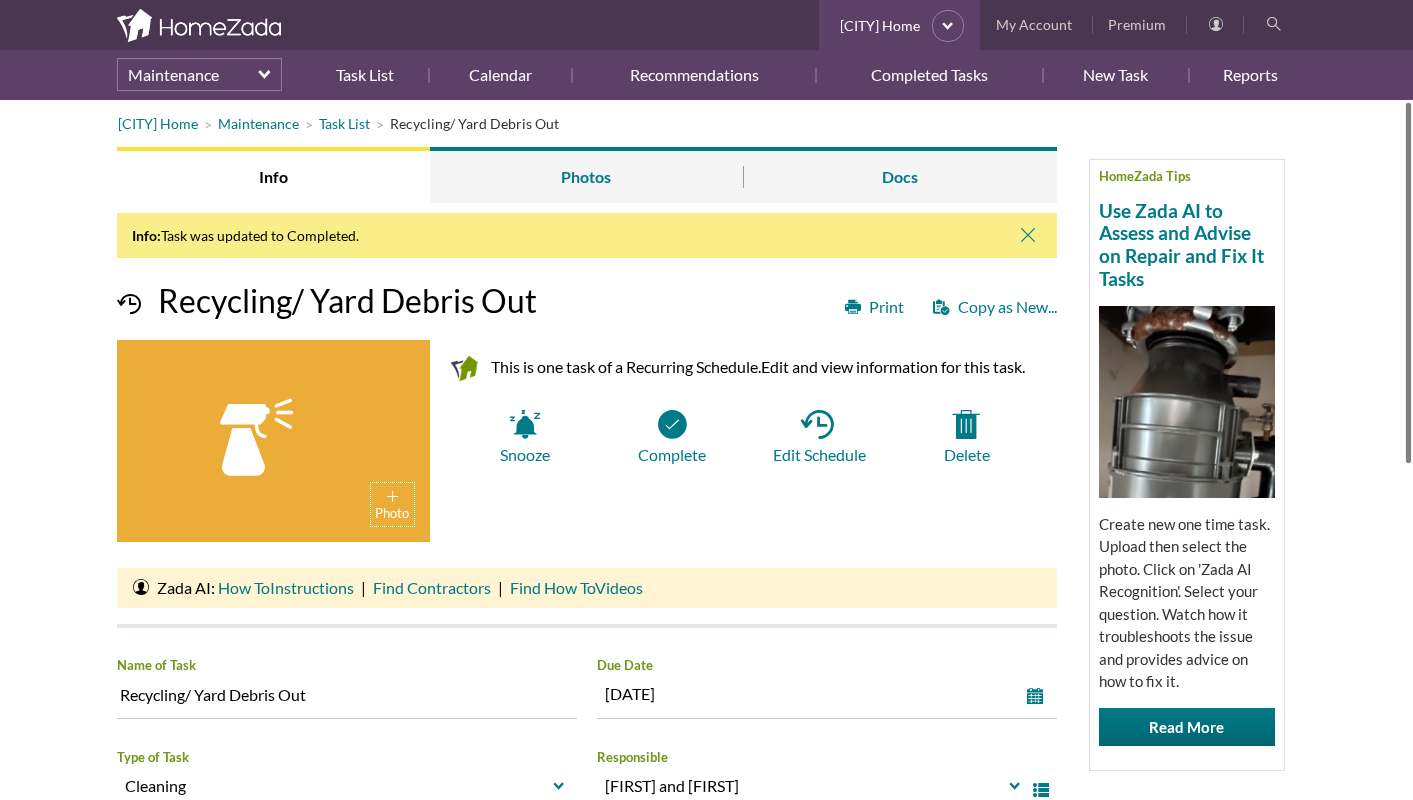 scroll, scrollTop: 0, scrollLeft: 0, axis: both 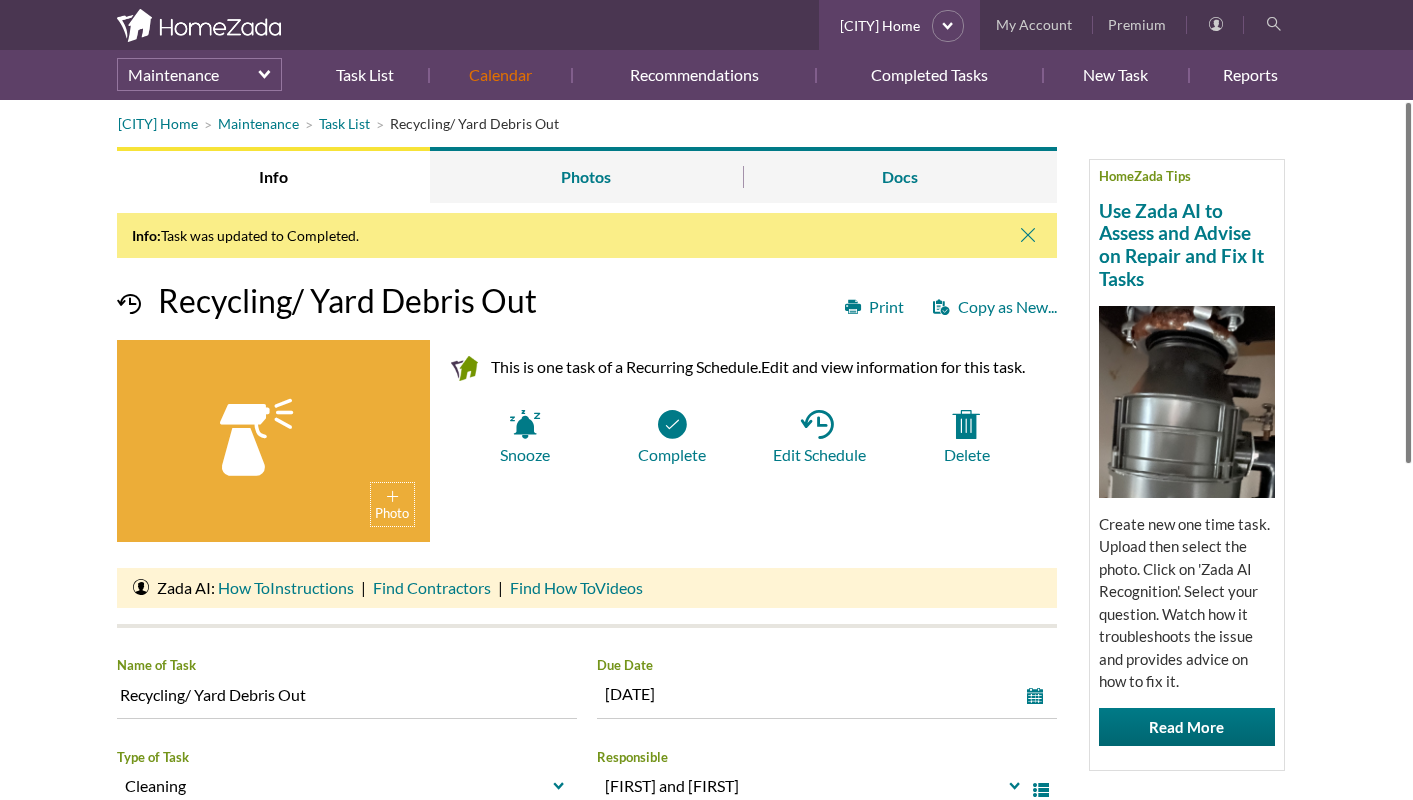 click on "Calendar" at bounding box center [500, 75] 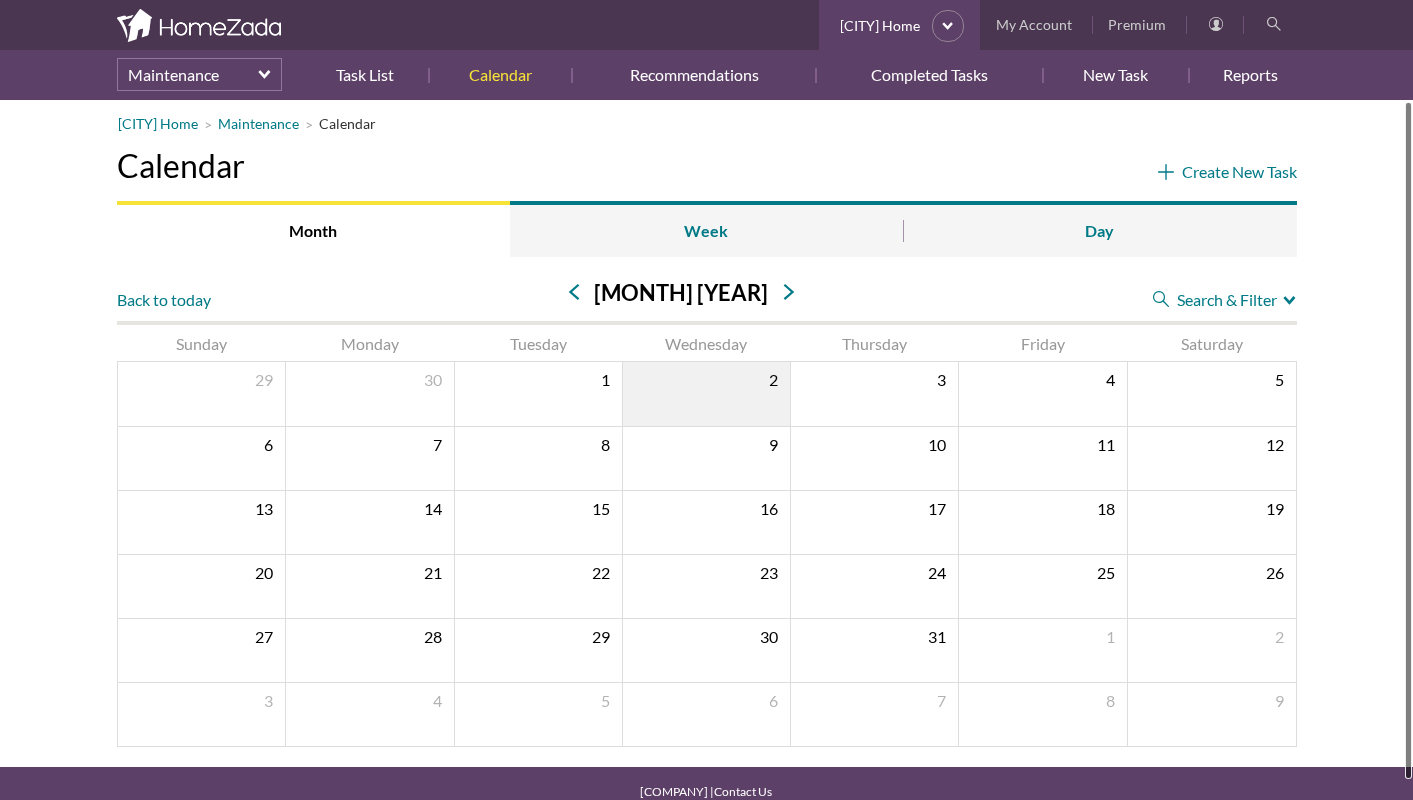 scroll, scrollTop: 0, scrollLeft: 0, axis: both 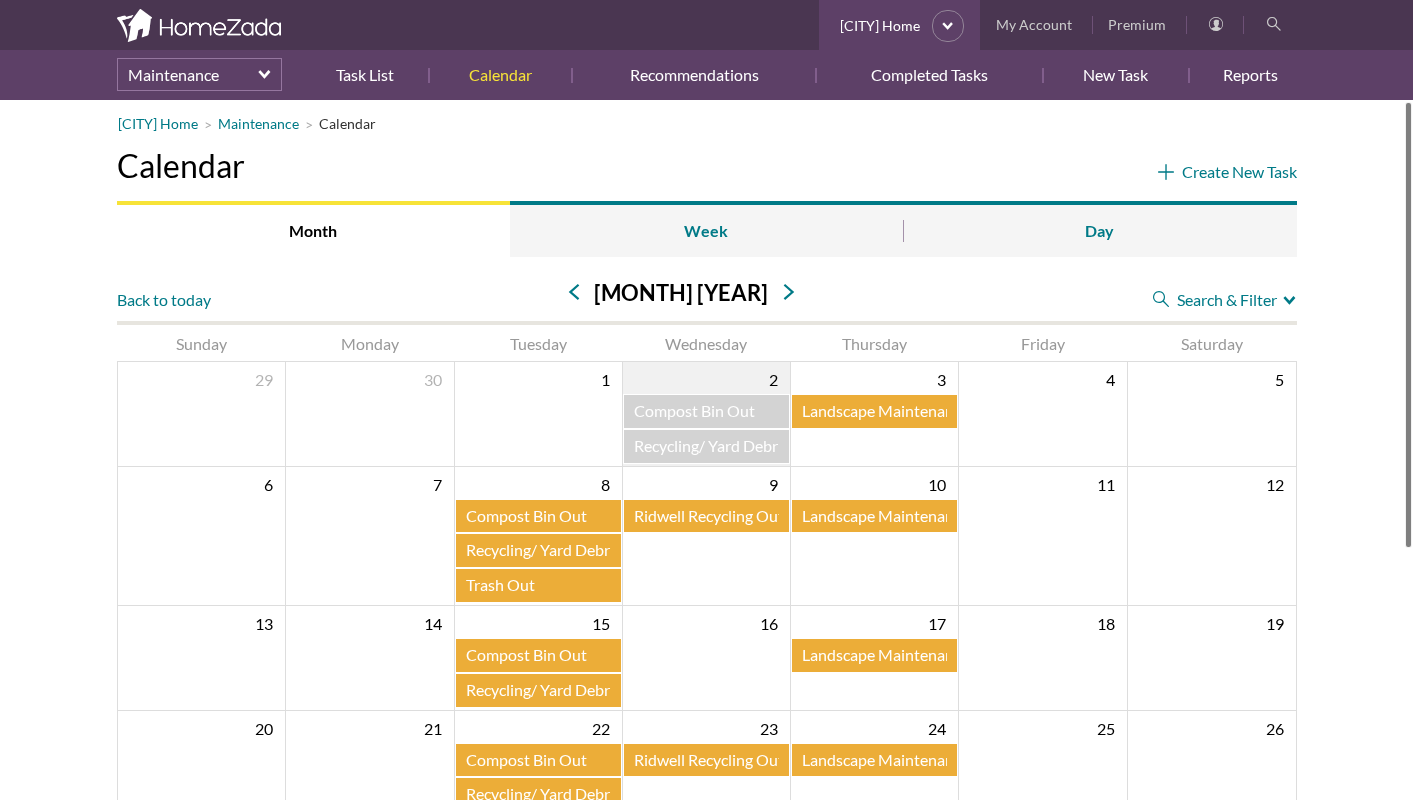 click on "Landscape Maintenance" at bounding box center (885, 410) 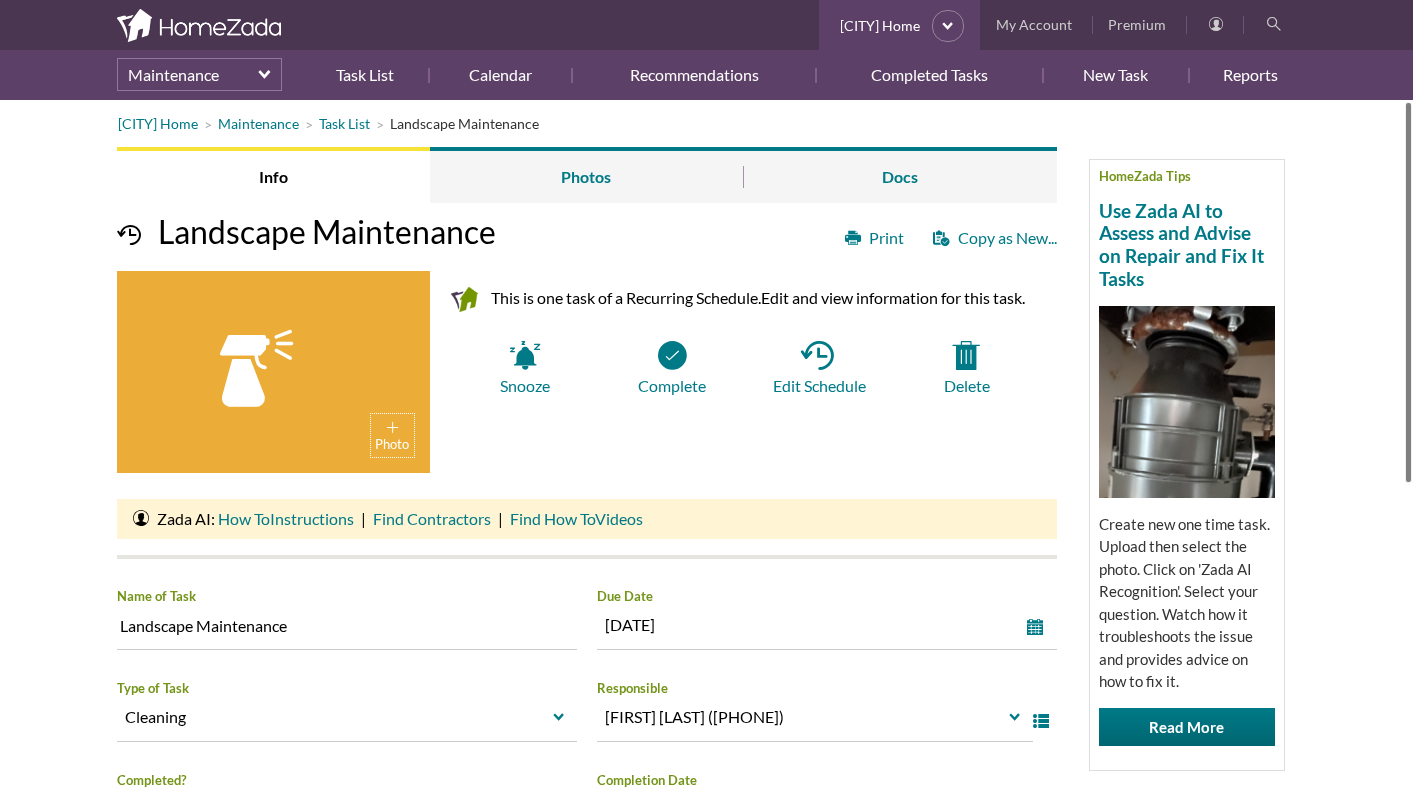 scroll, scrollTop: 0, scrollLeft: 0, axis: both 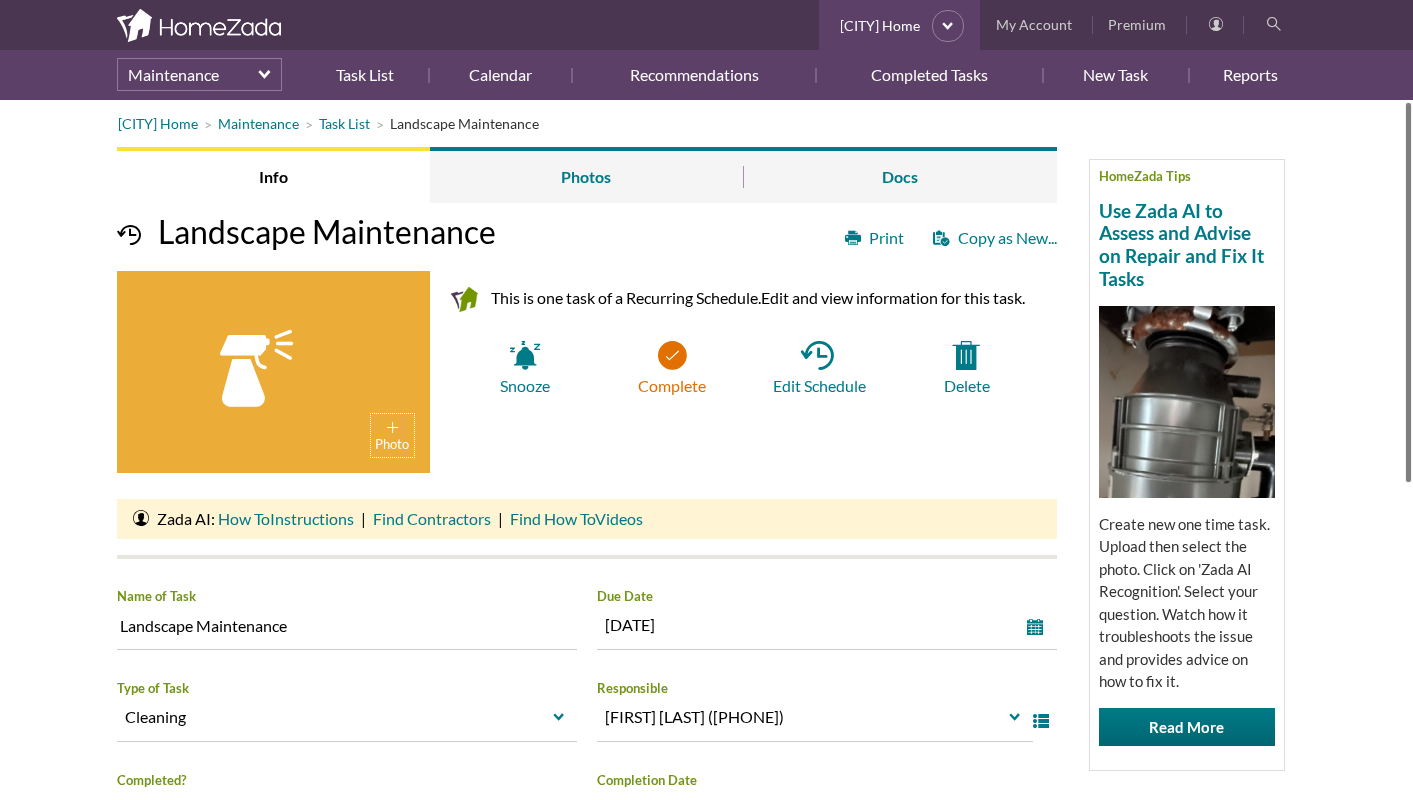 click on "Complete" at bounding box center (671, 368) 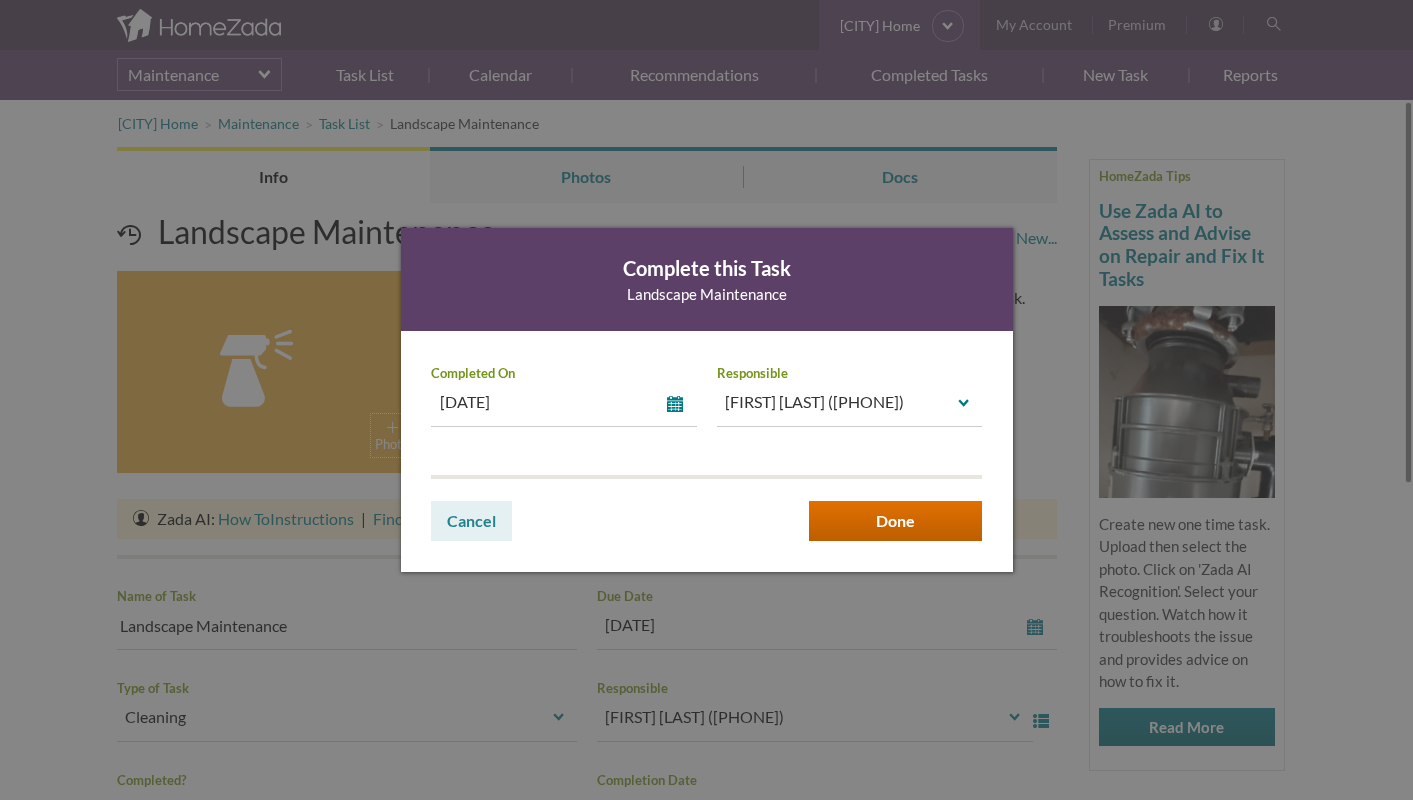 click on "Done" at bounding box center [895, 521] 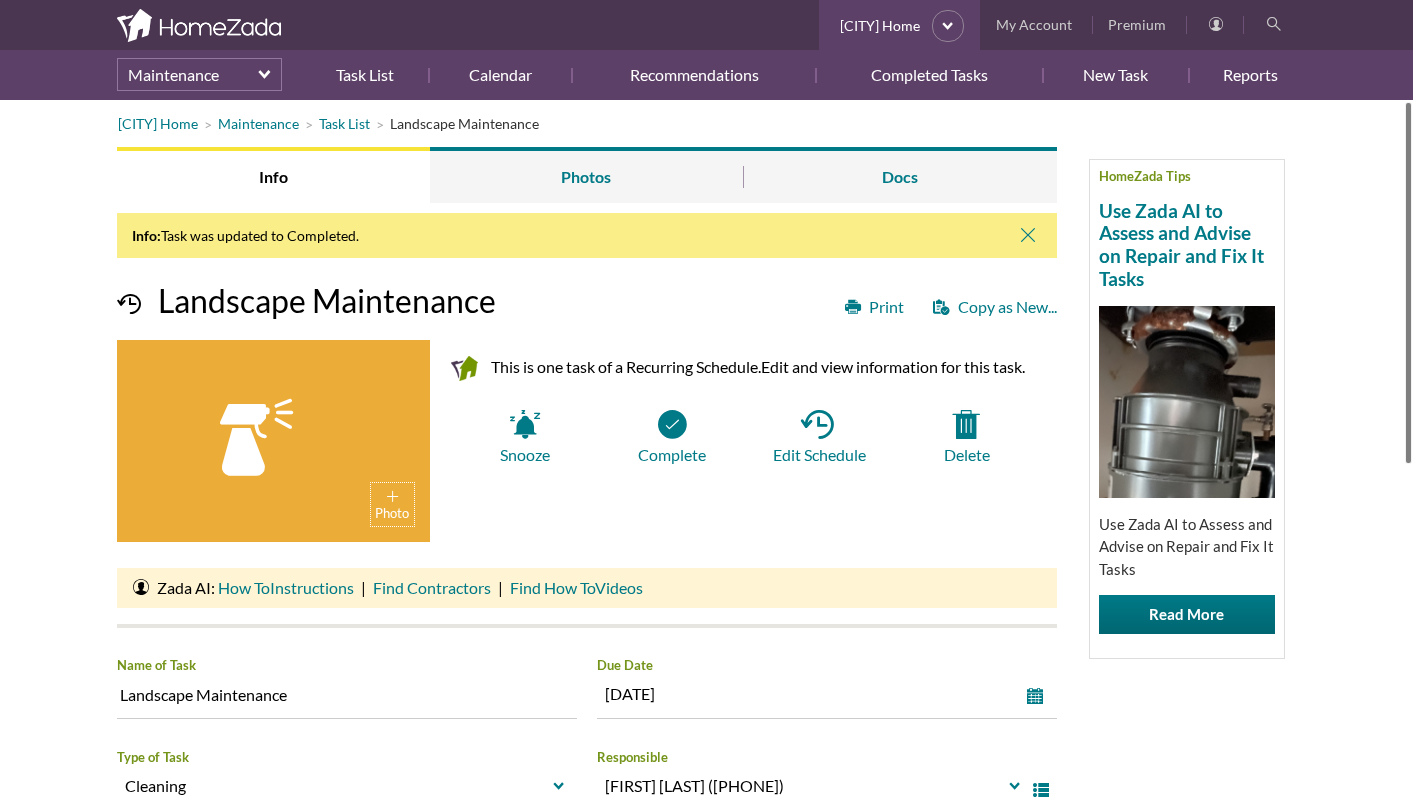 scroll, scrollTop: 0, scrollLeft: 0, axis: both 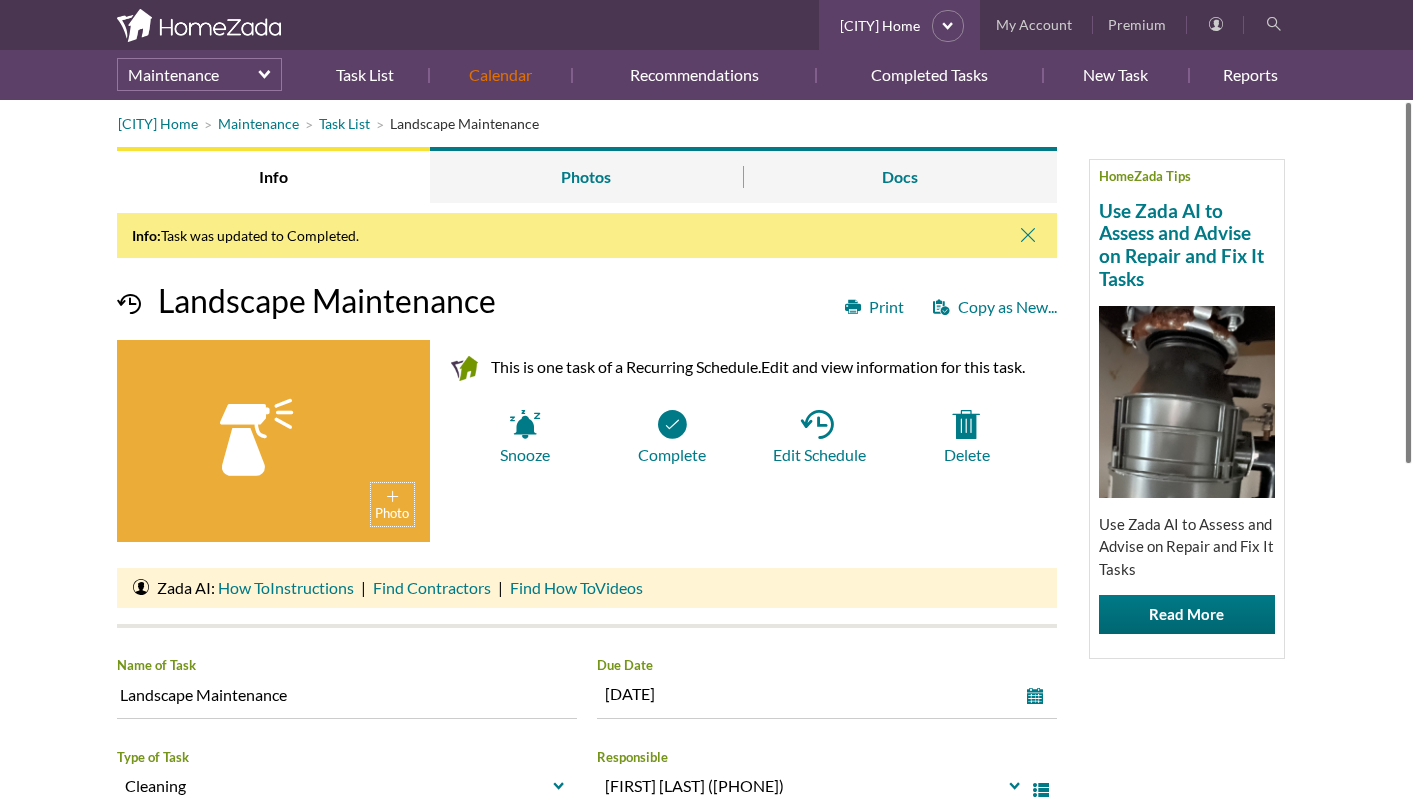 click on "Calendar" at bounding box center (500, 75) 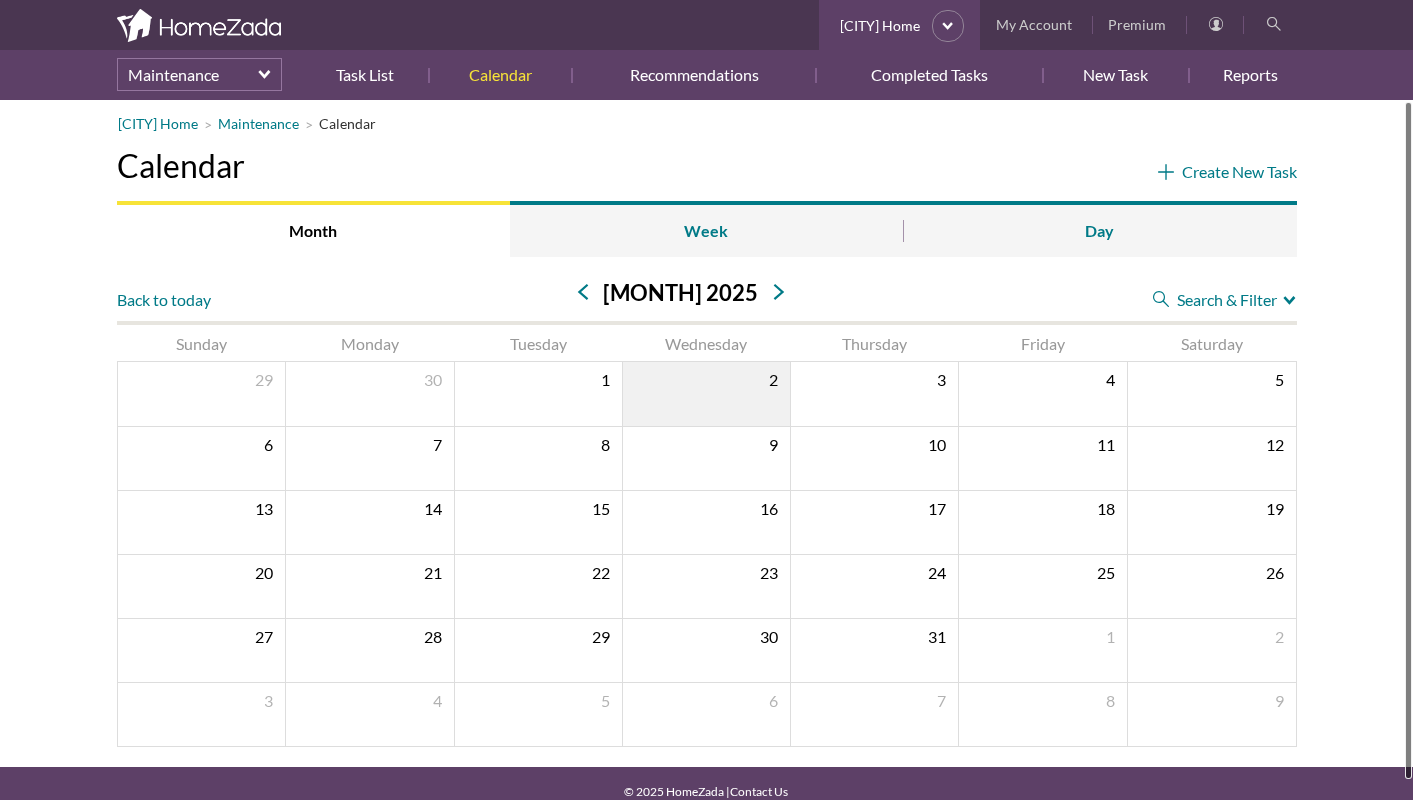 scroll, scrollTop: 0, scrollLeft: 0, axis: both 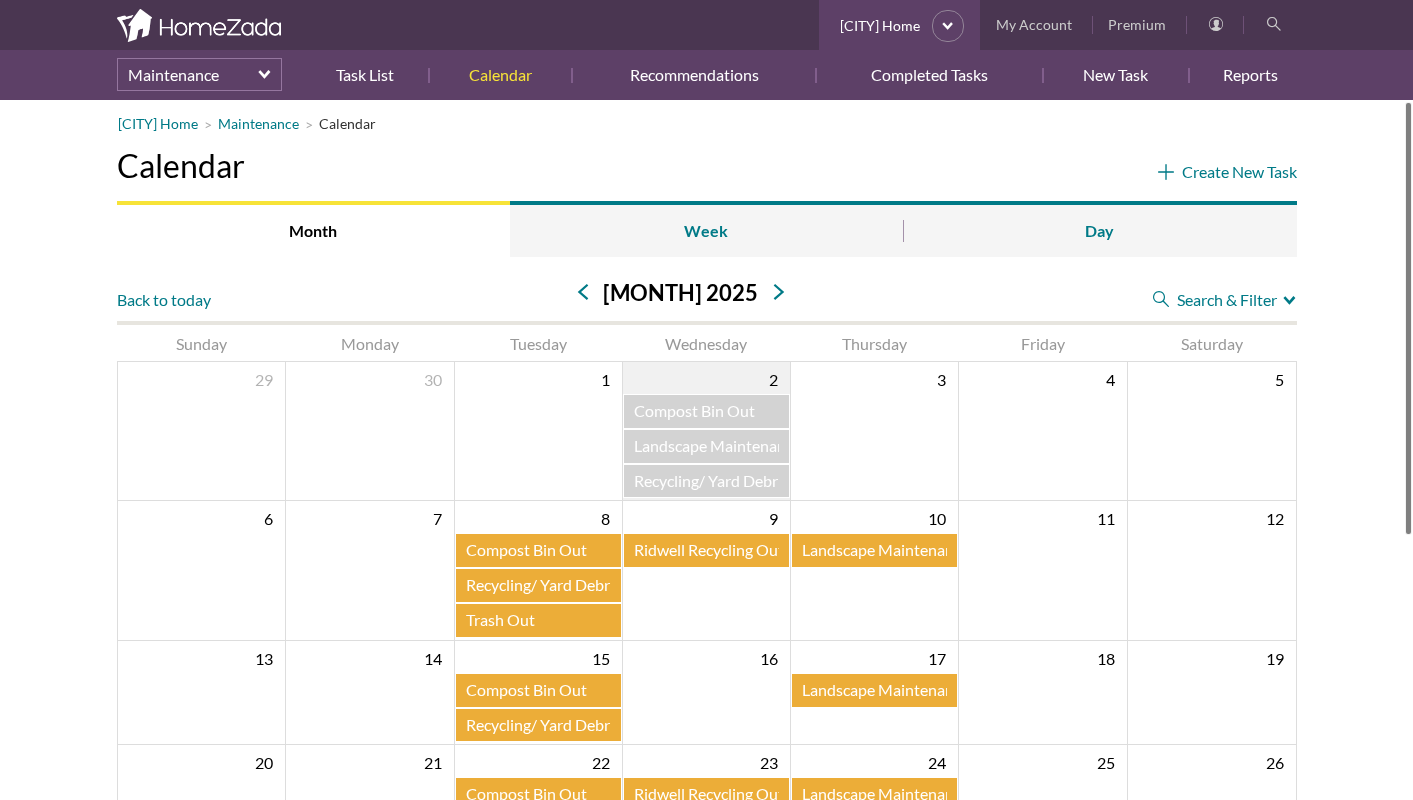 click on "Ridwell Recycling Out" at bounding box center (709, 549) 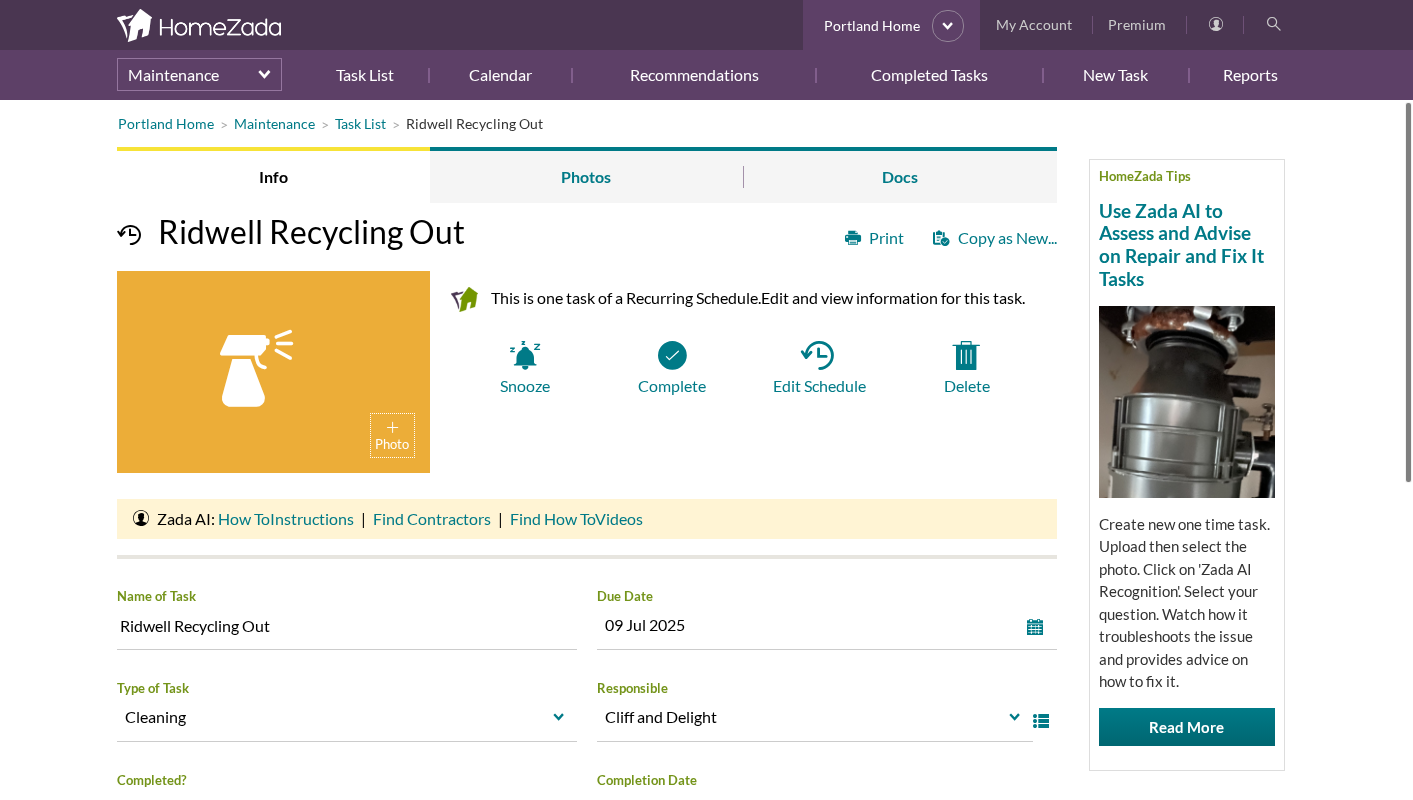 scroll, scrollTop: 0, scrollLeft: 0, axis: both 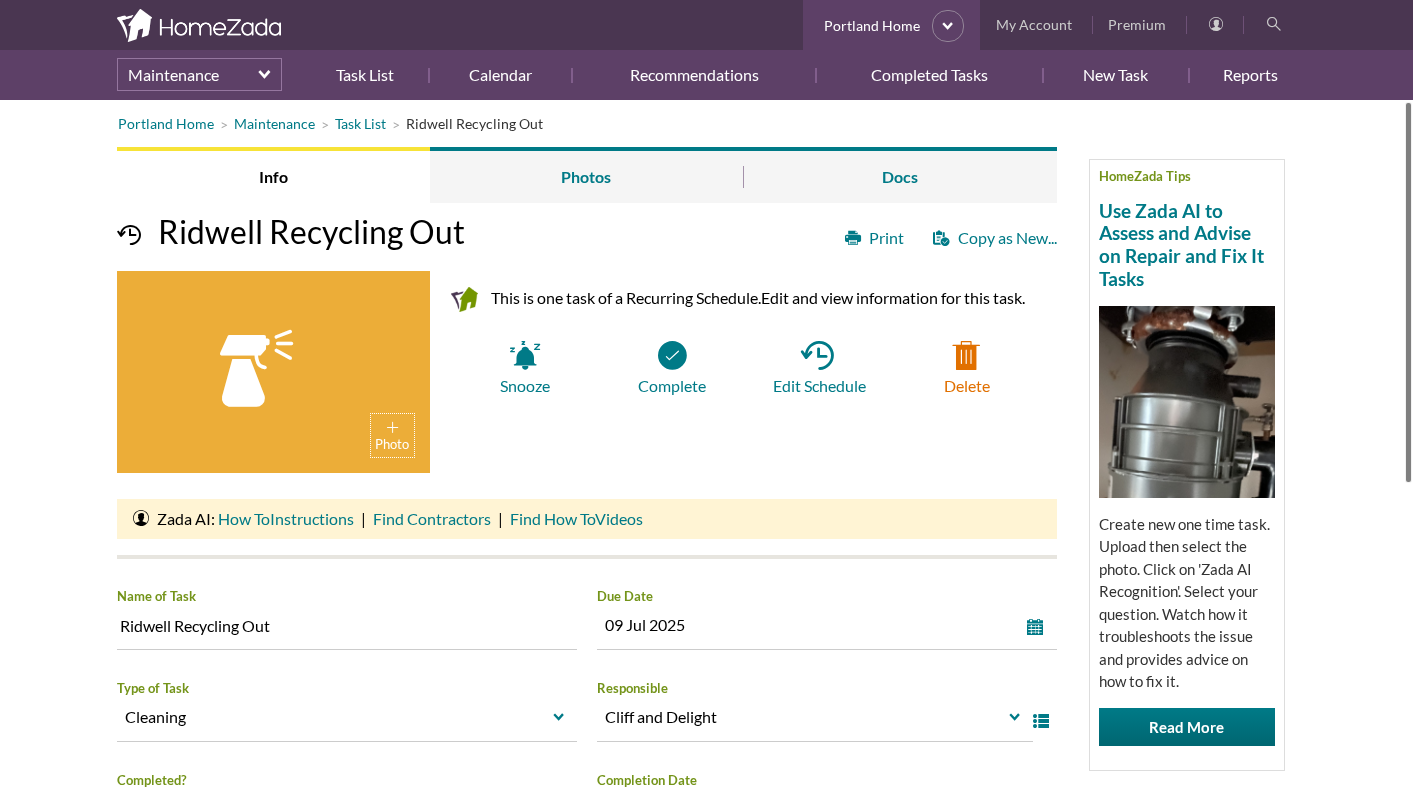 click on "Delete" at bounding box center (966, 368) 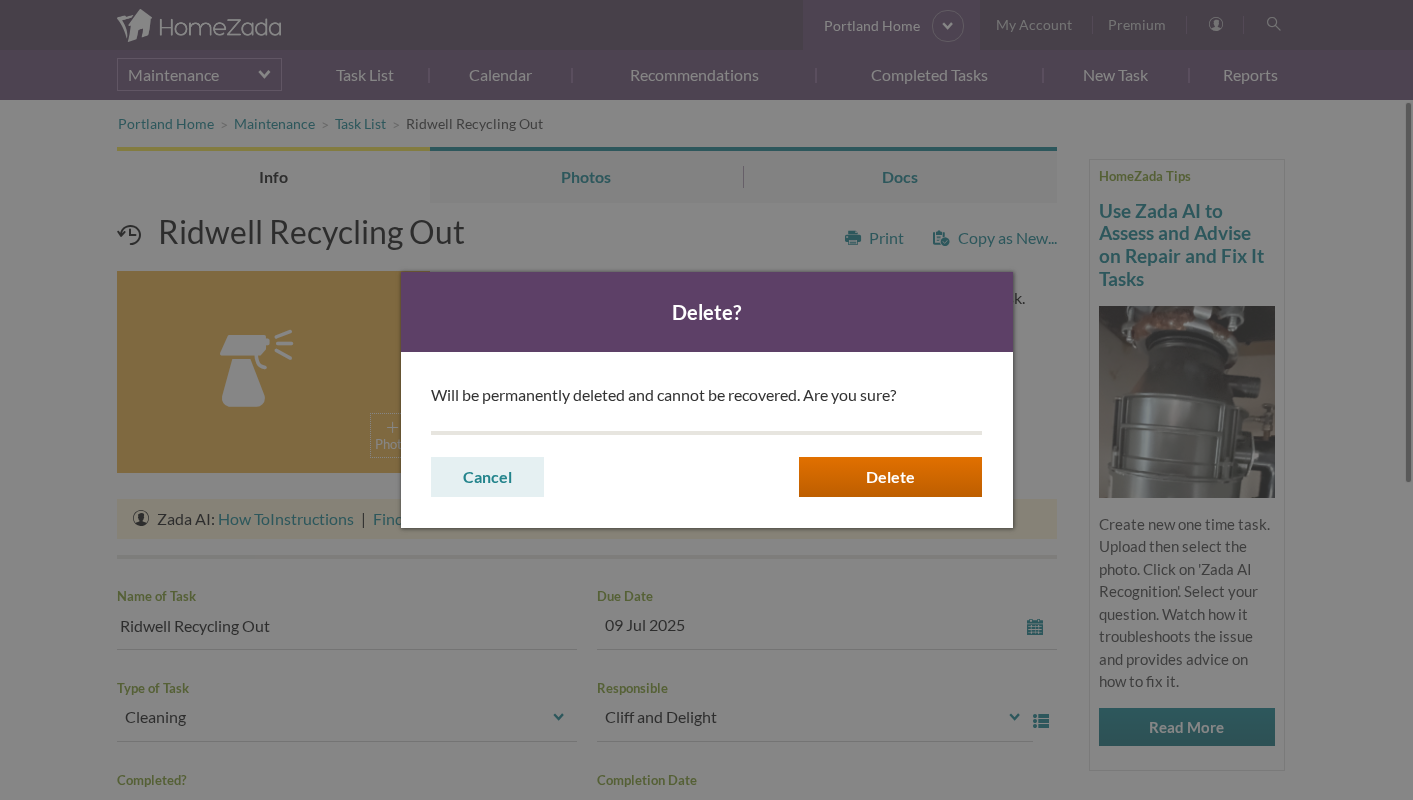 click on "Delete" at bounding box center [0, 0] 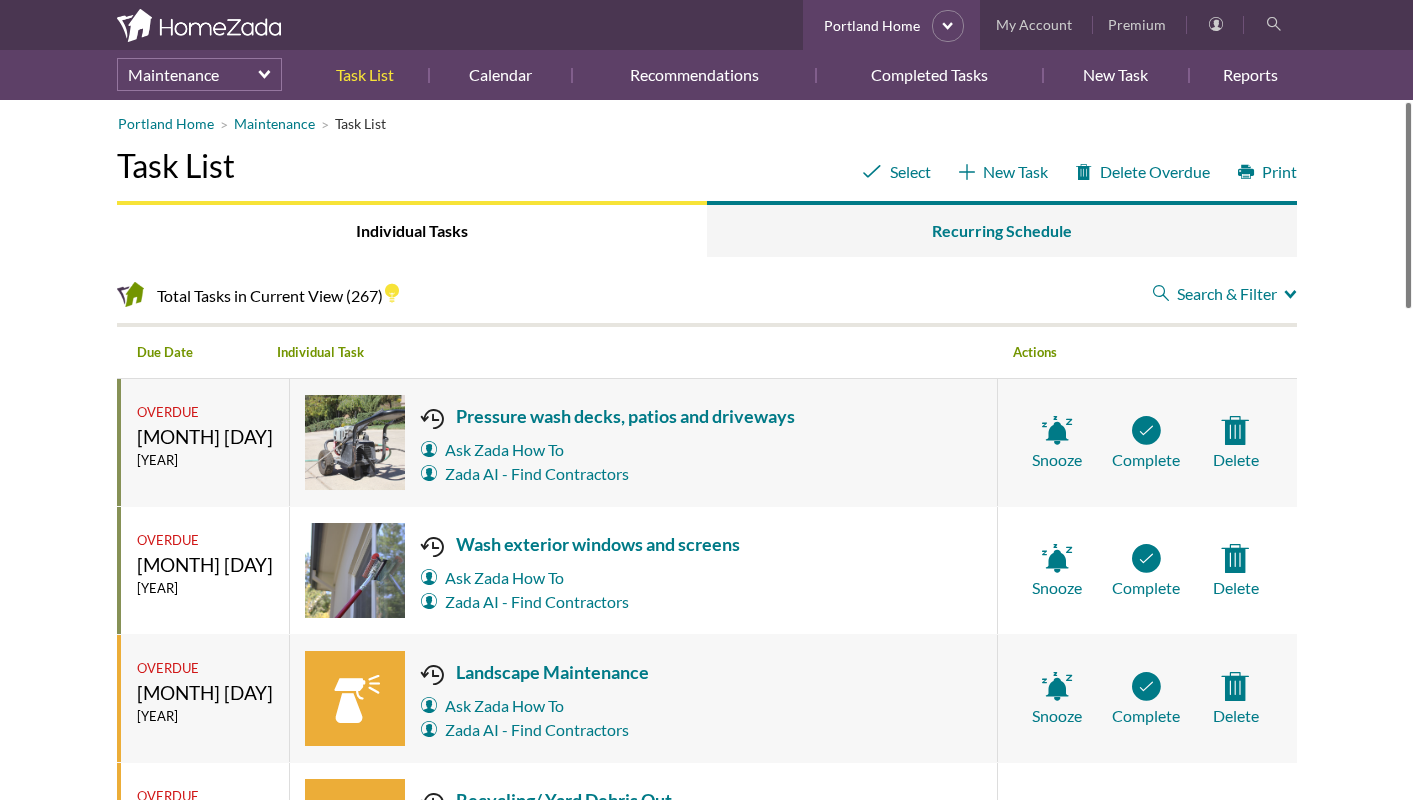 scroll, scrollTop: 0, scrollLeft: 0, axis: both 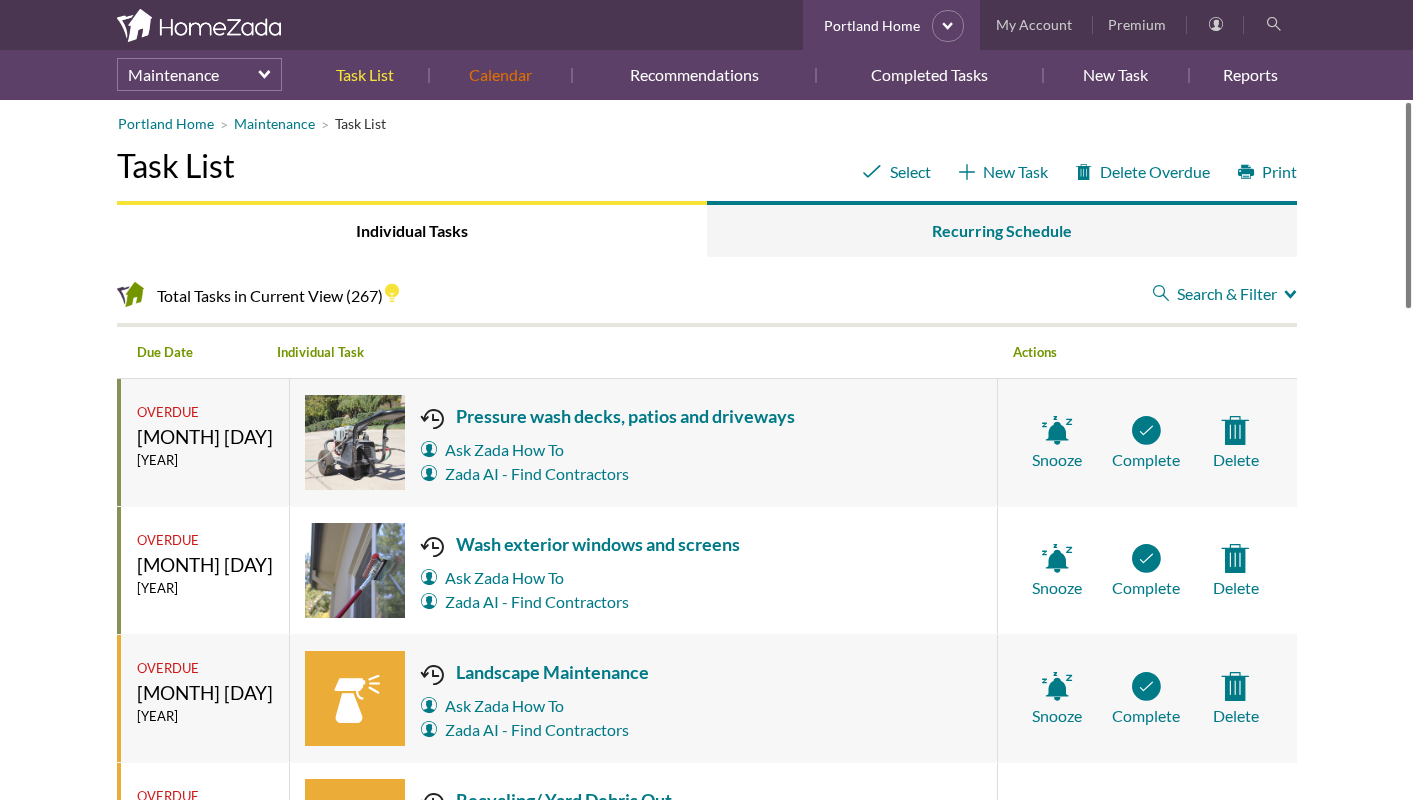click on "Calendar" at bounding box center [500, 75] 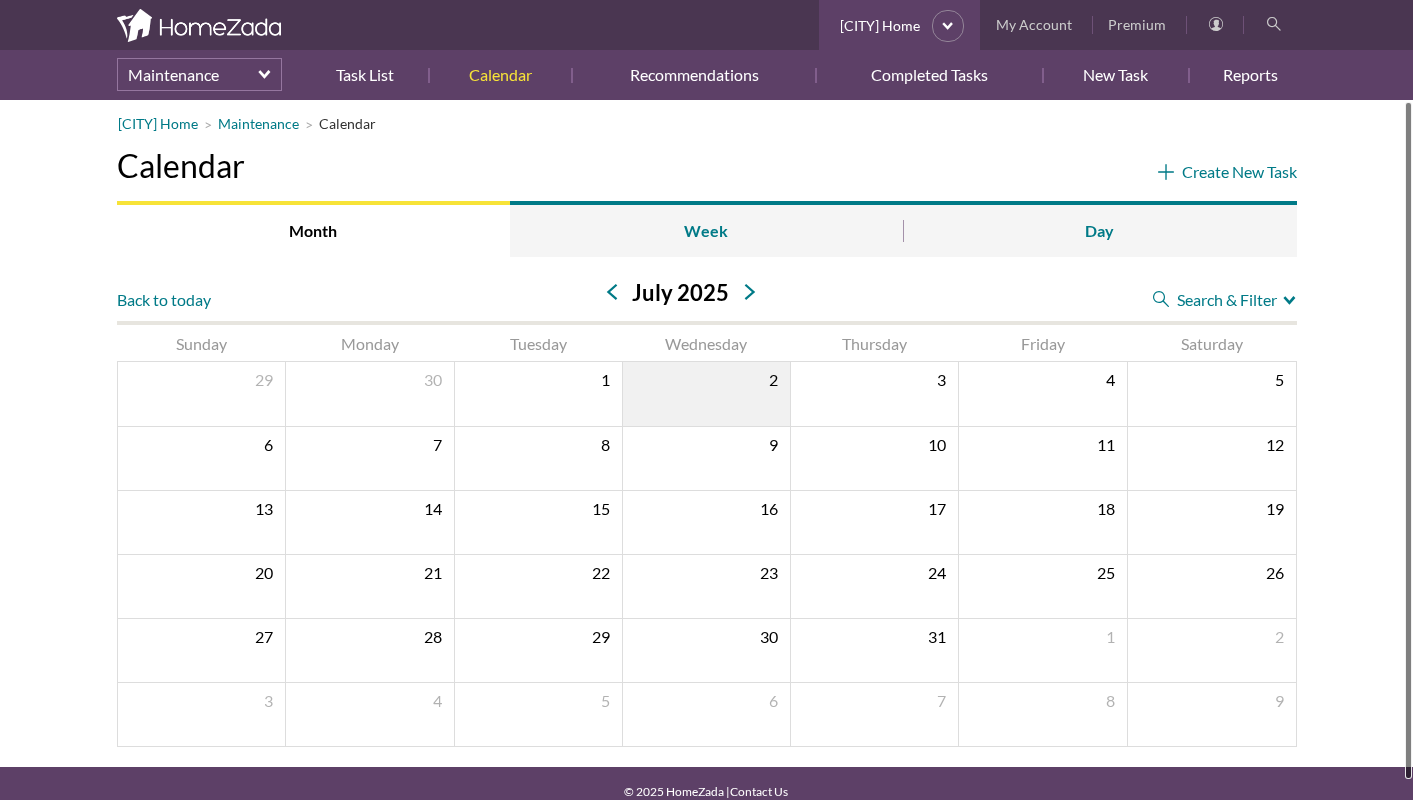 scroll, scrollTop: 0, scrollLeft: 0, axis: both 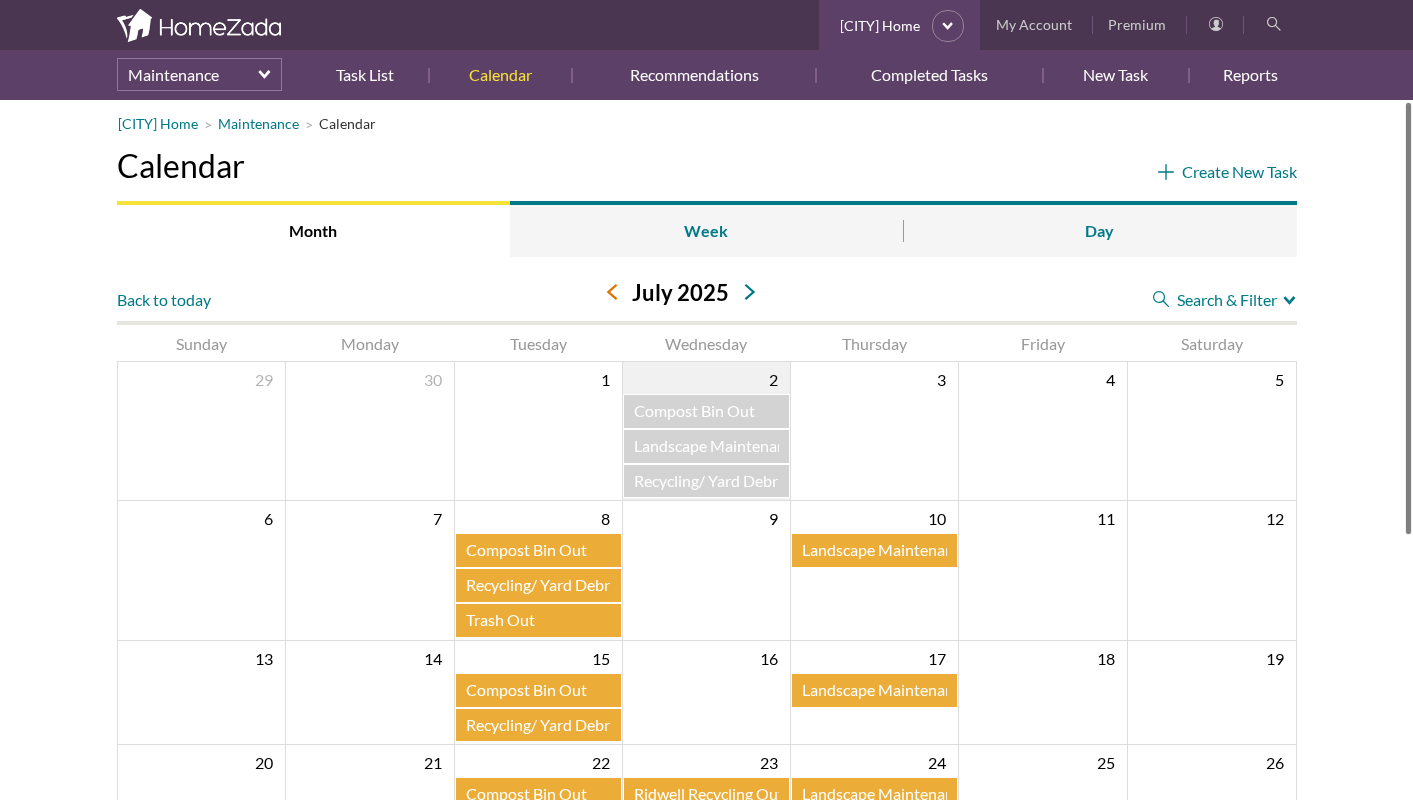 click at bounding box center [612, 292] 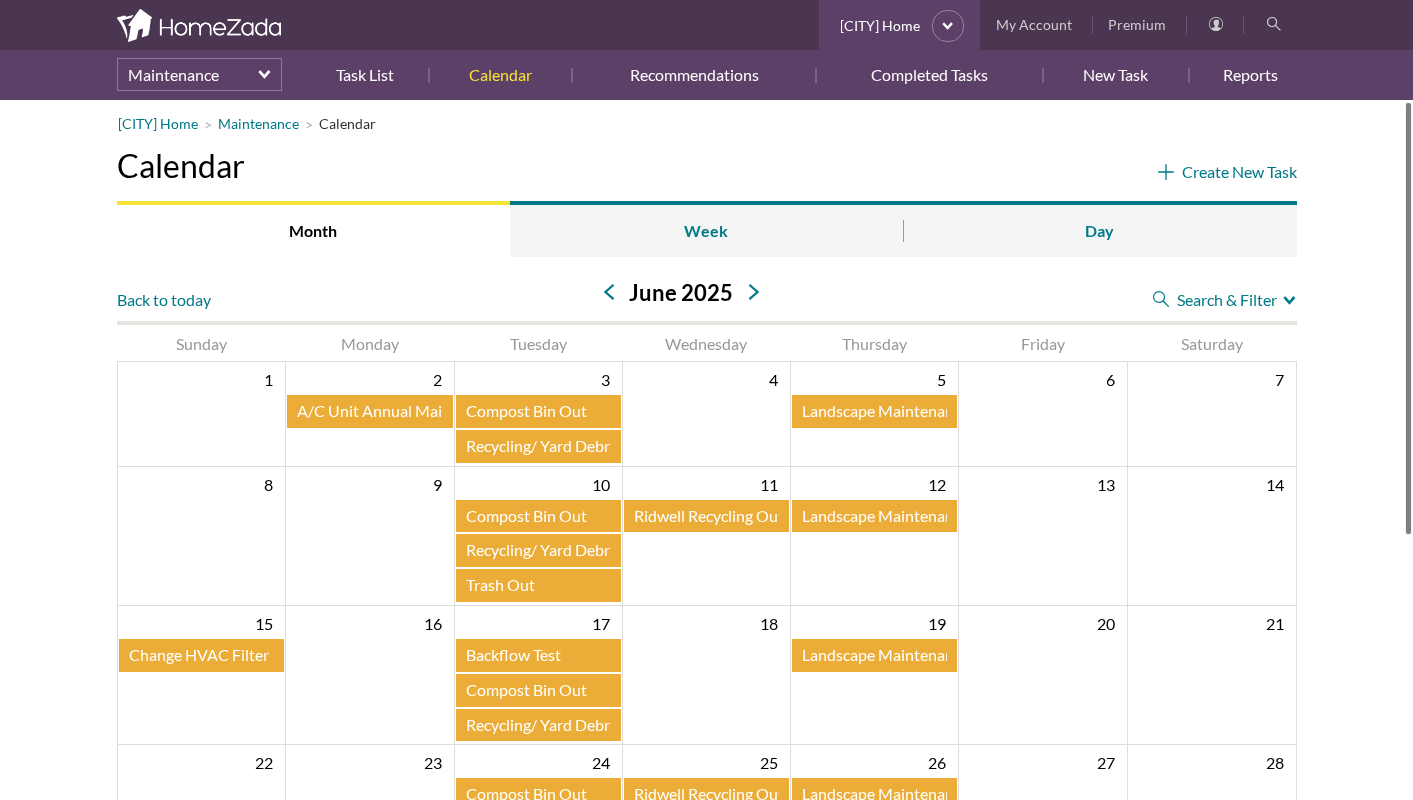 click on "A/C Unit Annual Maintenance" at bounding box center [401, 410] 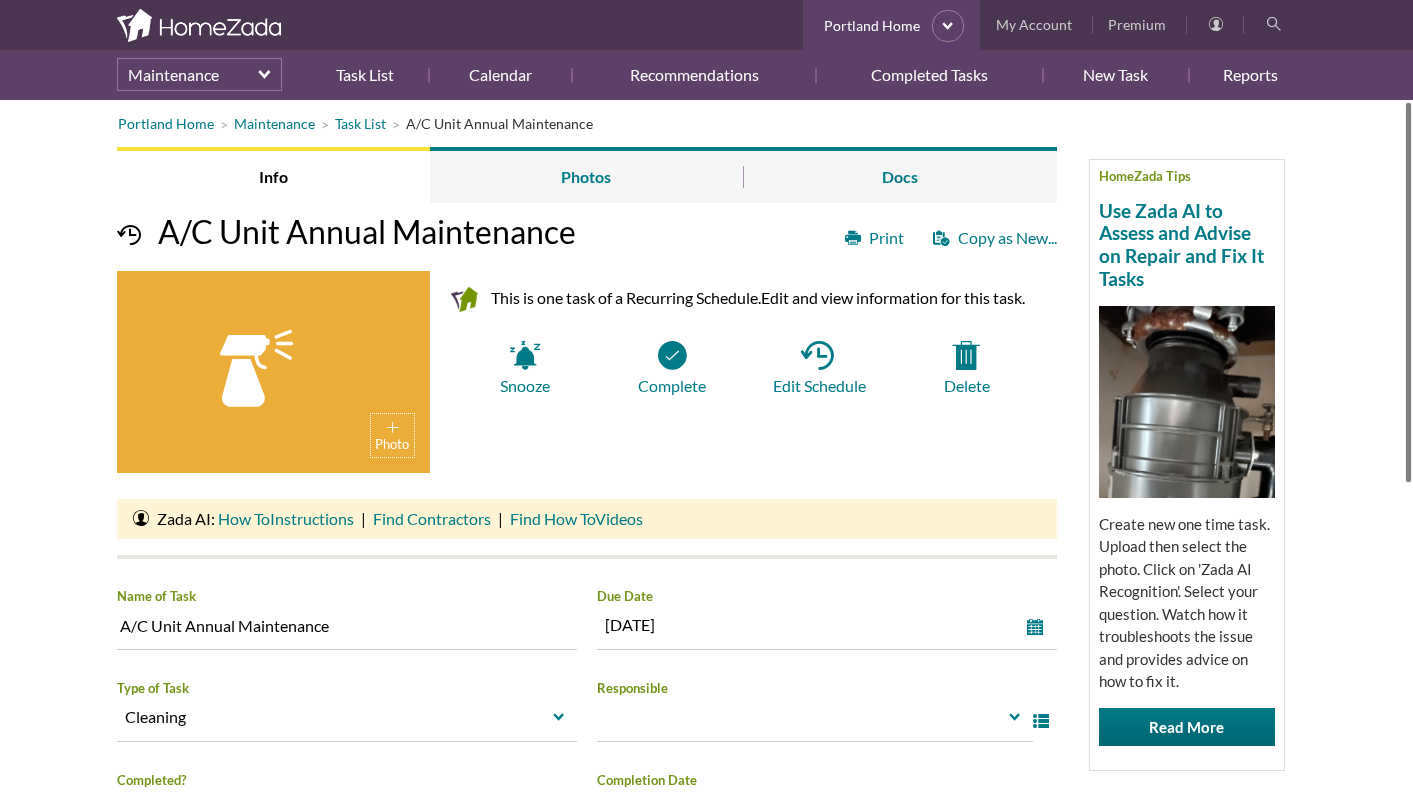 scroll, scrollTop: 0, scrollLeft: 0, axis: both 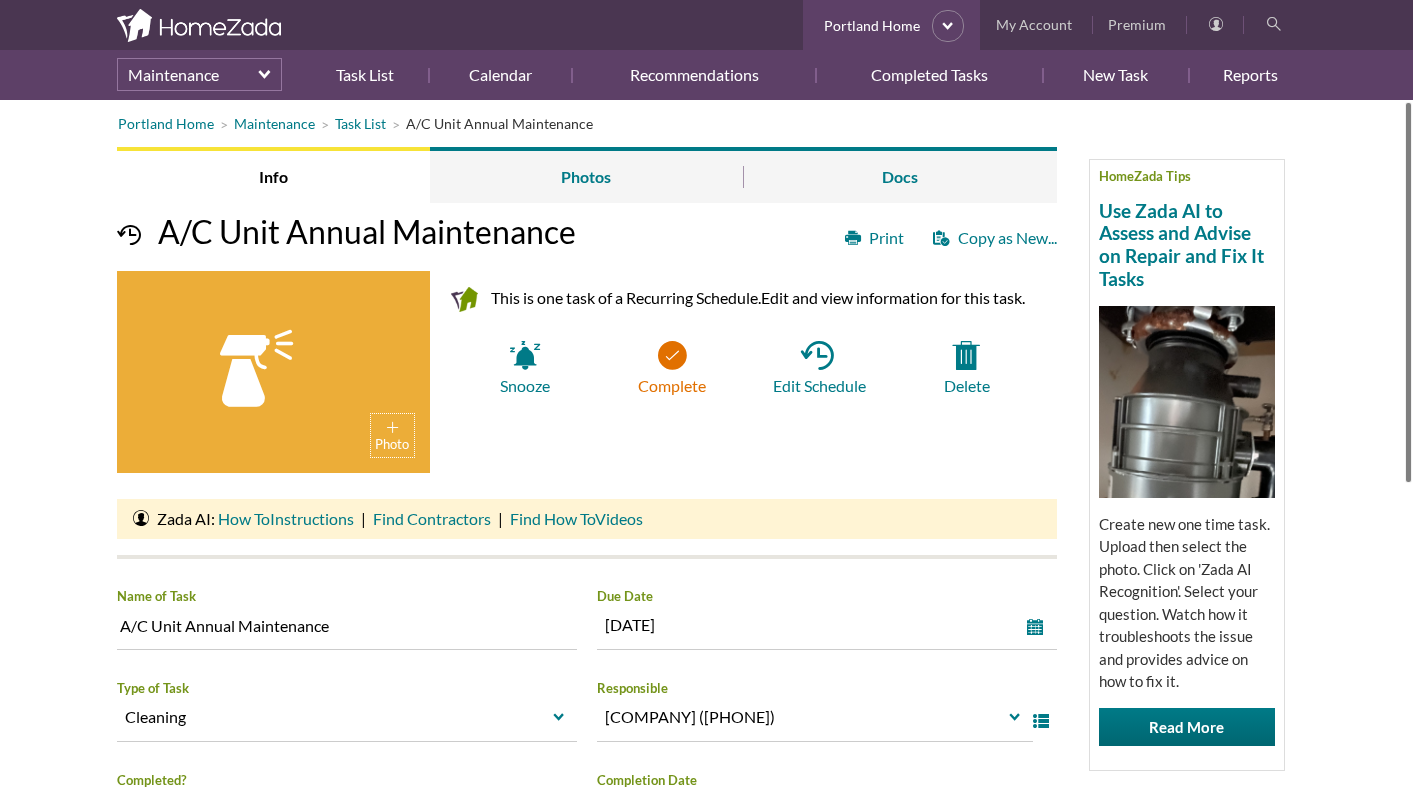 click on "Complete" at bounding box center [671, 368] 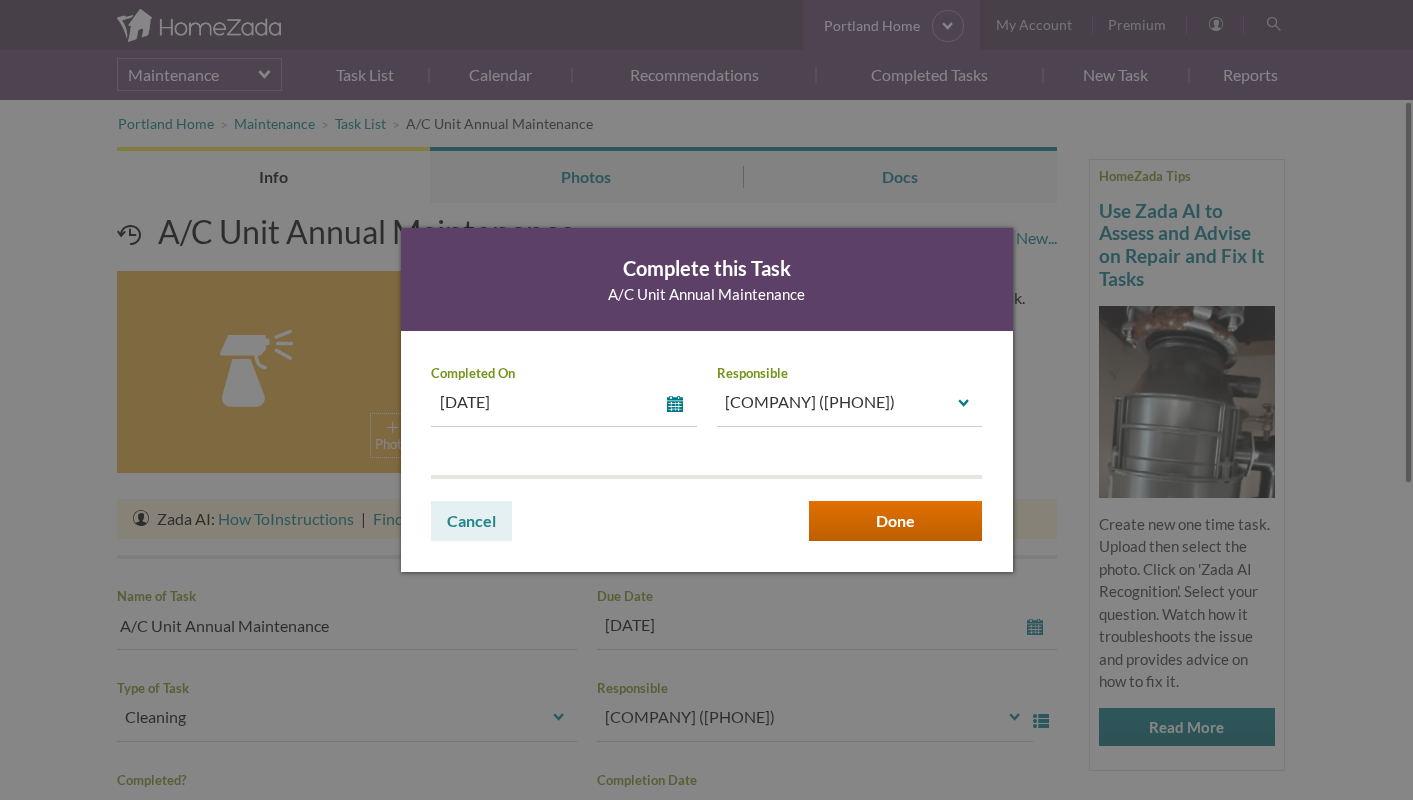 click on "Done" at bounding box center [895, 521] 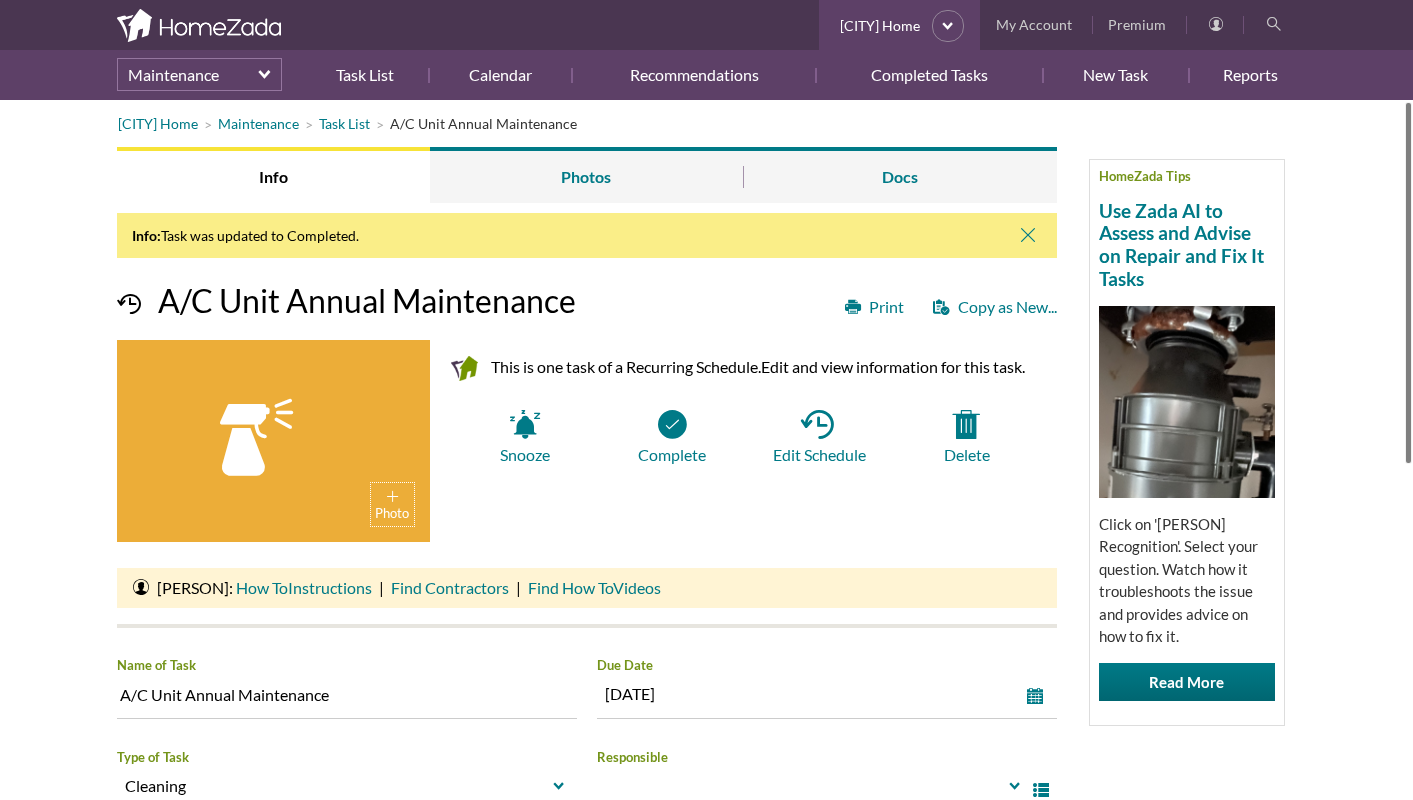 scroll, scrollTop: 0, scrollLeft: 0, axis: both 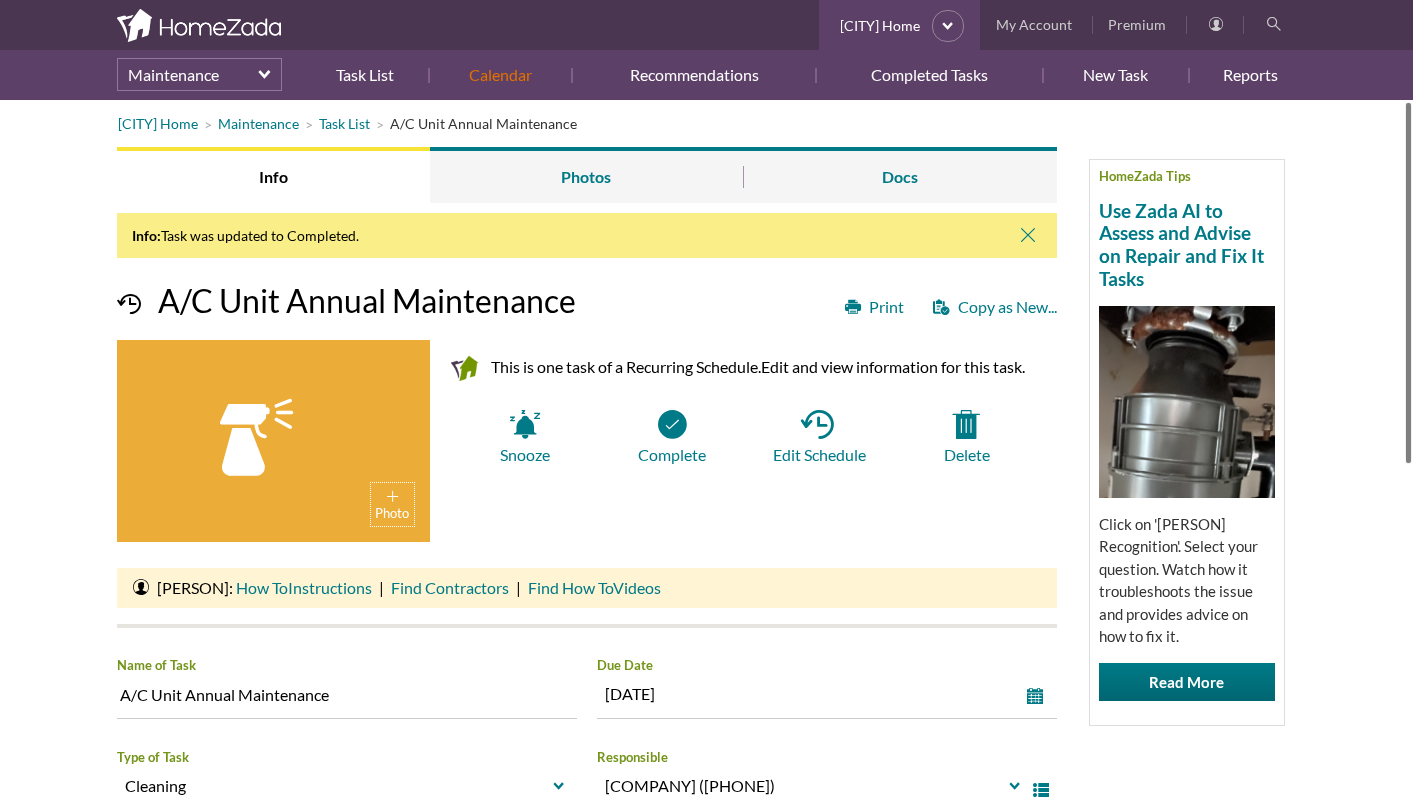 click on "Calendar" at bounding box center (500, 75) 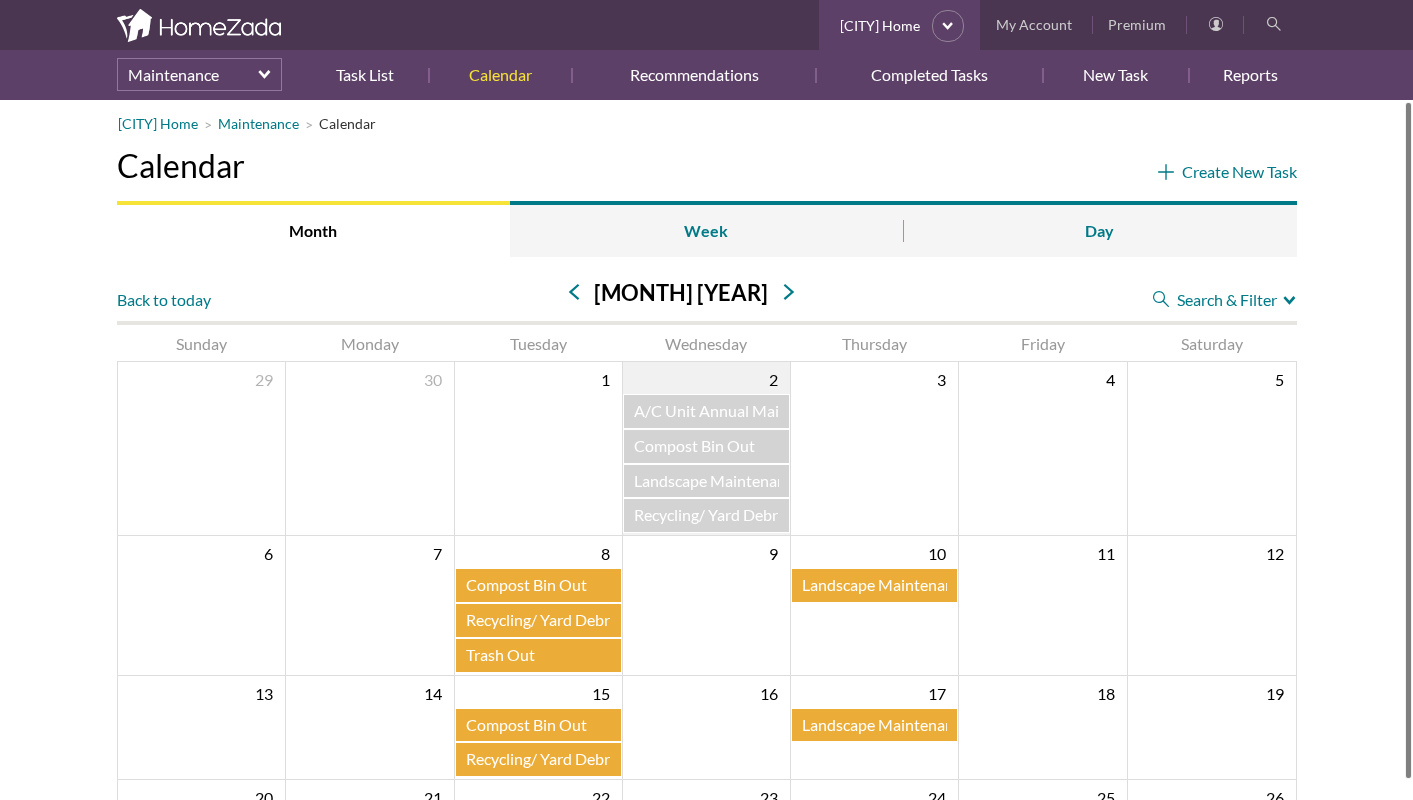 scroll, scrollTop: 0, scrollLeft: 0, axis: both 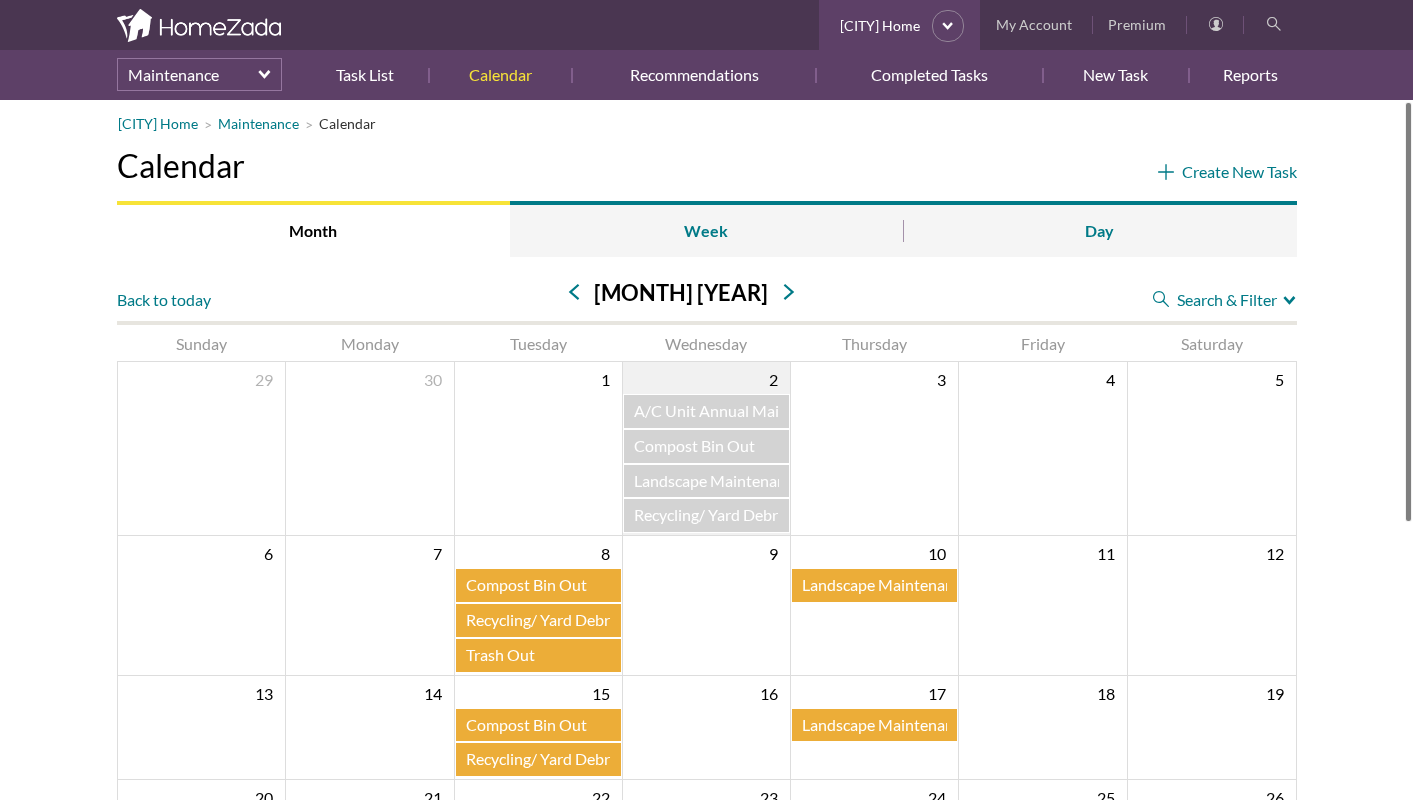 click on "Compost Bin Out" at bounding box center [526, 584] 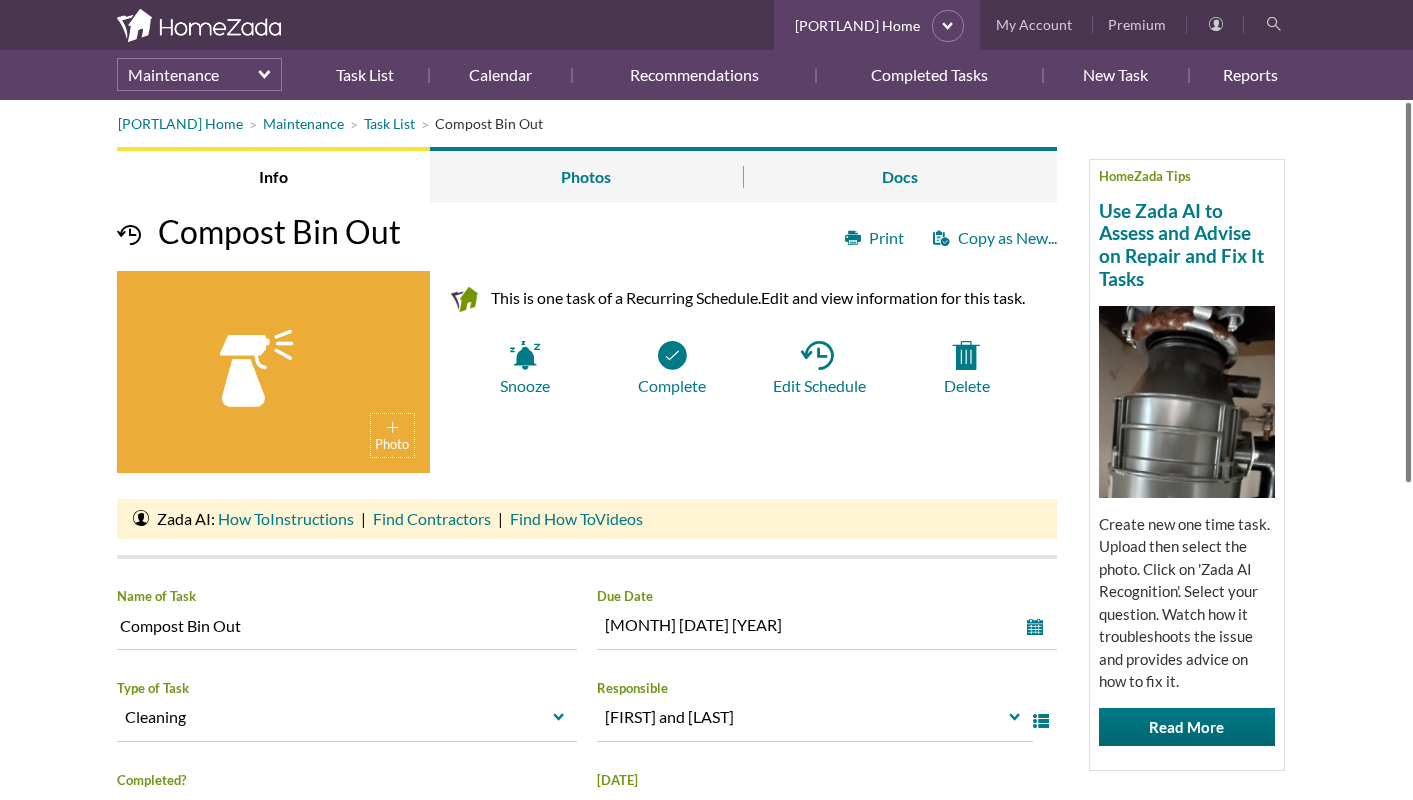 scroll, scrollTop: 0, scrollLeft: 0, axis: both 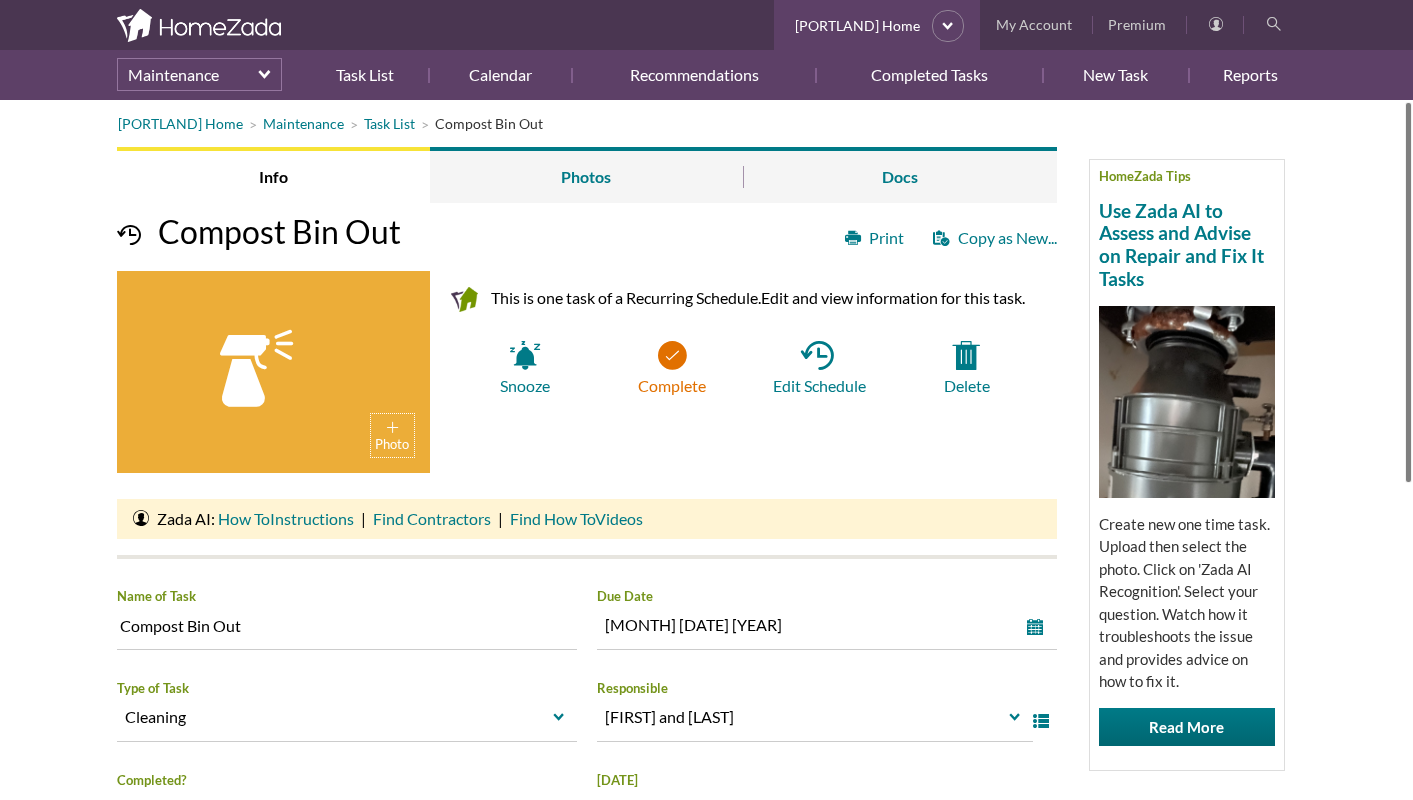 click on "Complete" at bounding box center (671, 368) 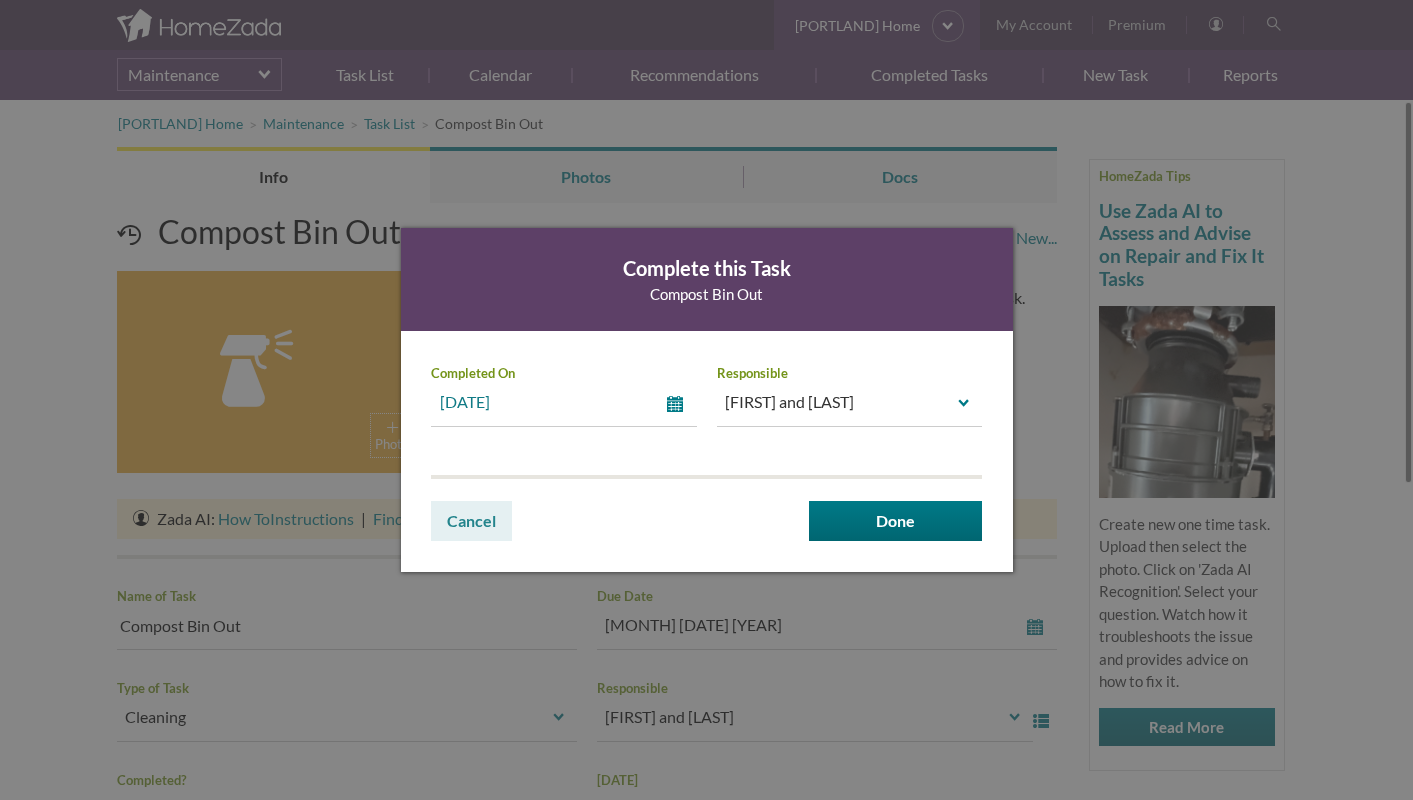 click on "select" at bounding box center (679, 404) 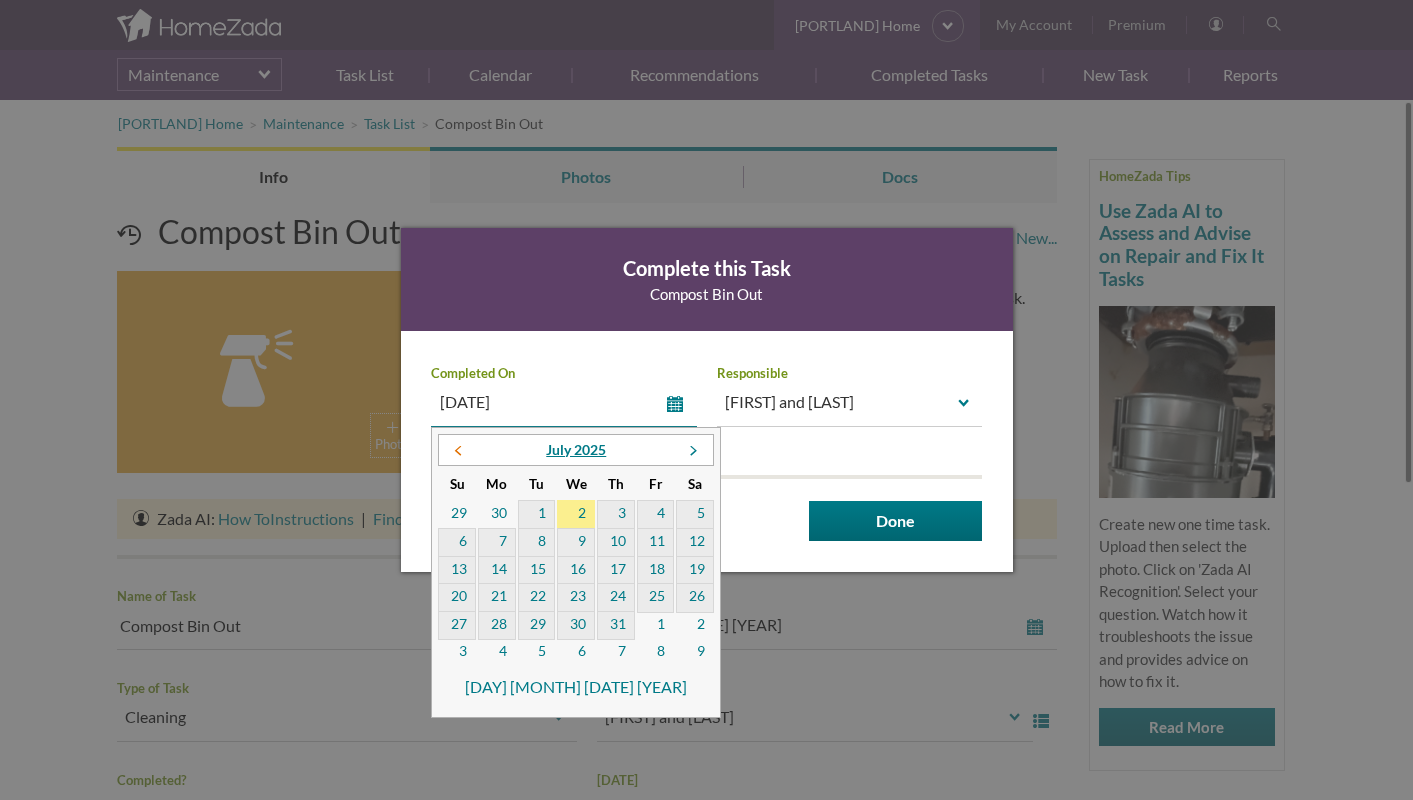 click at bounding box center (458, 451) 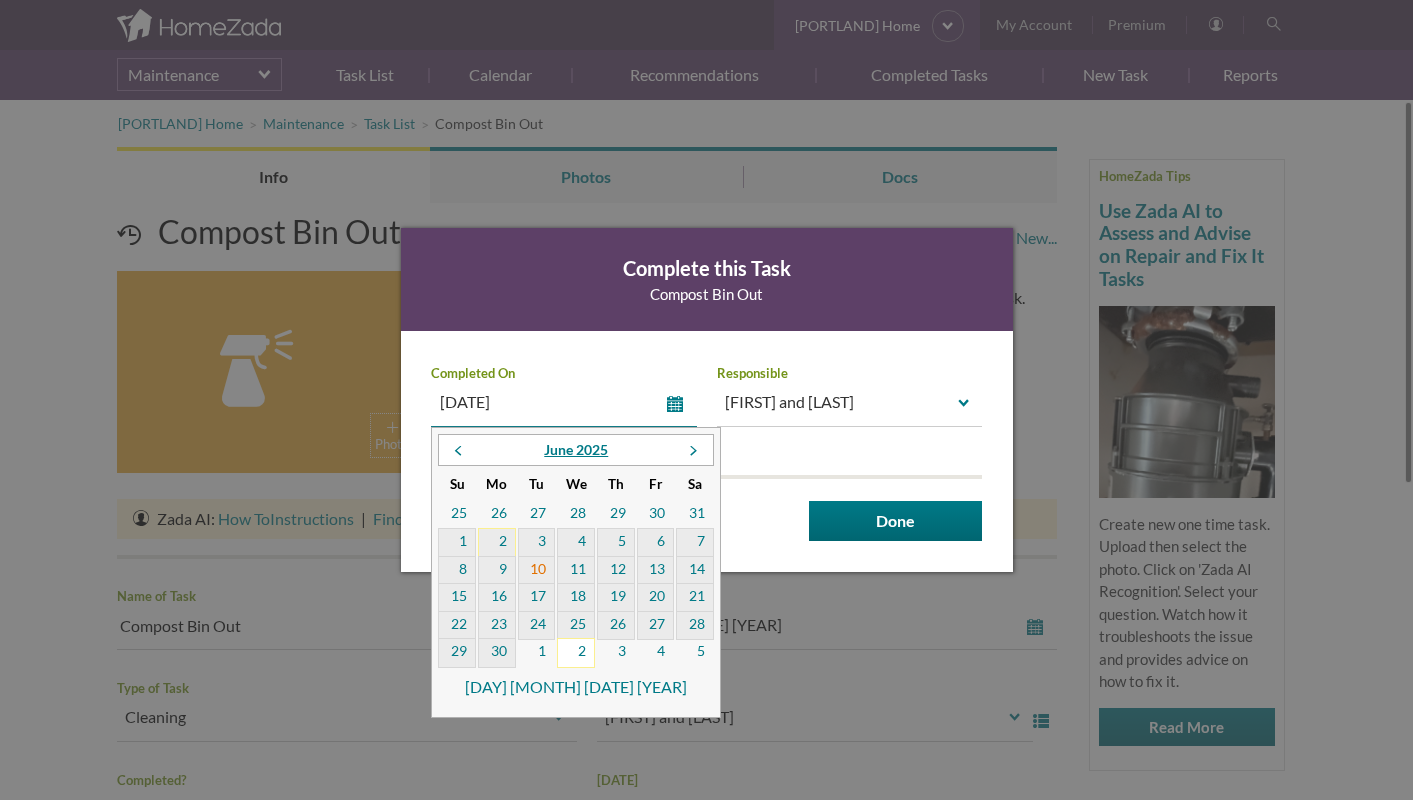 click on "10" at bounding box center [537, 571] 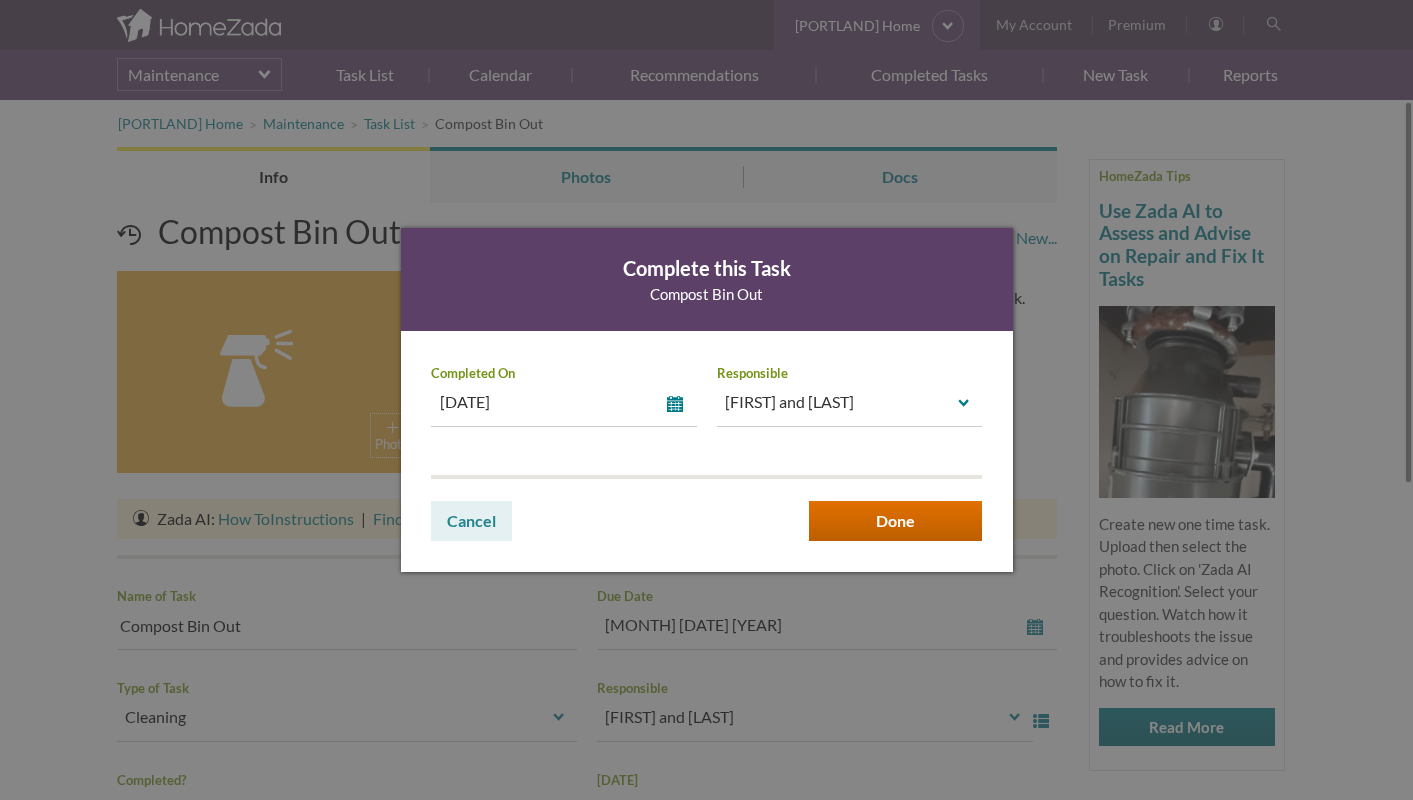 click on "Done" at bounding box center (895, 521) 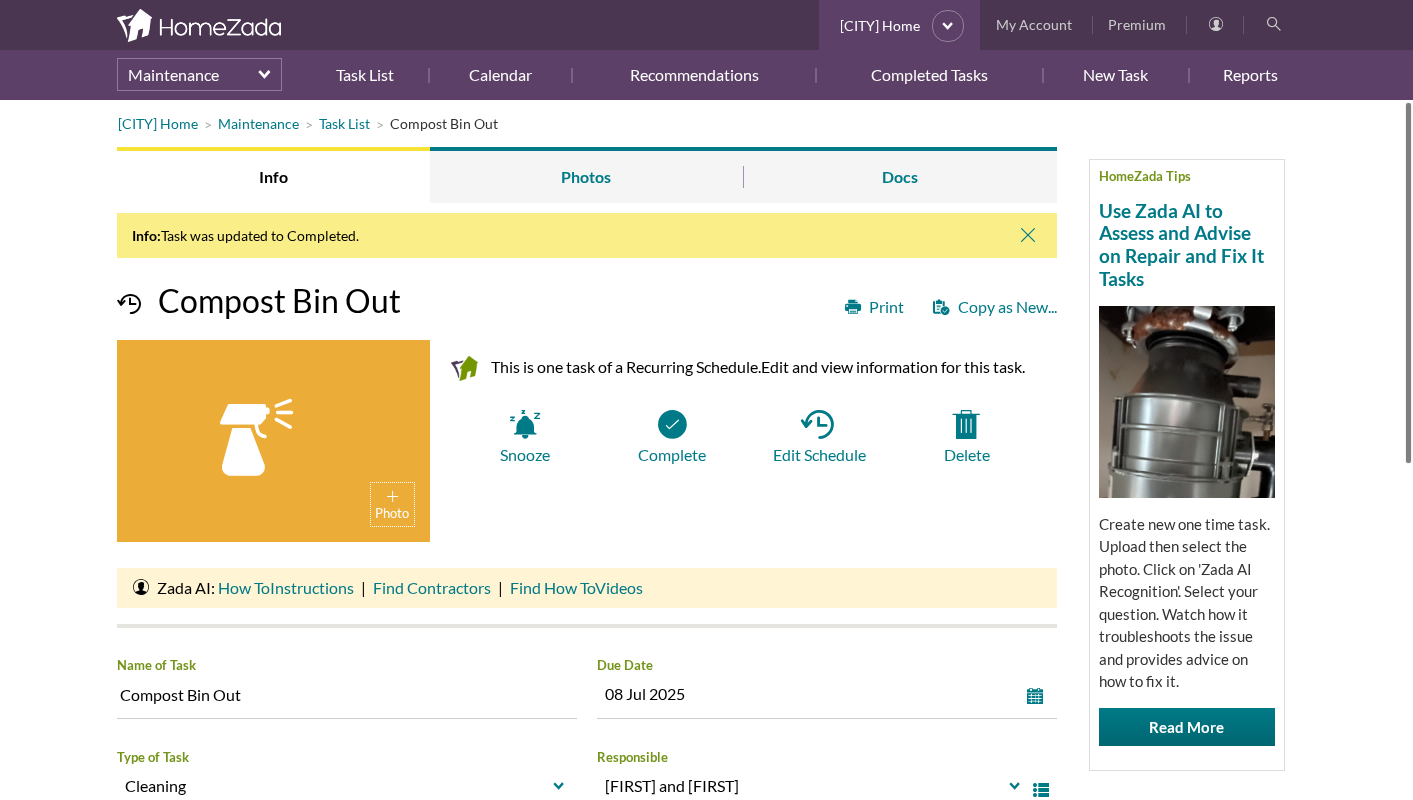 scroll, scrollTop: 0, scrollLeft: 0, axis: both 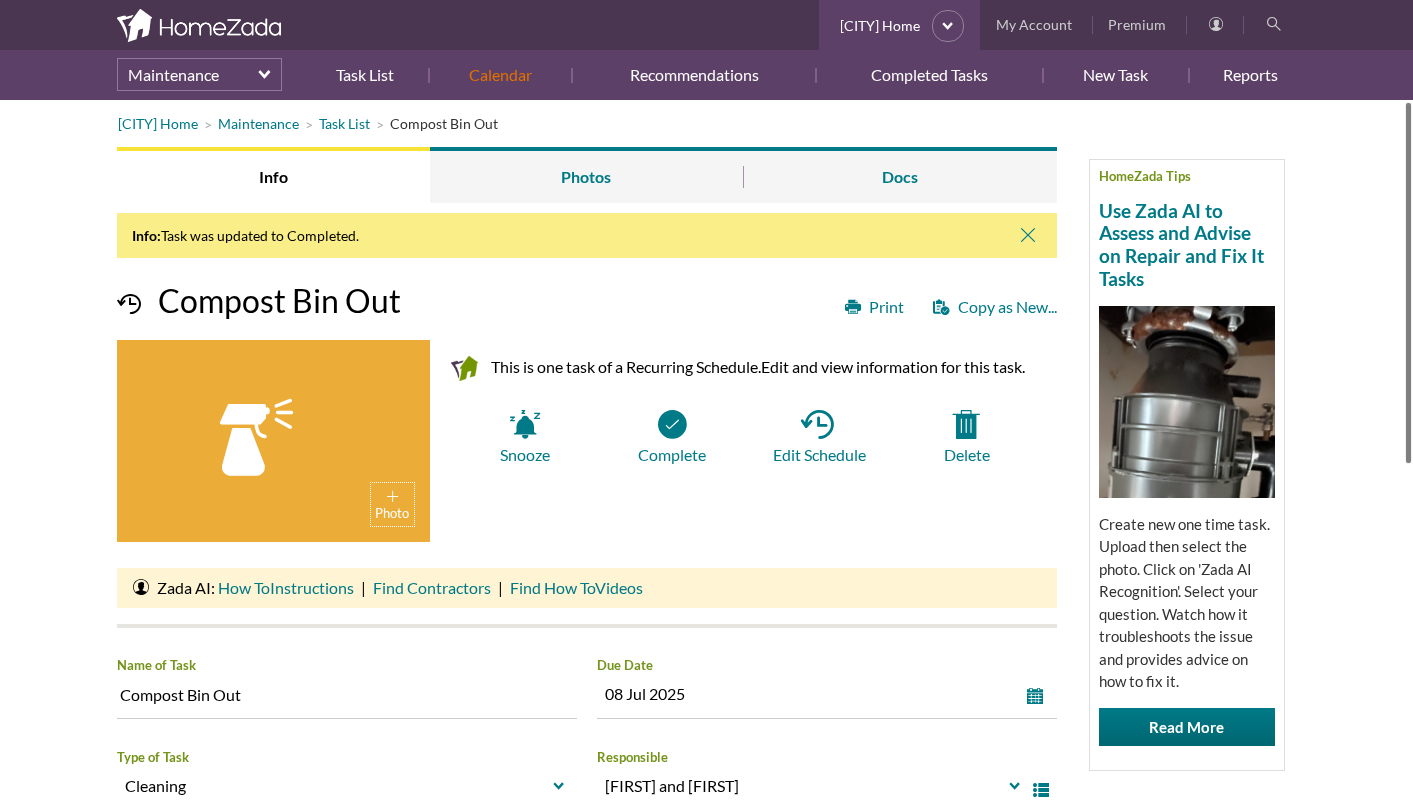 click on "Calendar" at bounding box center (500, 75) 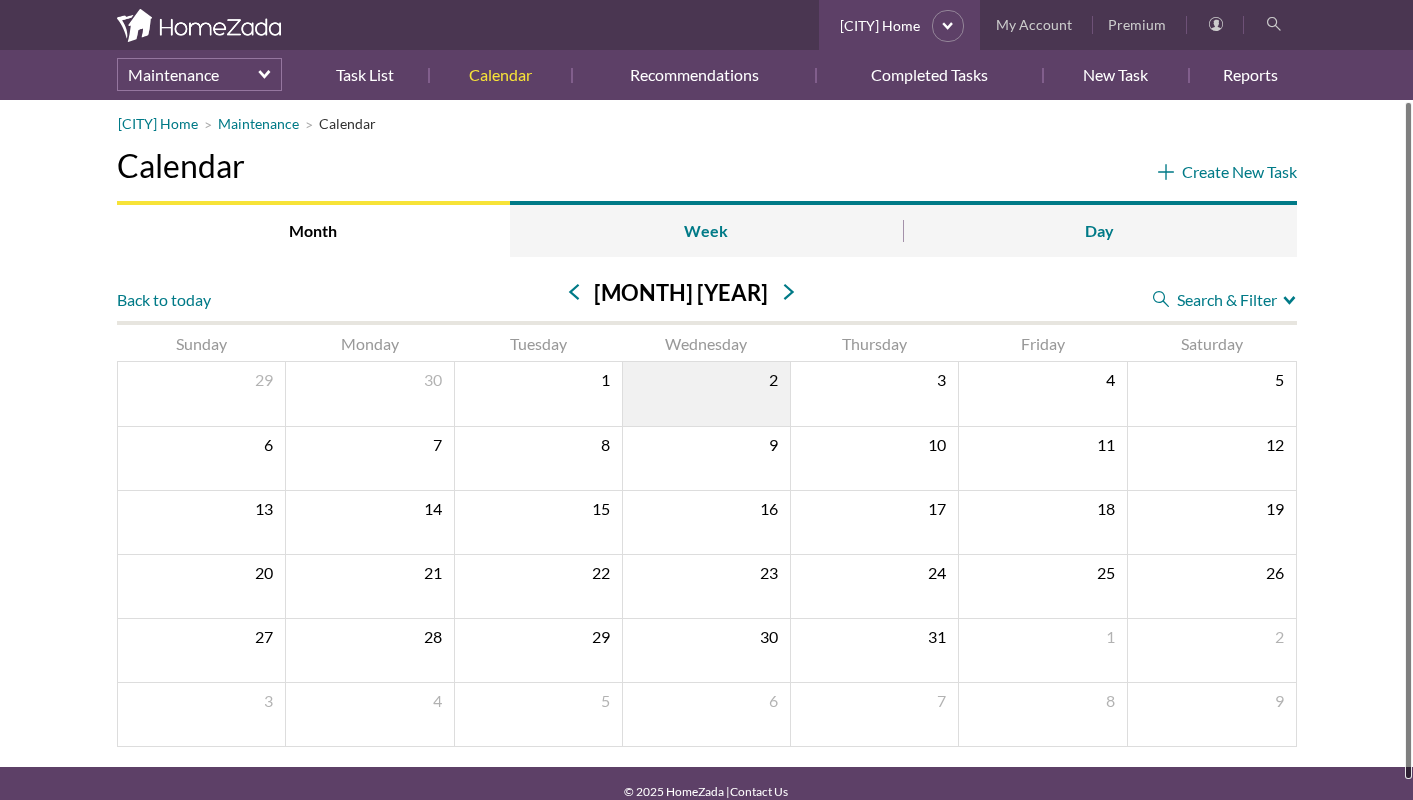 scroll, scrollTop: 0, scrollLeft: 0, axis: both 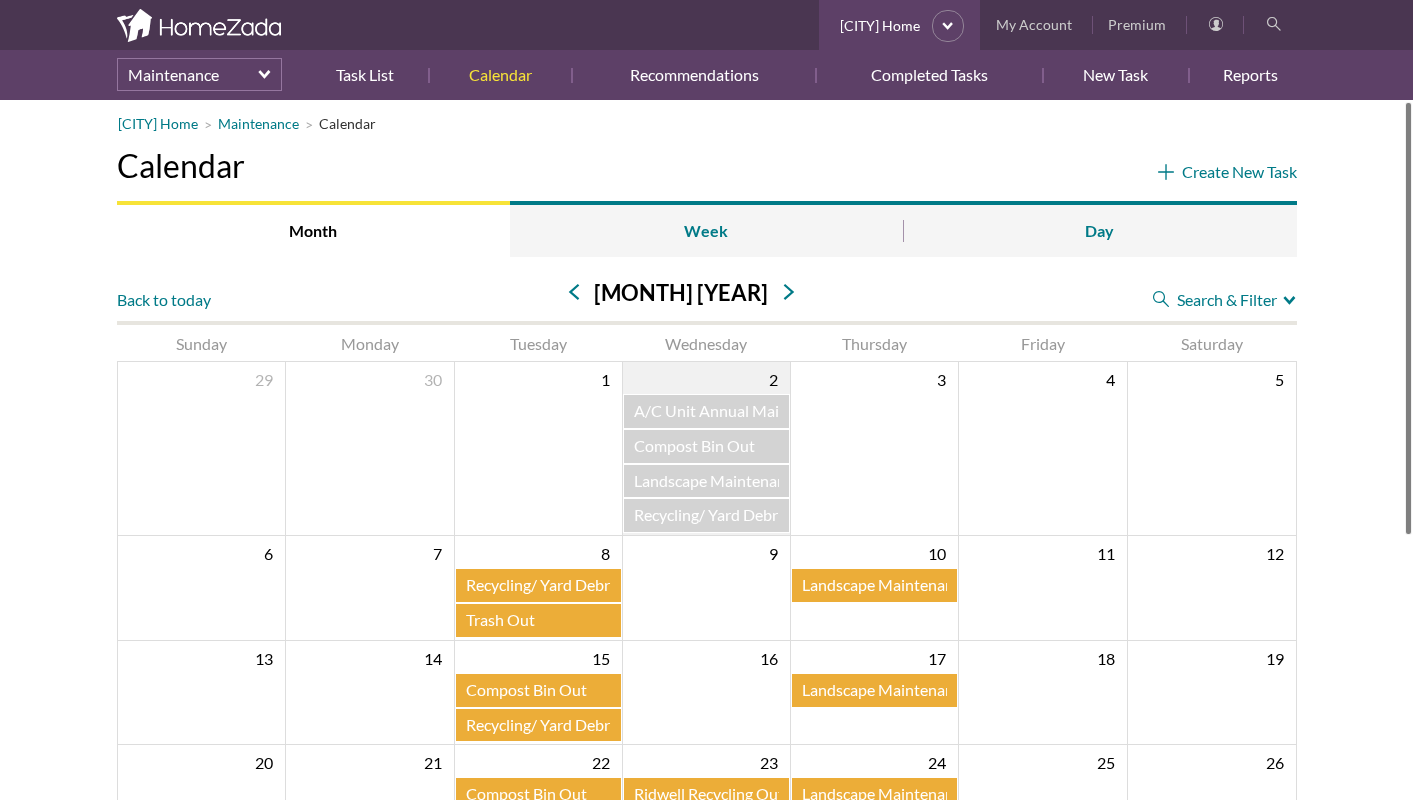 click on "Recycling/ Yard Debris Out" at bounding box center (559, 584) 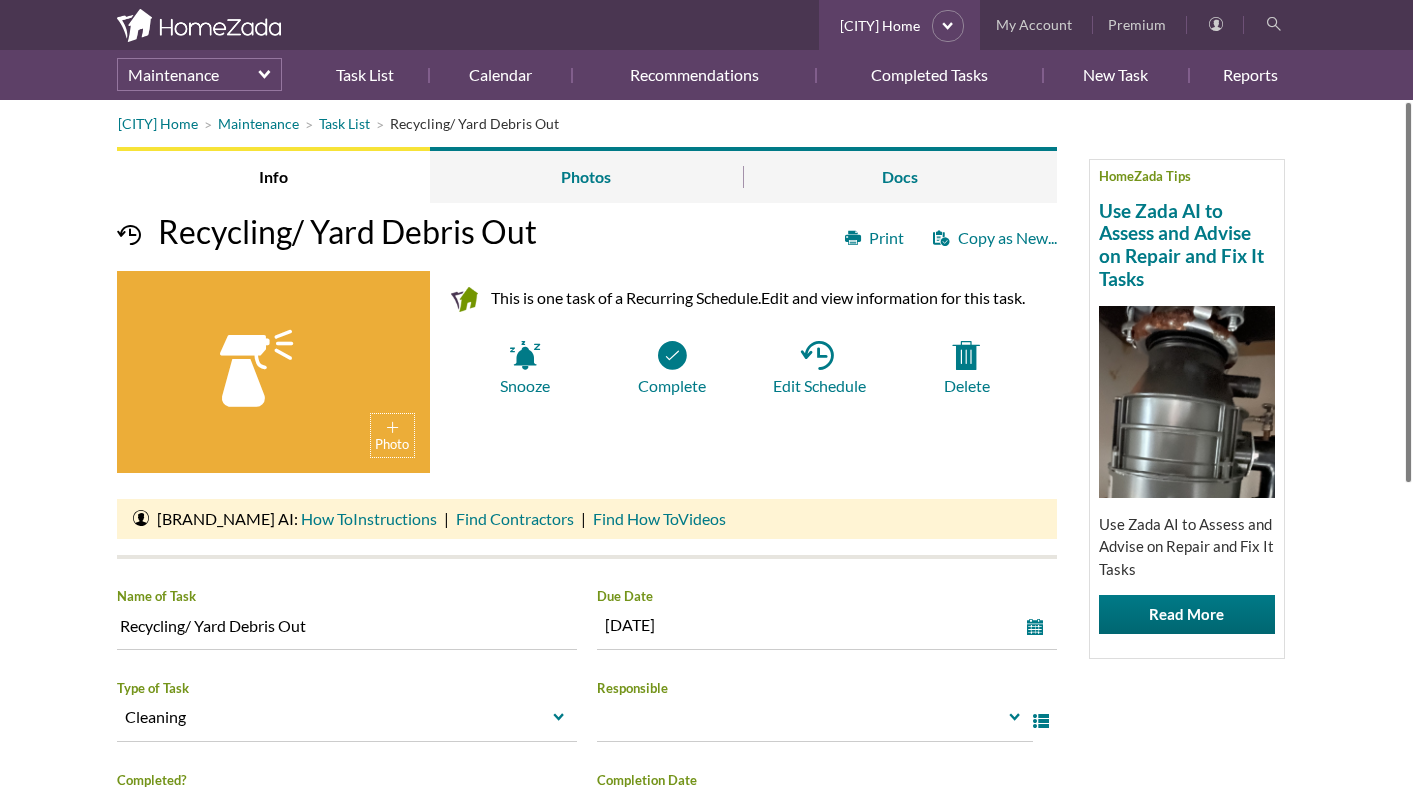 scroll, scrollTop: 0, scrollLeft: 0, axis: both 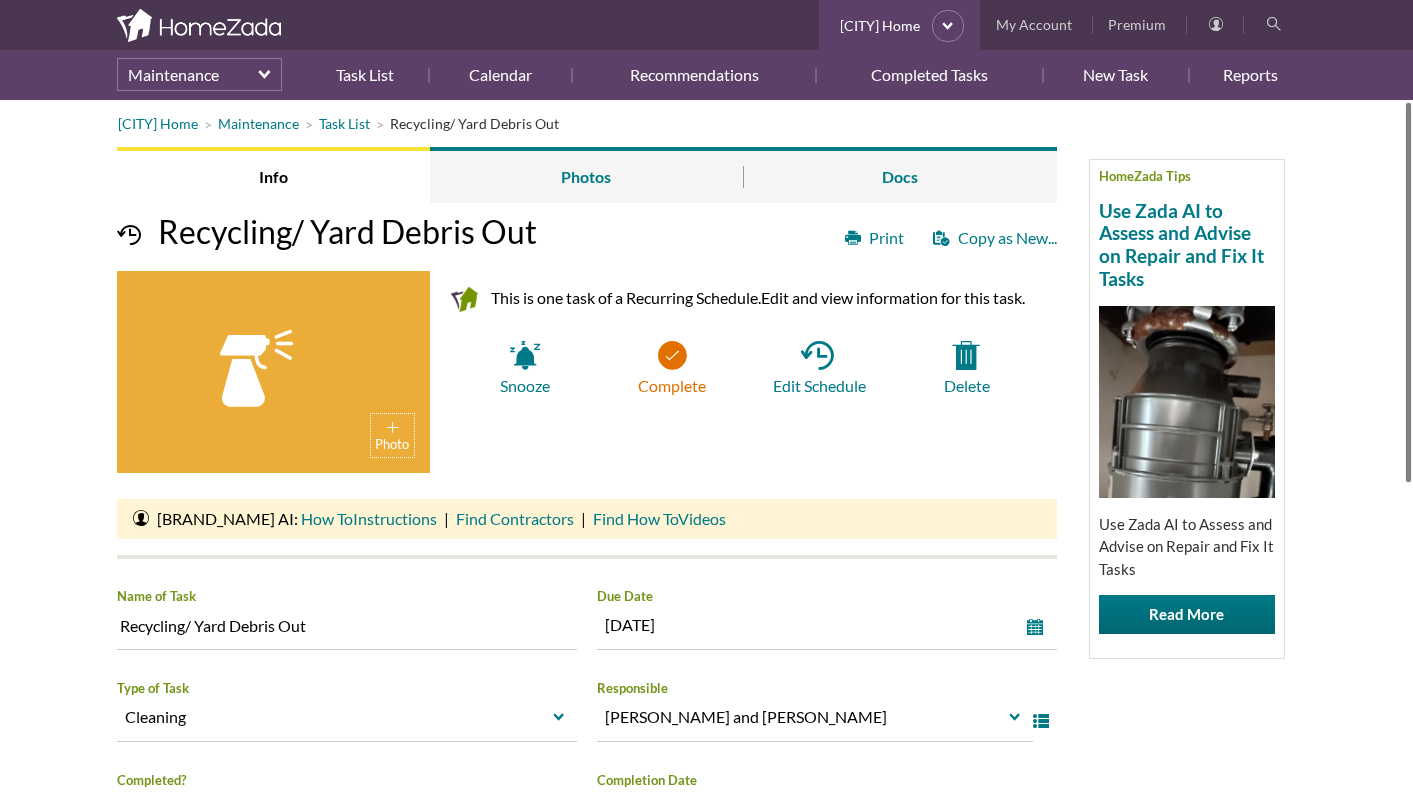 click on "Complete" at bounding box center (671, 368) 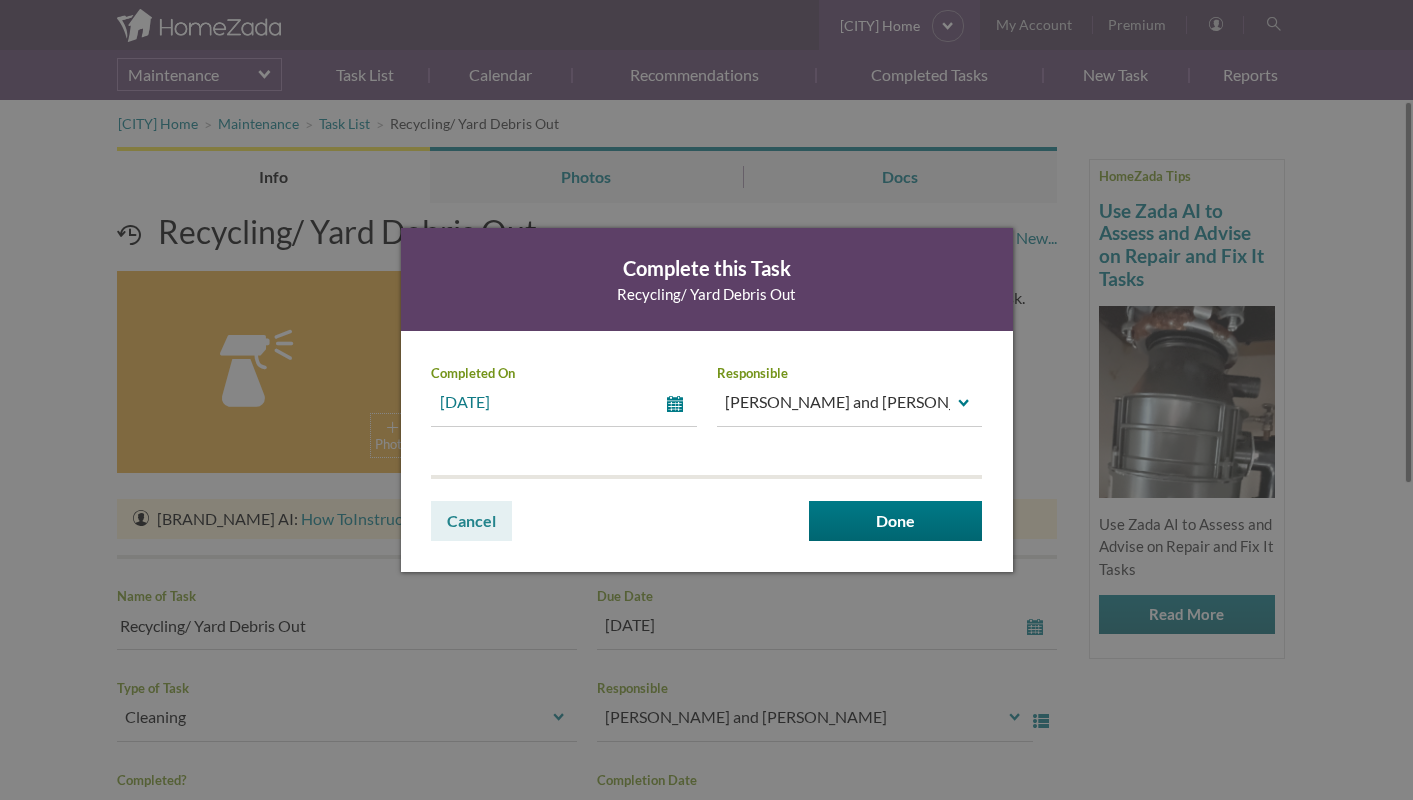 click on "select" at bounding box center [679, 404] 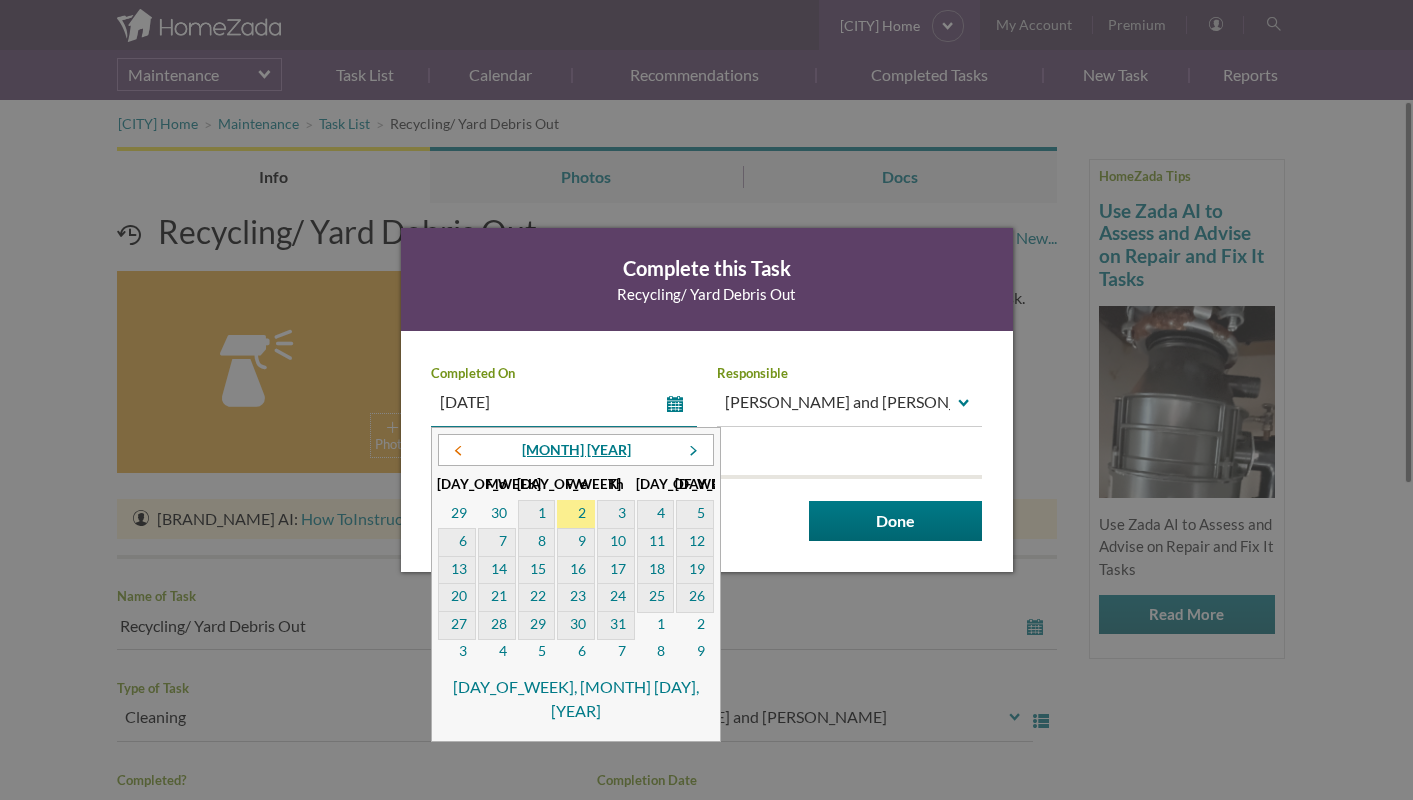 click at bounding box center [457, 453] 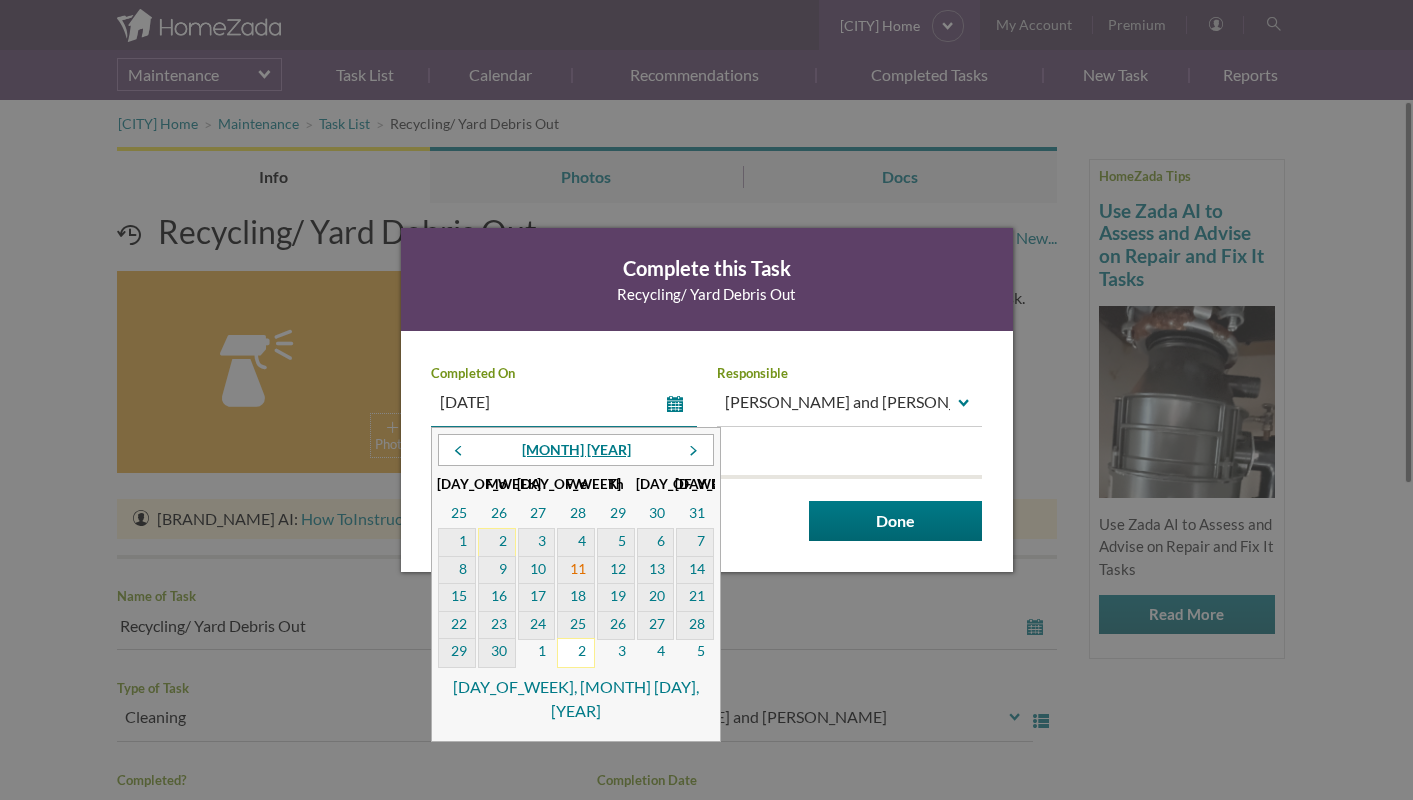 click on "11" at bounding box center (576, 571) 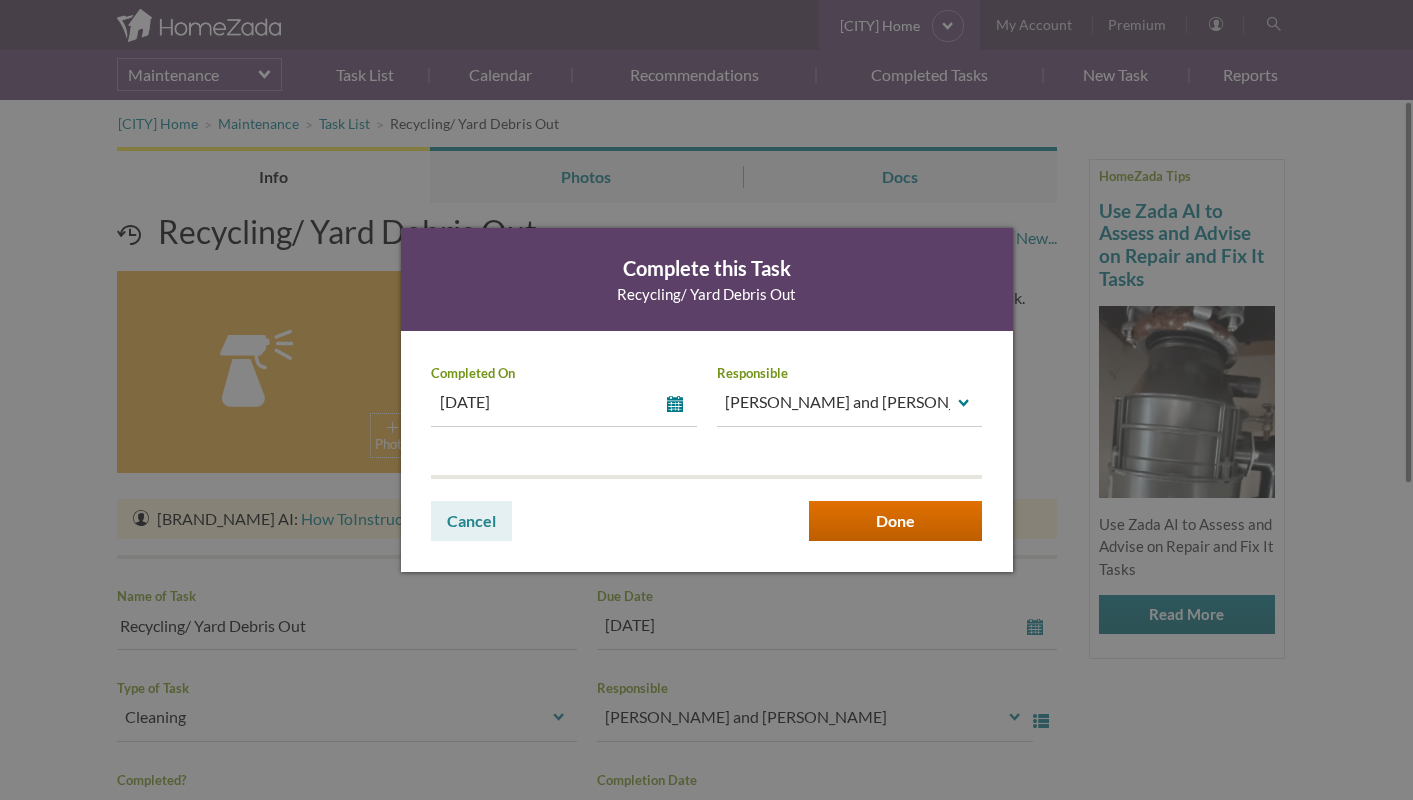 click on "Done" at bounding box center [895, 521] 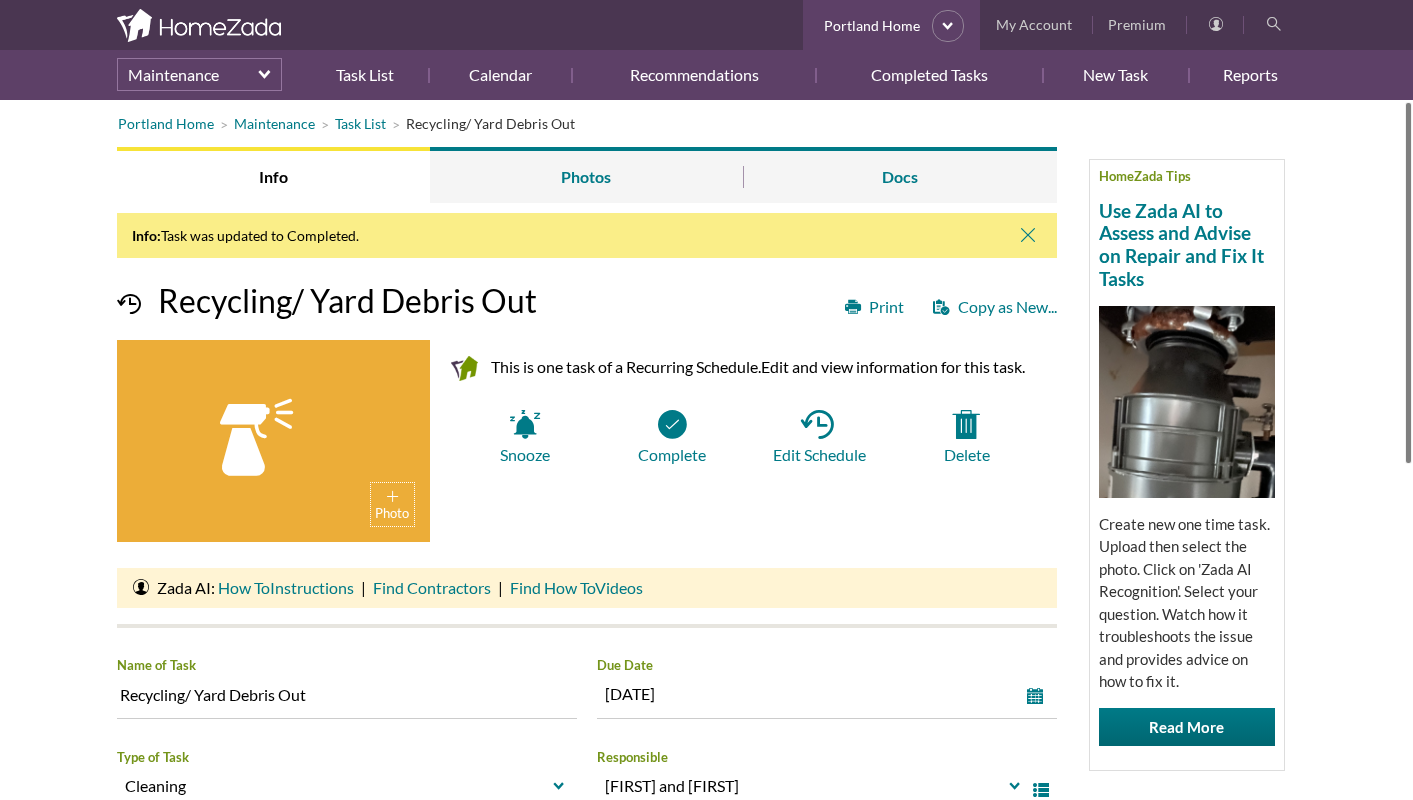 scroll, scrollTop: 0, scrollLeft: 0, axis: both 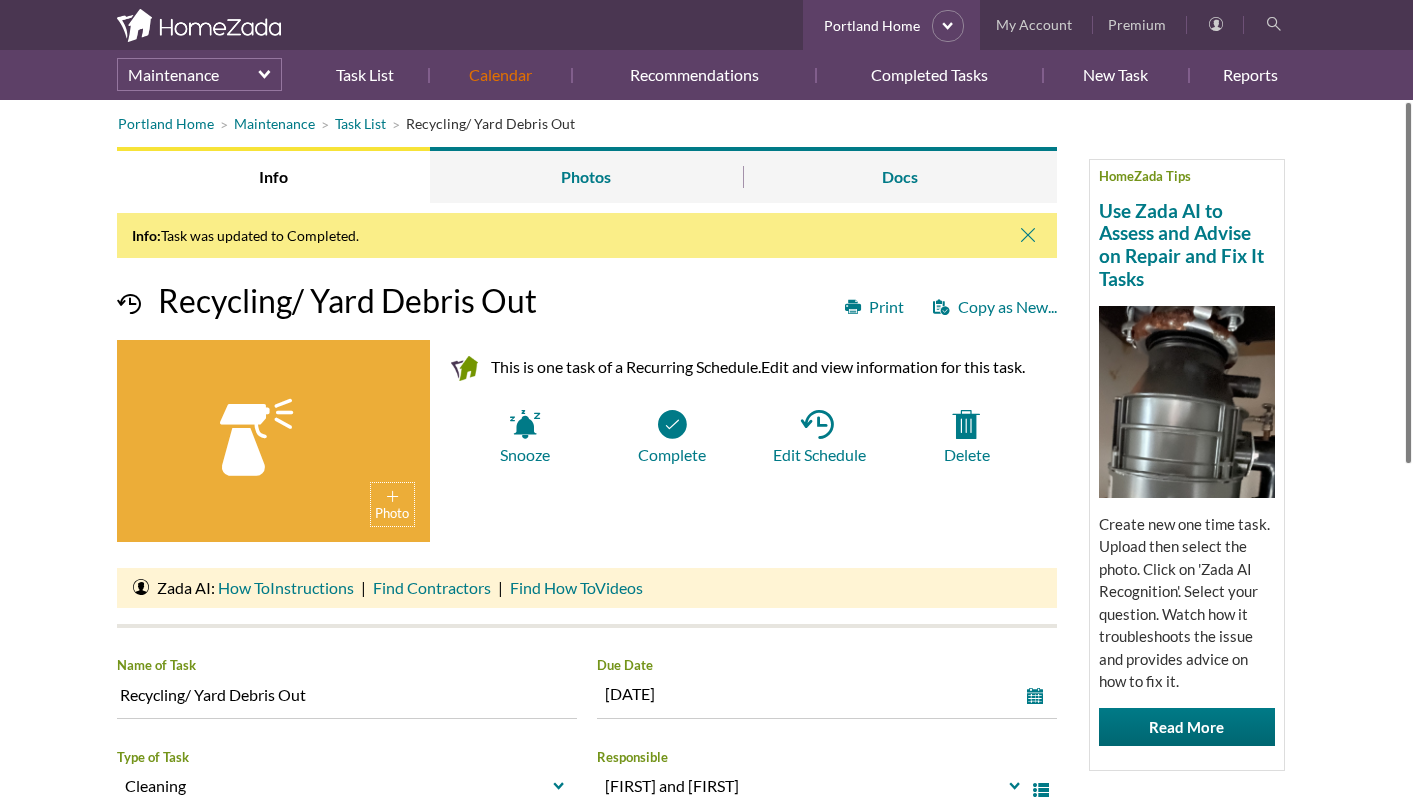 click on "Calendar" at bounding box center [500, 75] 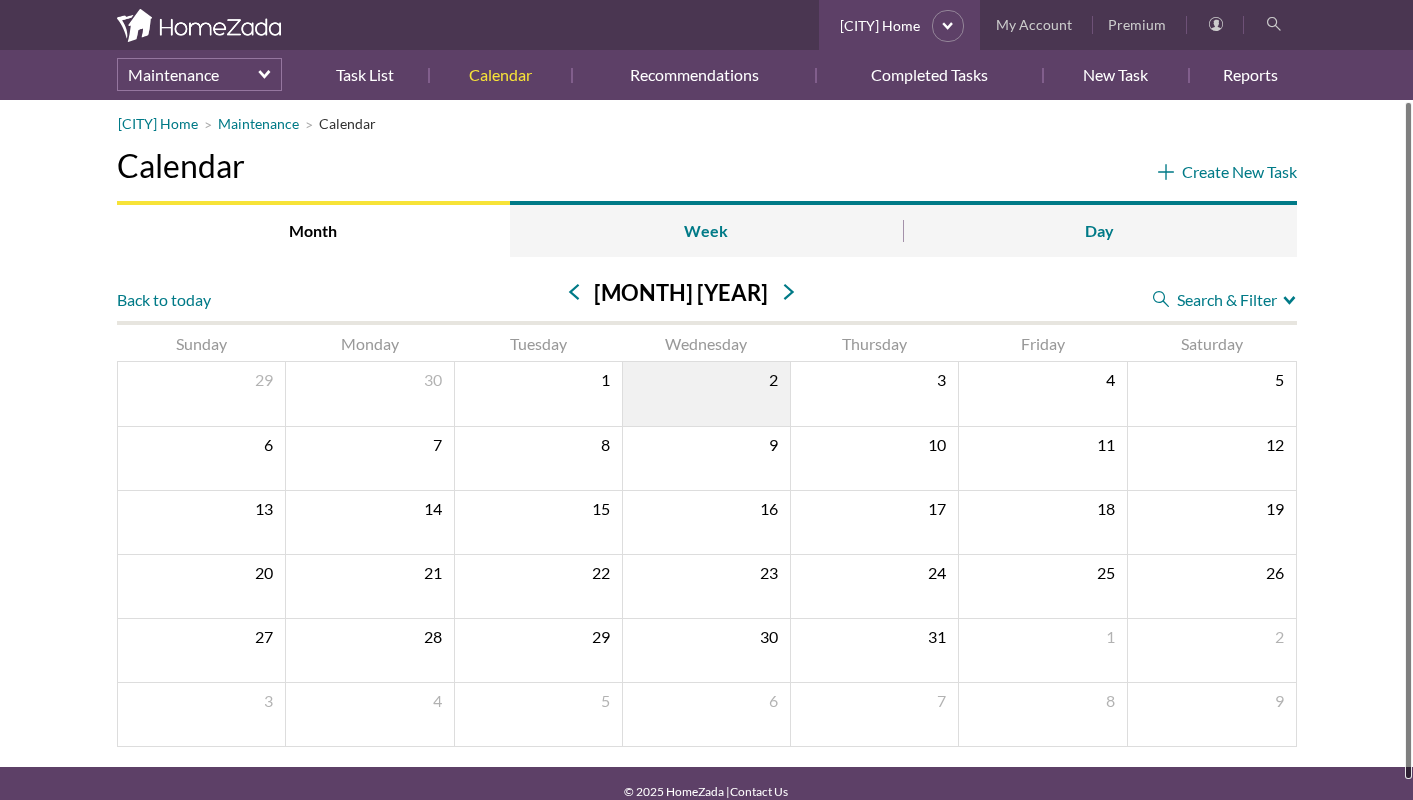 scroll, scrollTop: 0, scrollLeft: 0, axis: both 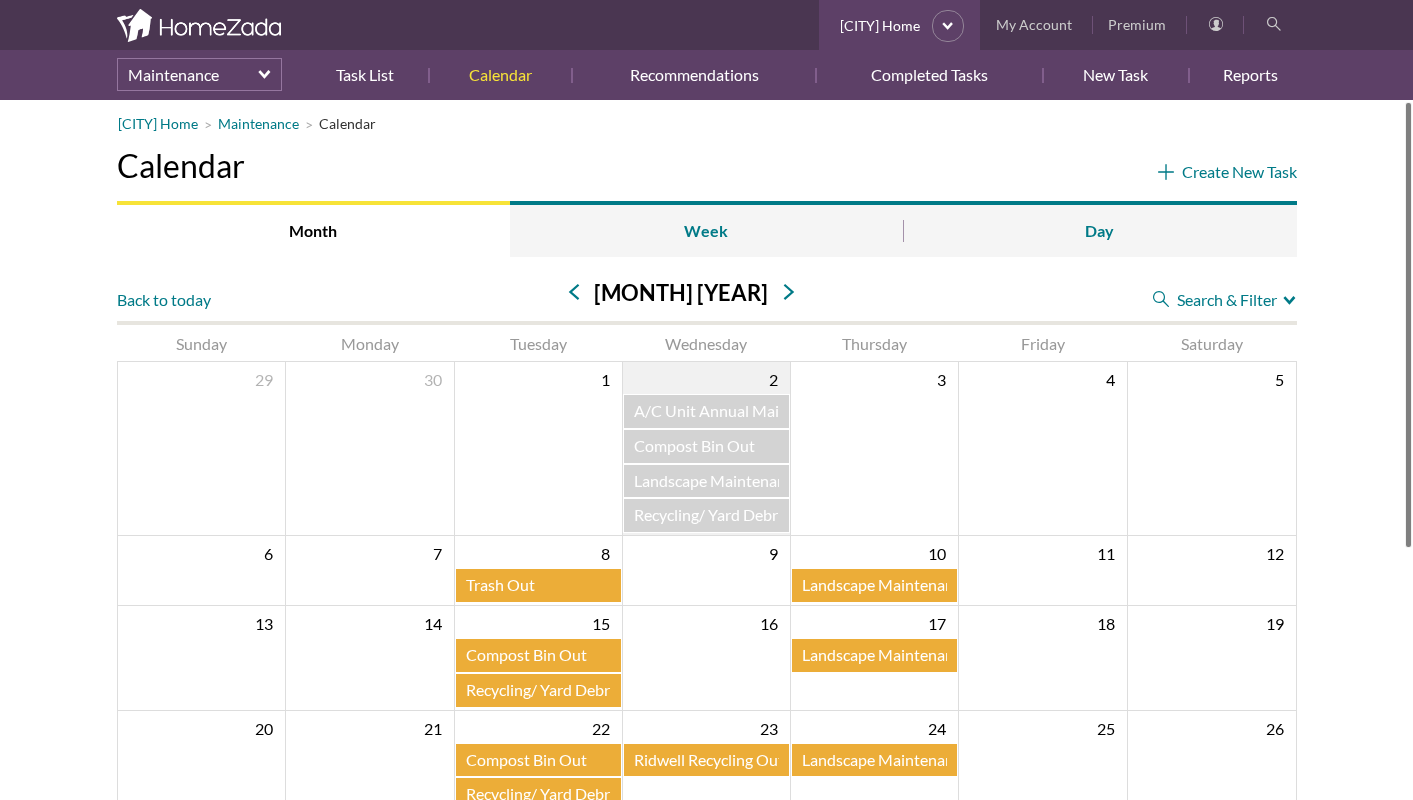 click on "Trash Out" at bounding box center (538, 585) 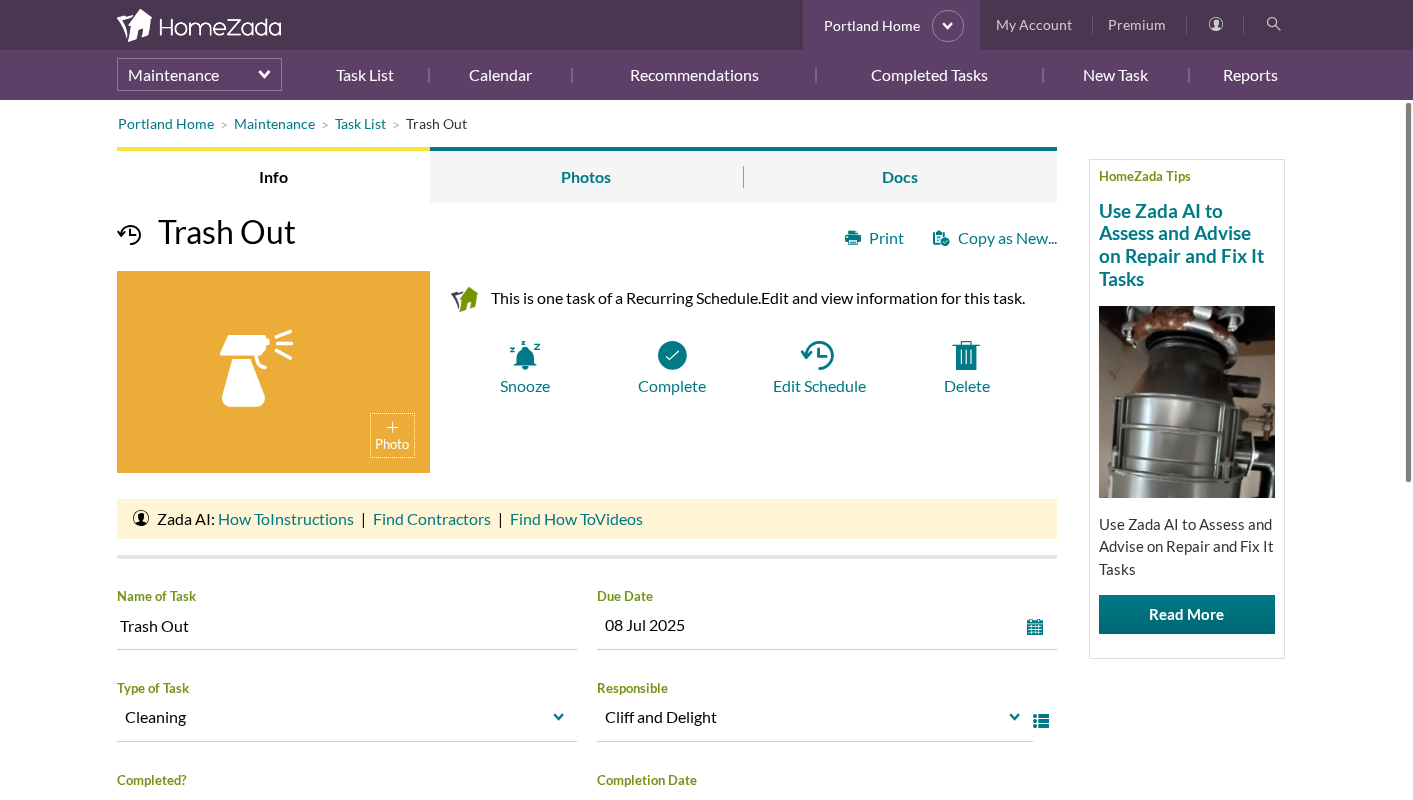 scroll, scrollTop: 0, scrollLeft: 0, axis: both 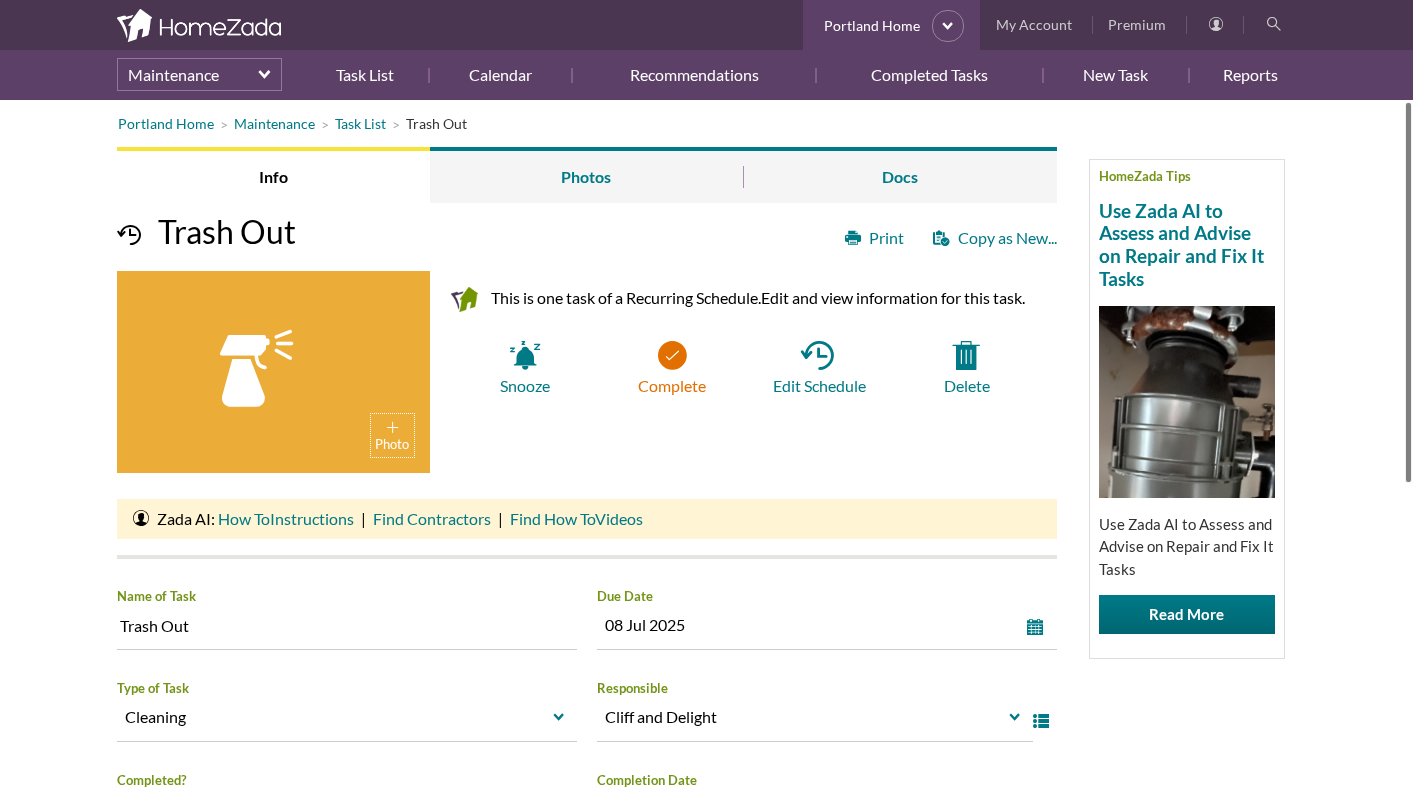 click on "Complete" at bounding box center (671, 368) 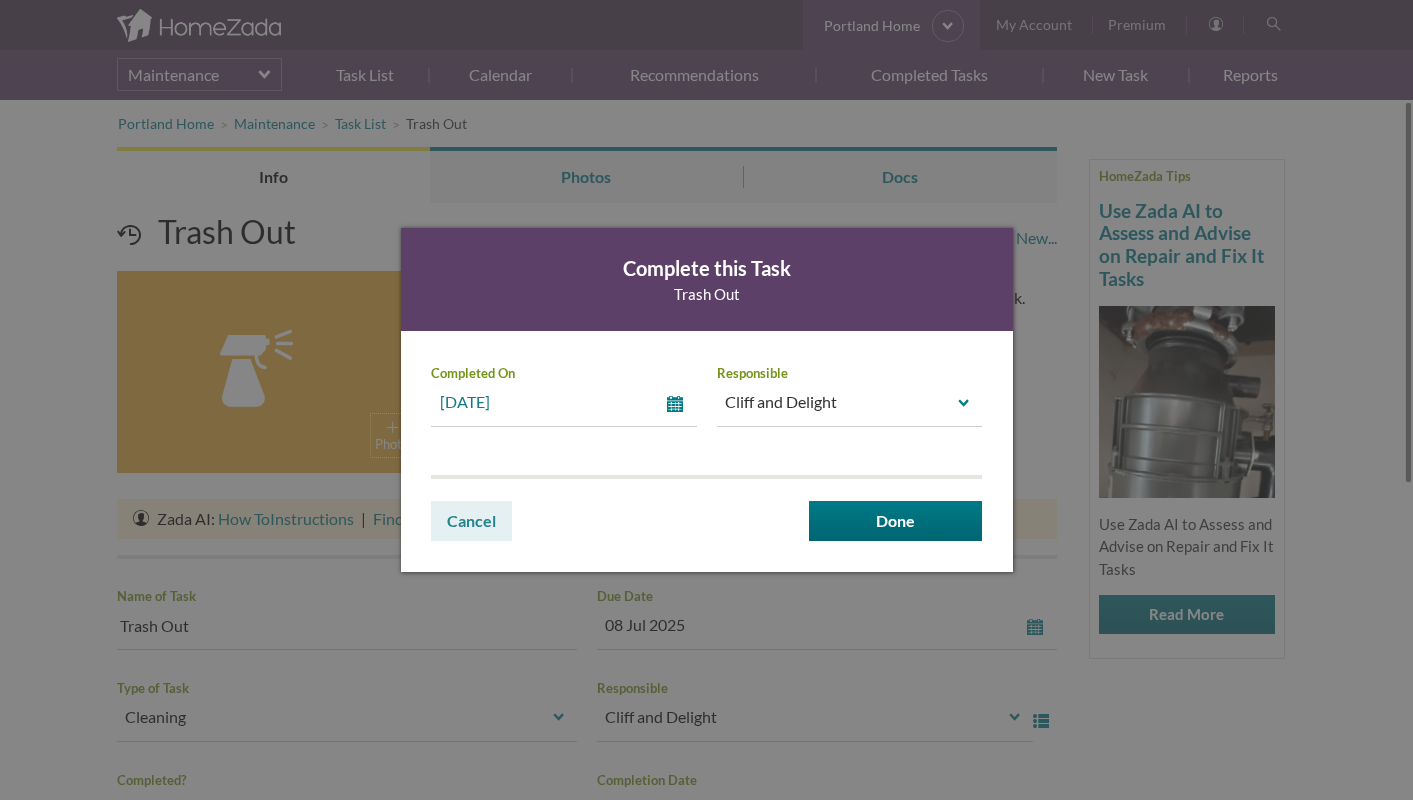 click on "select" at bounding box center [679, 404] 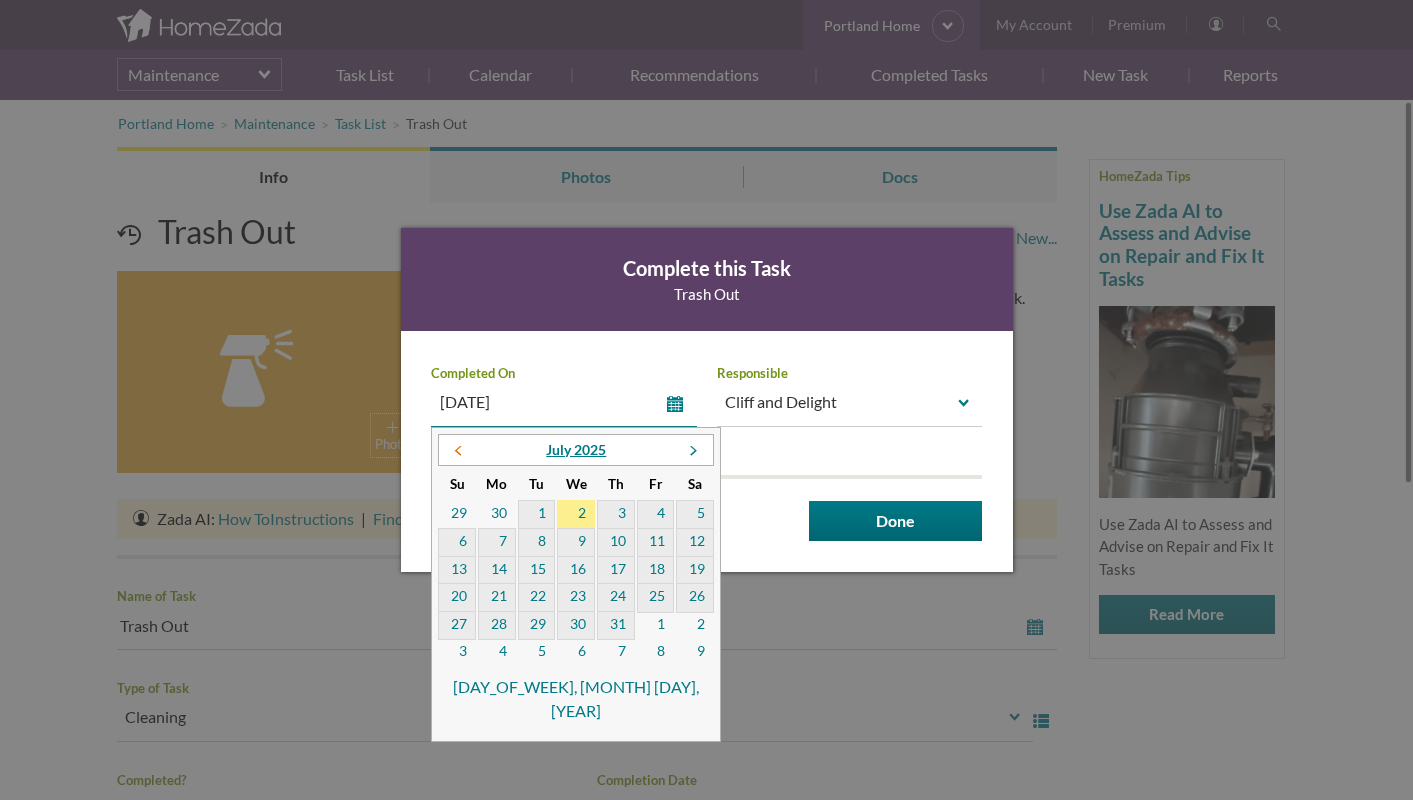 click at bounding box center (458, 451) 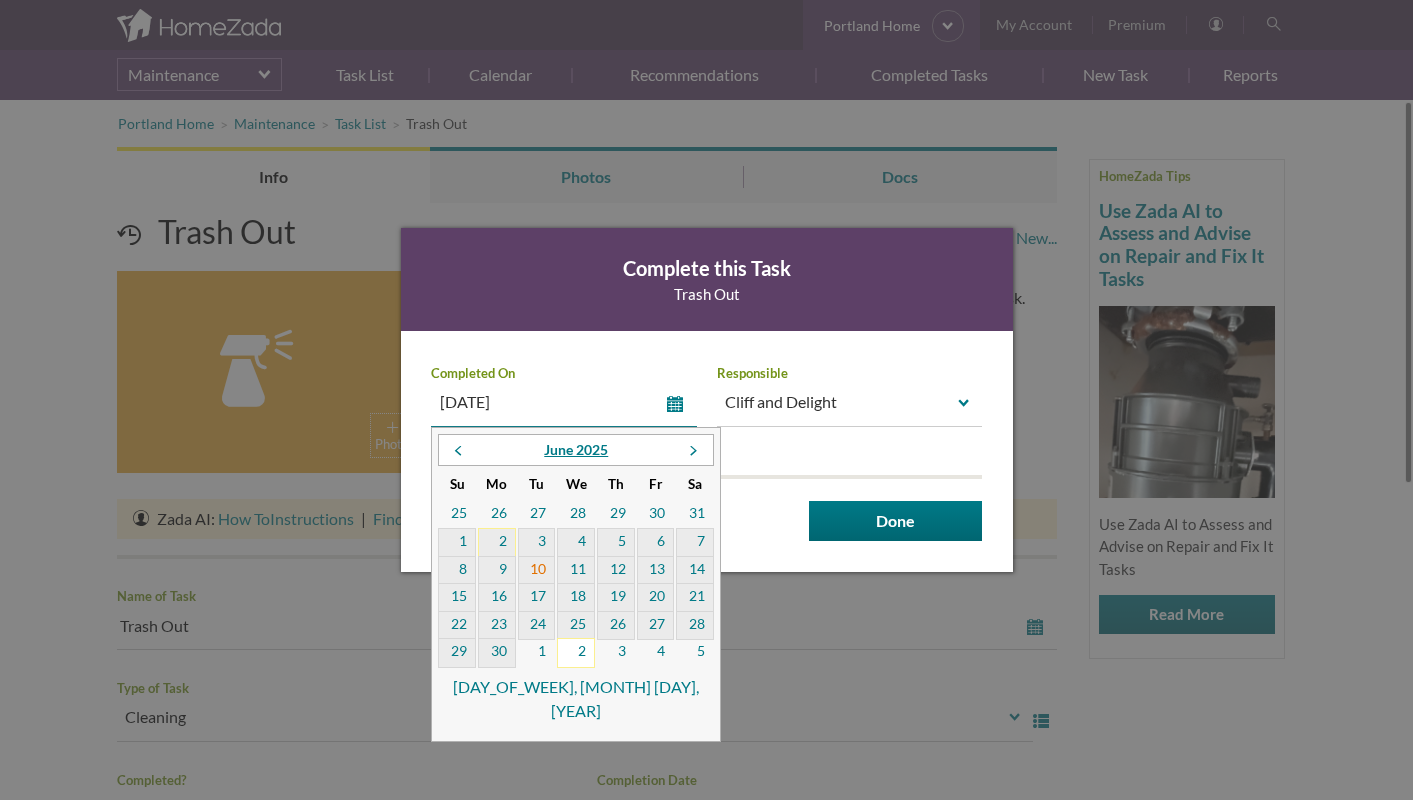 click on "10" at bounding box center [537, 571] 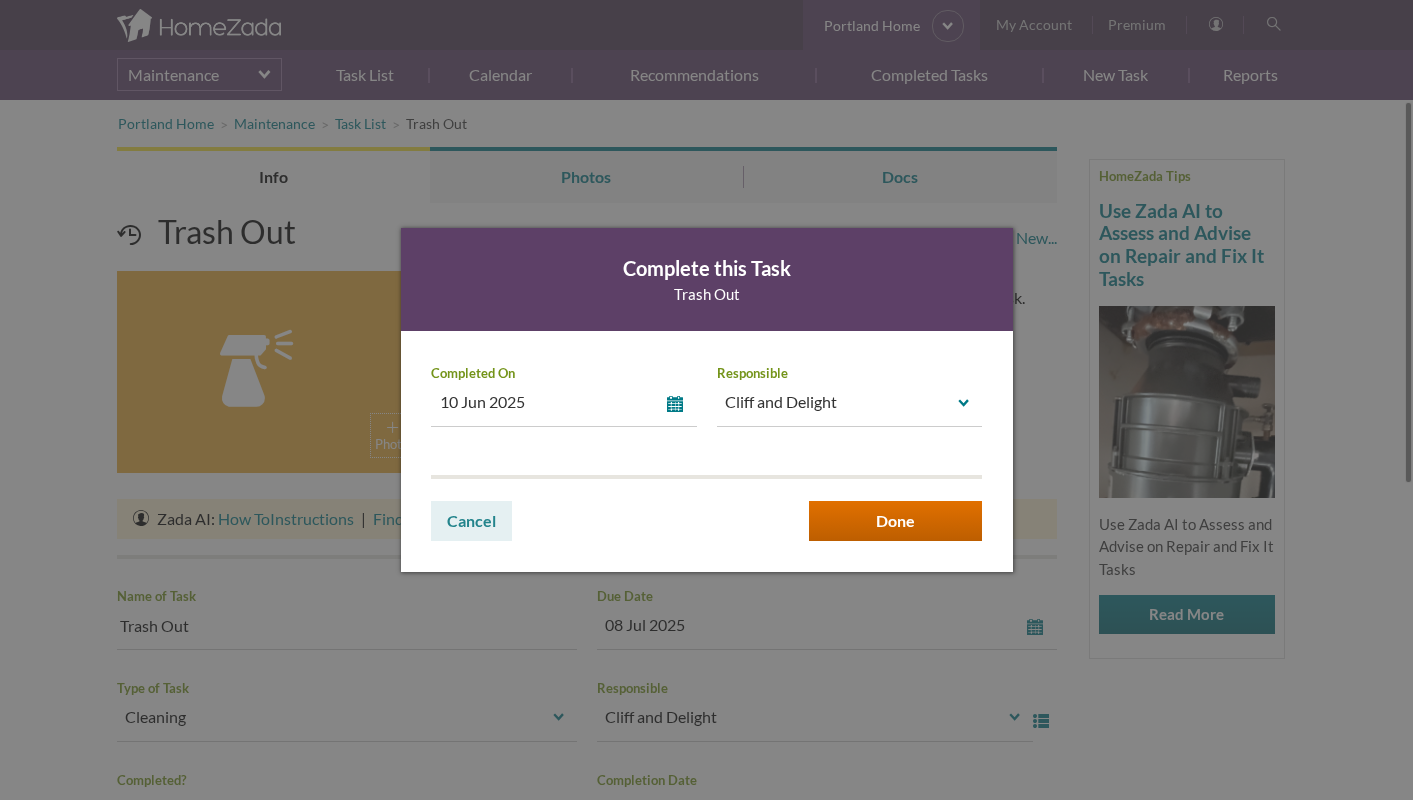 click on "Done" at bounding box center [895, 521] 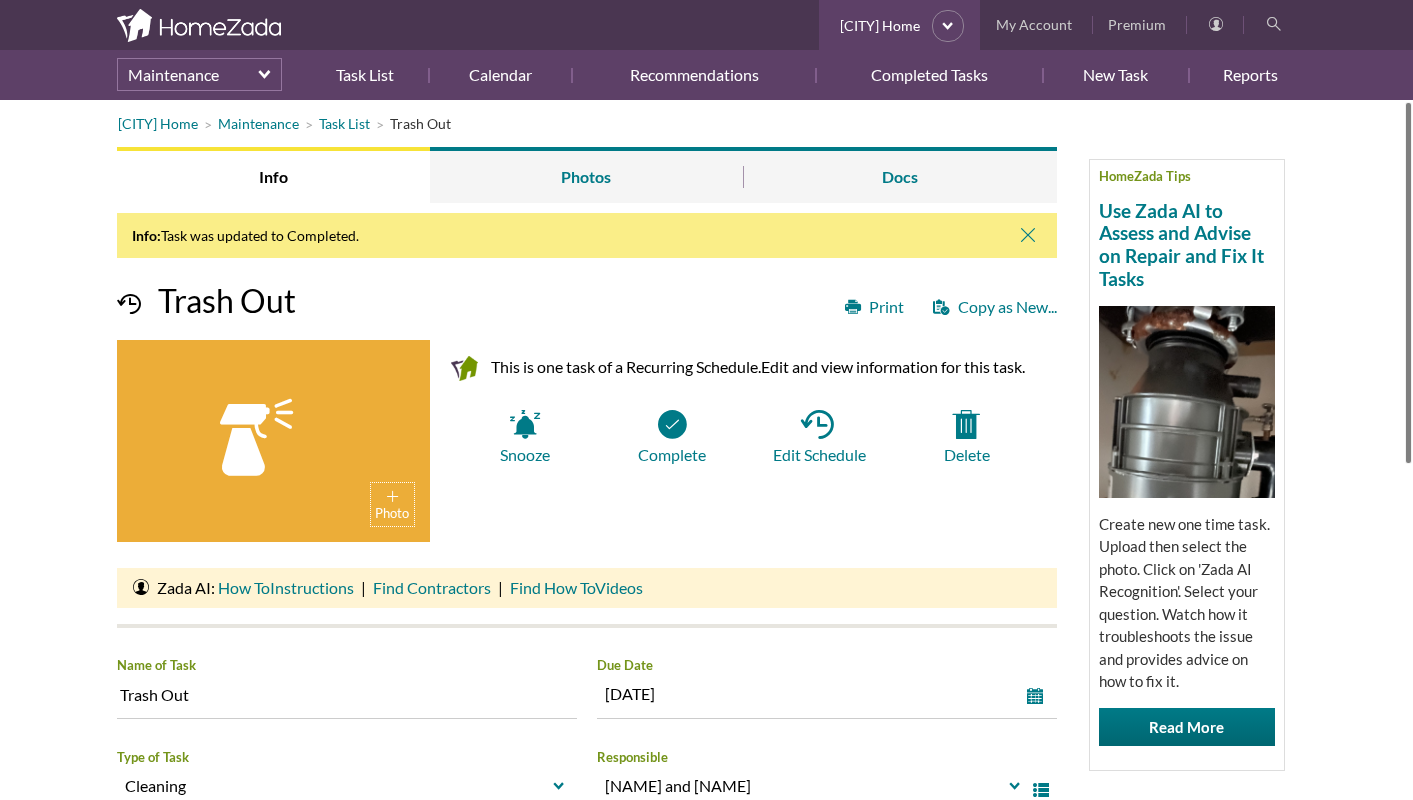scroll, scrollTop: 0, scrollLeft: 0, axis: both 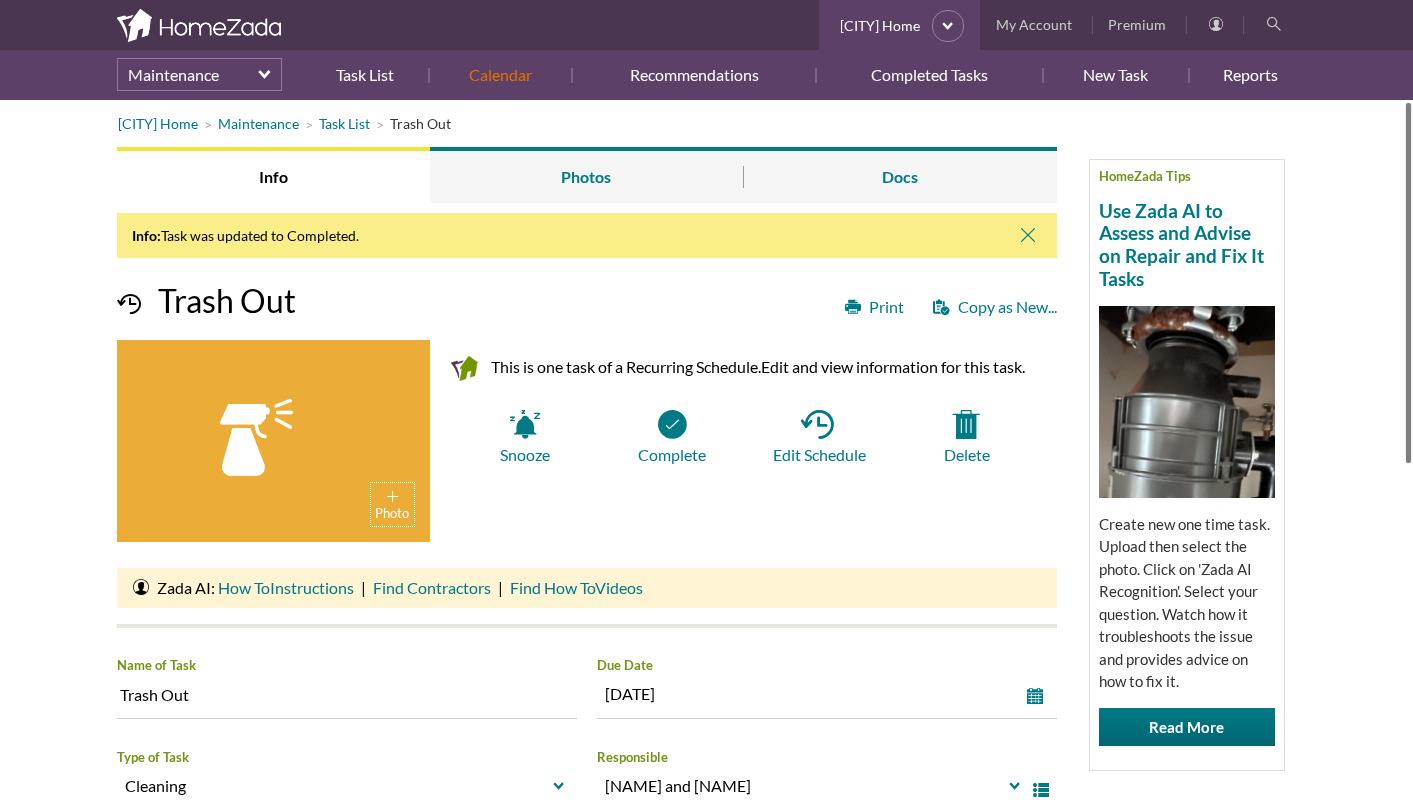 click on "Calendar" at bounding box center (500, 75) 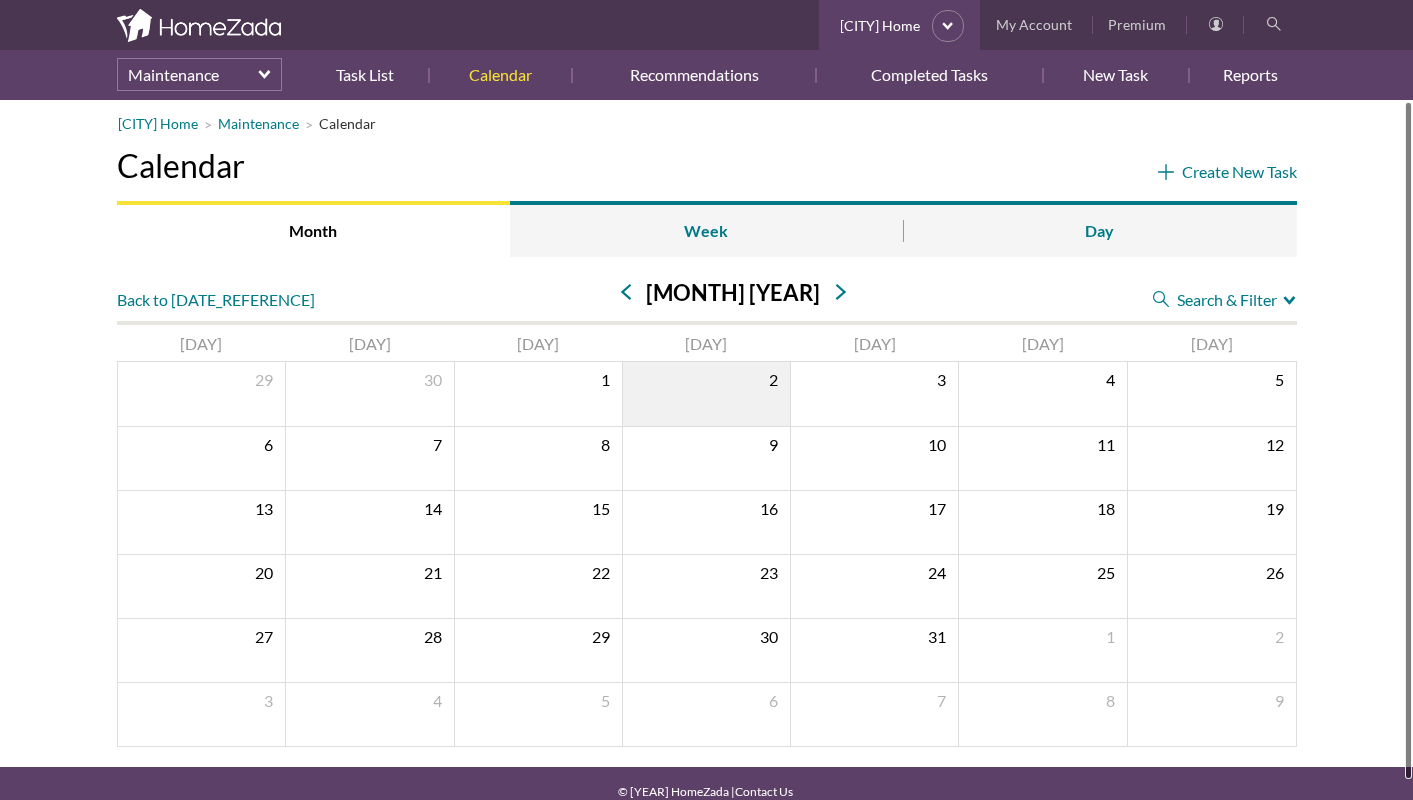 scroll, scrollTop: 0, scrollLeft: 0, axis: both 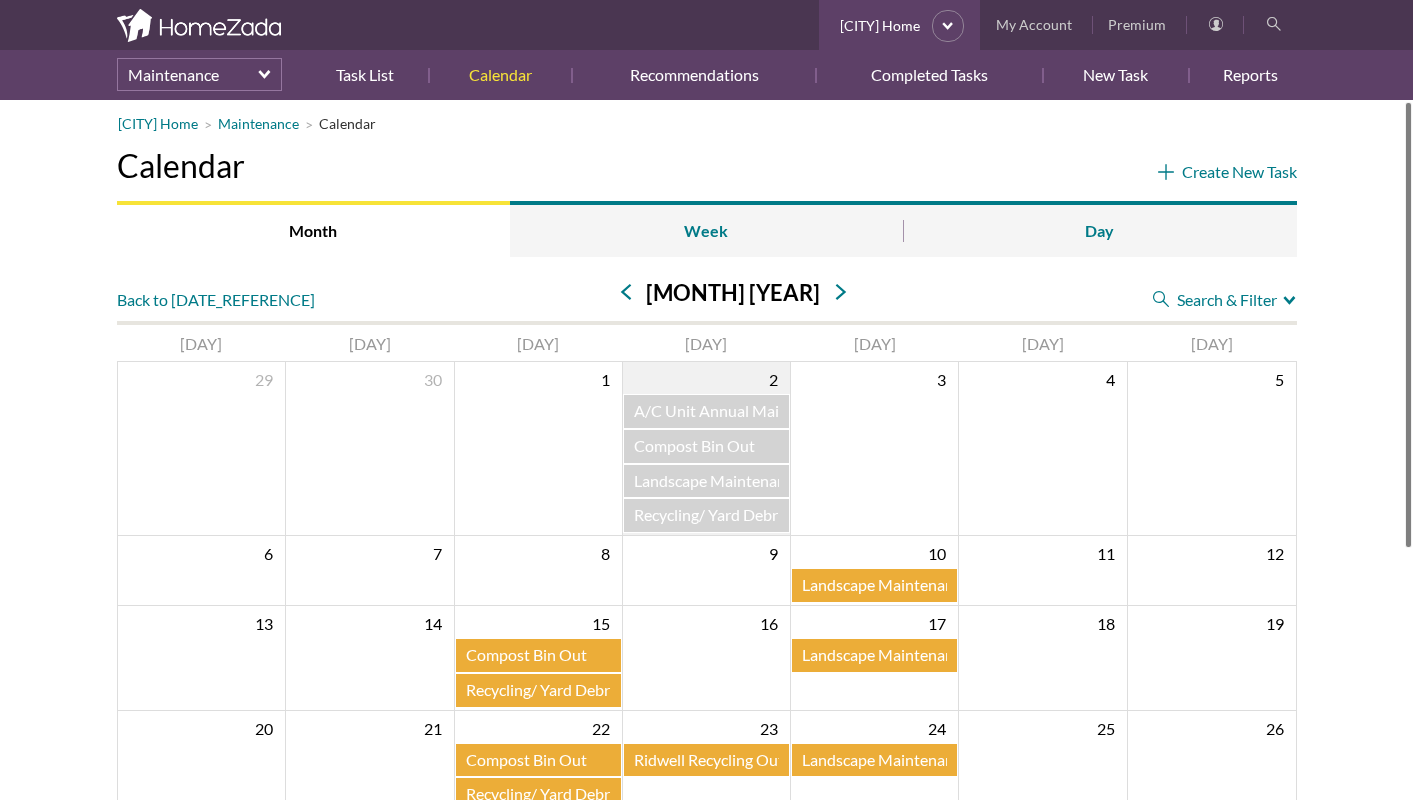 click on "Landscape Maintenance" at bounding box center [885, 584] 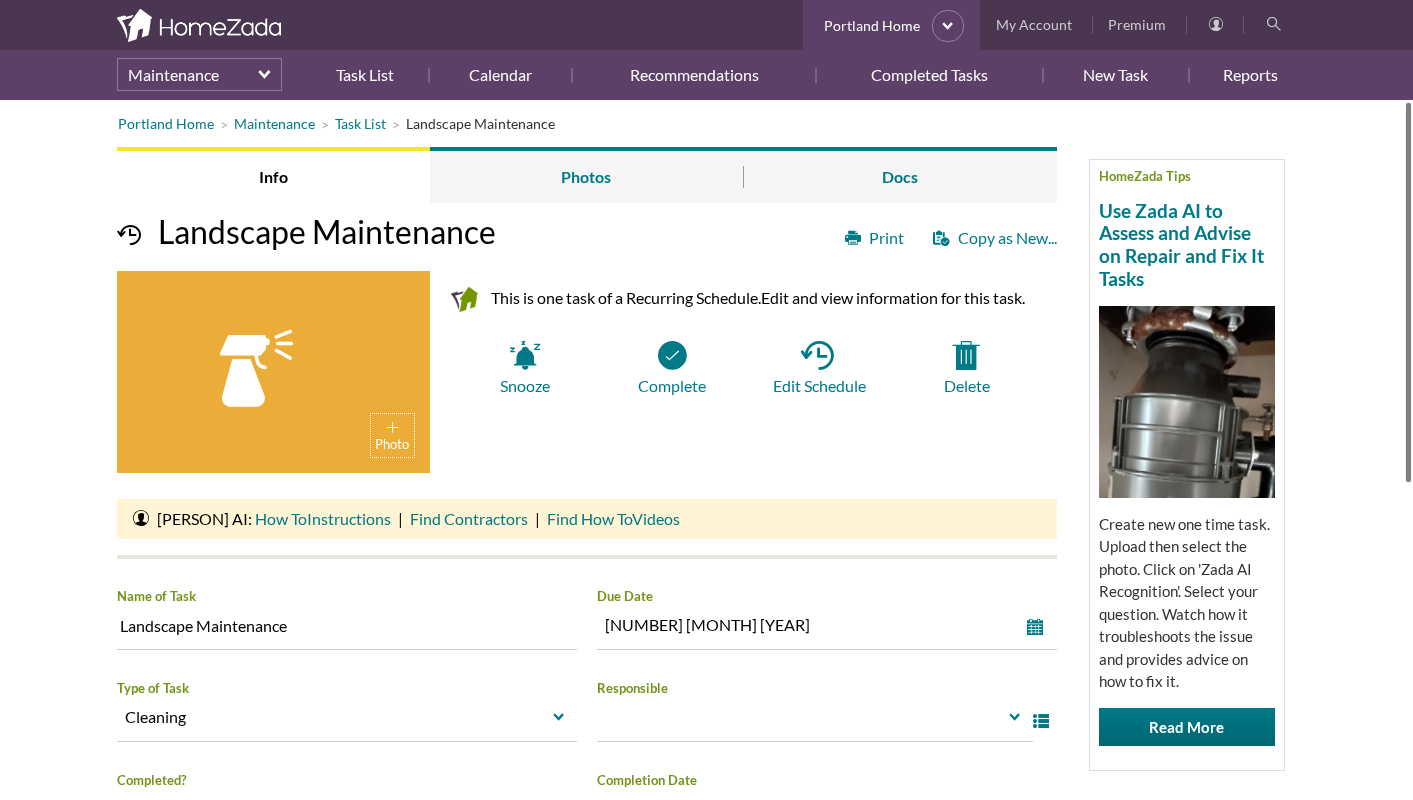scroll, scrollTop: 0, scrollLeft: 0, axis: both 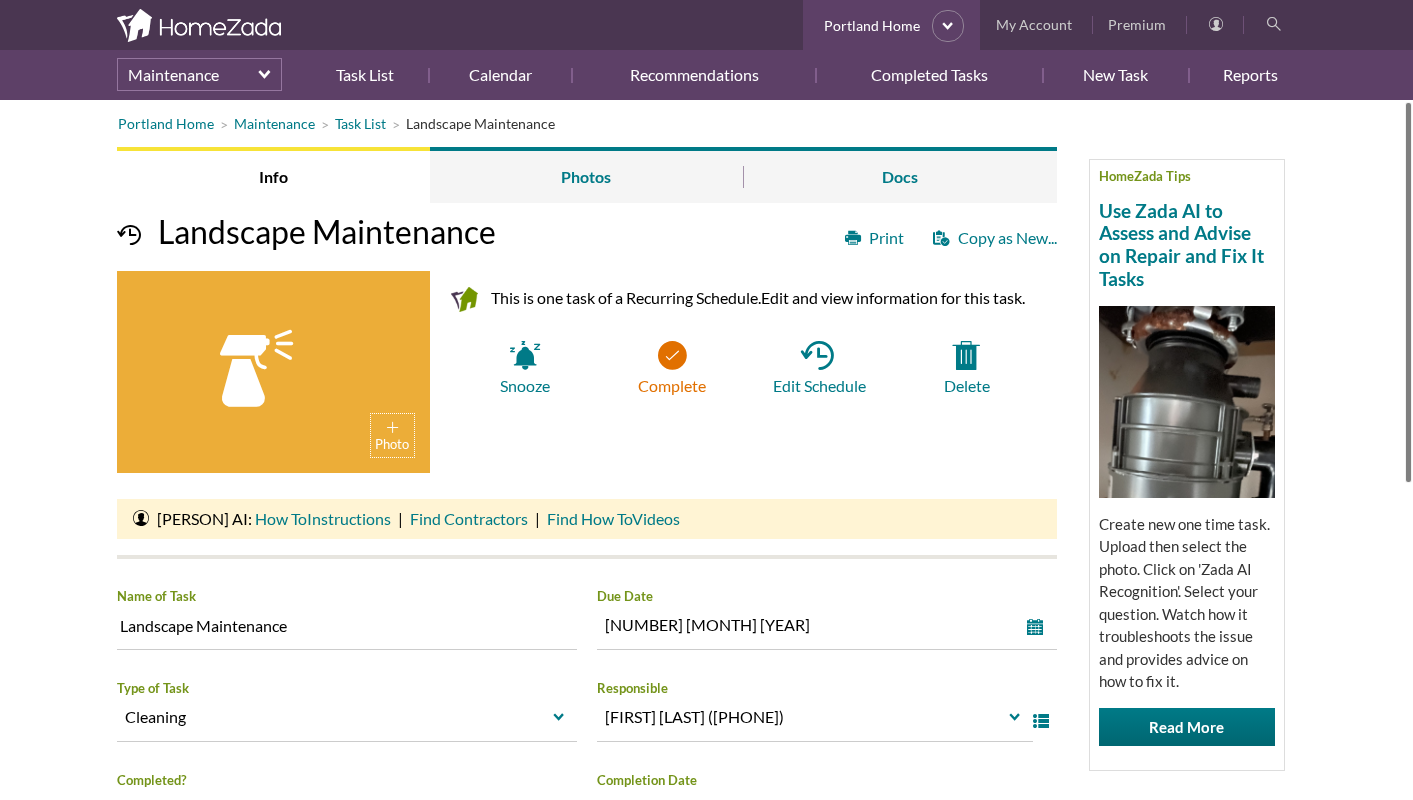 click on "Complete" at bounding box center (671, 368) 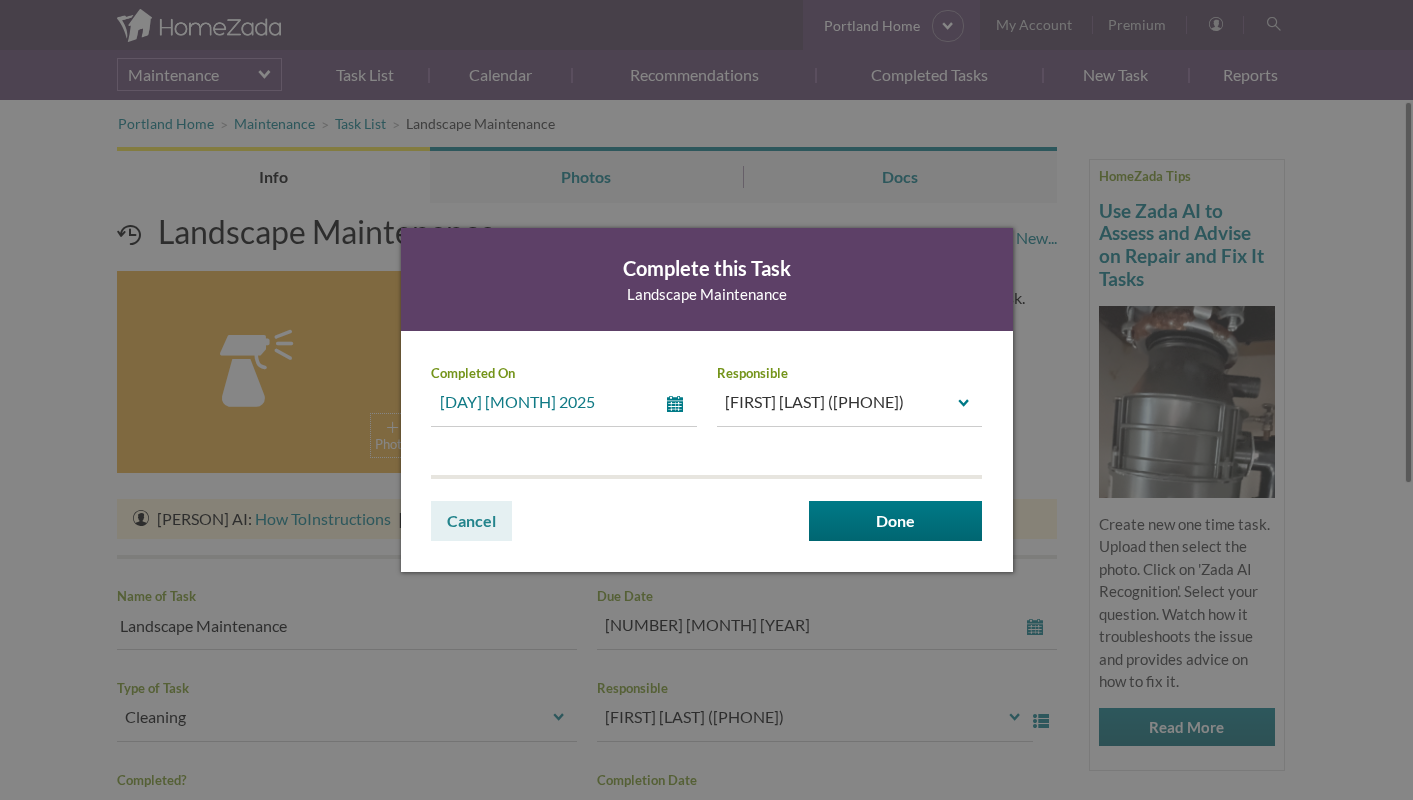 click on "select" at bounding box center (679, 404) 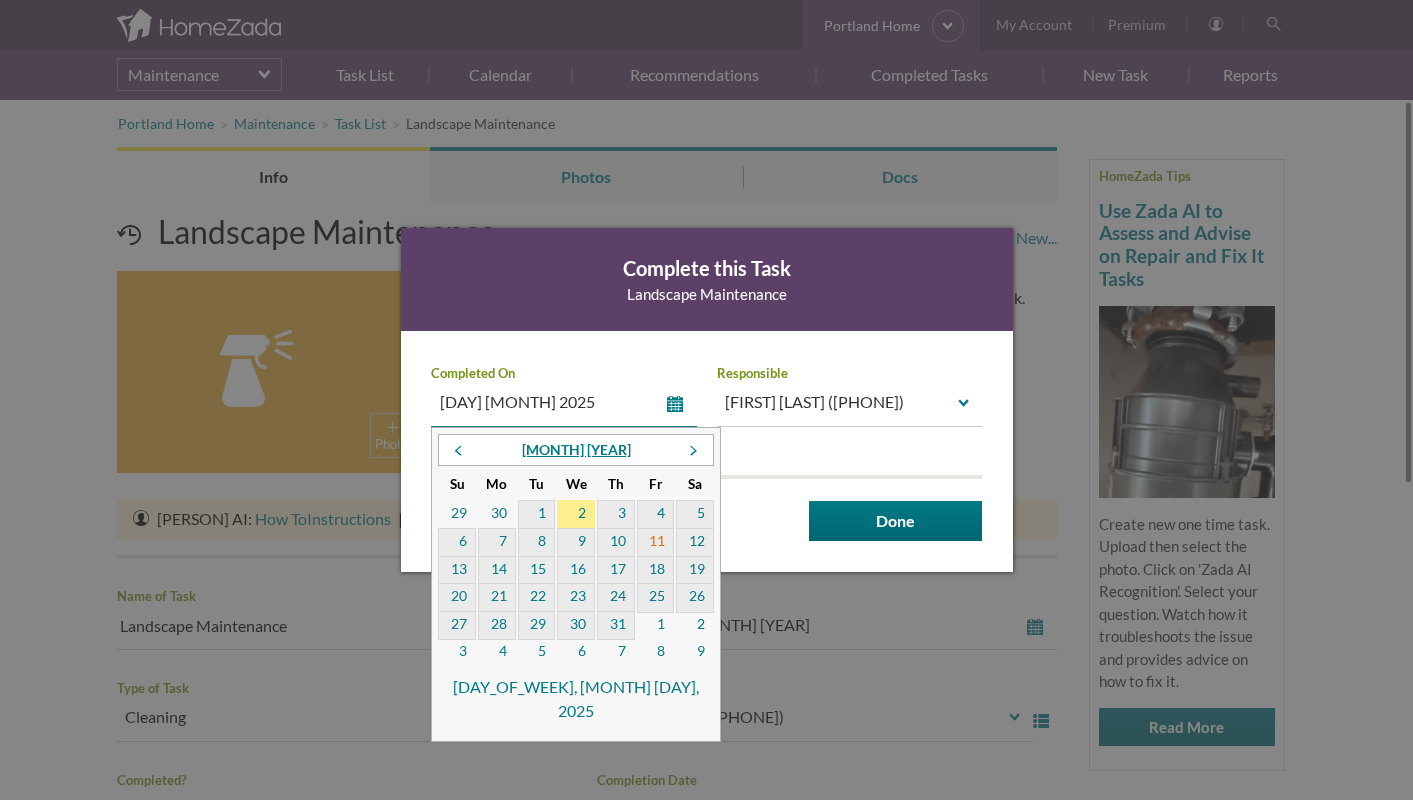 click on "11" at bounding box center (656, 543) 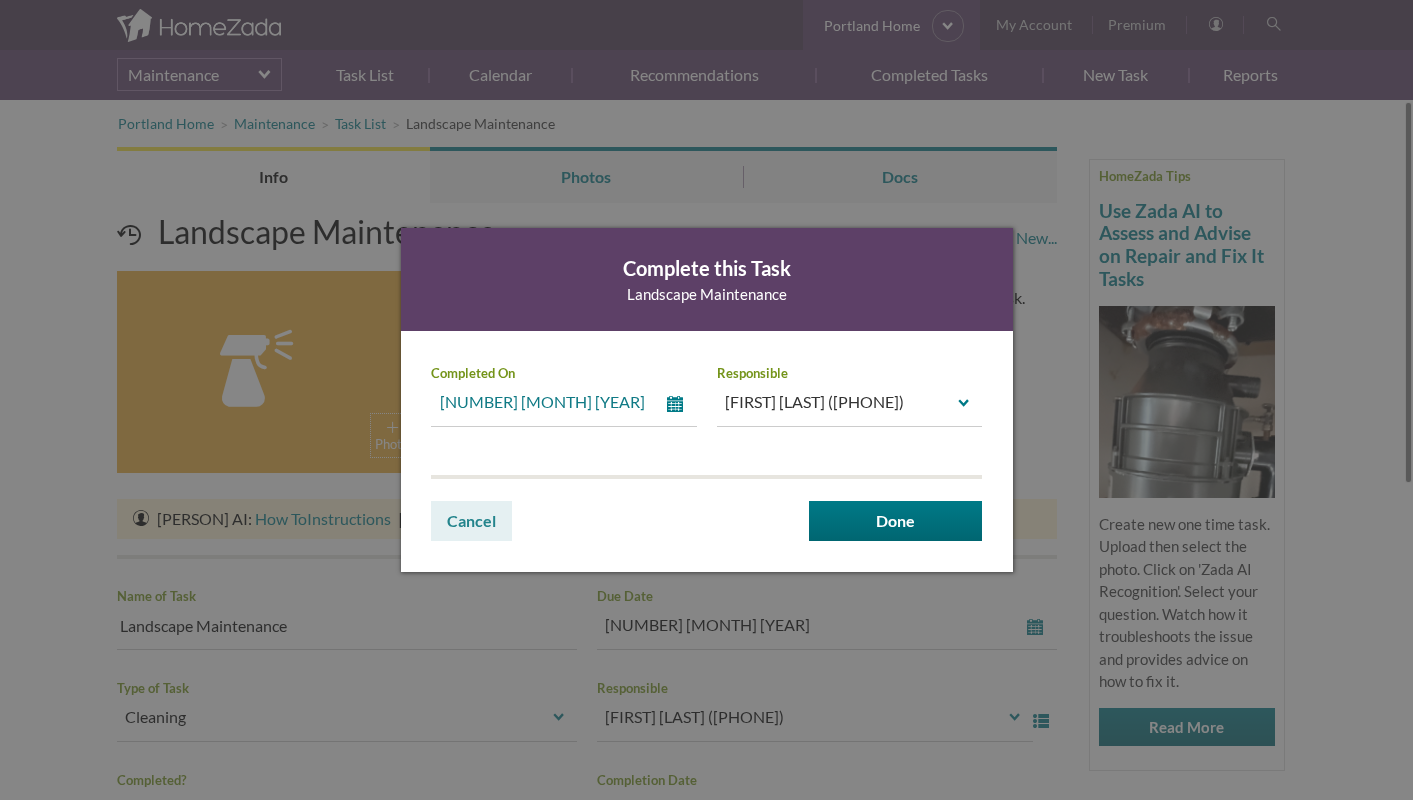 drag, startPoint x: 876, startPoint y: 516, endPoint x: 675, endPoint y: 400, distance: 232.0711 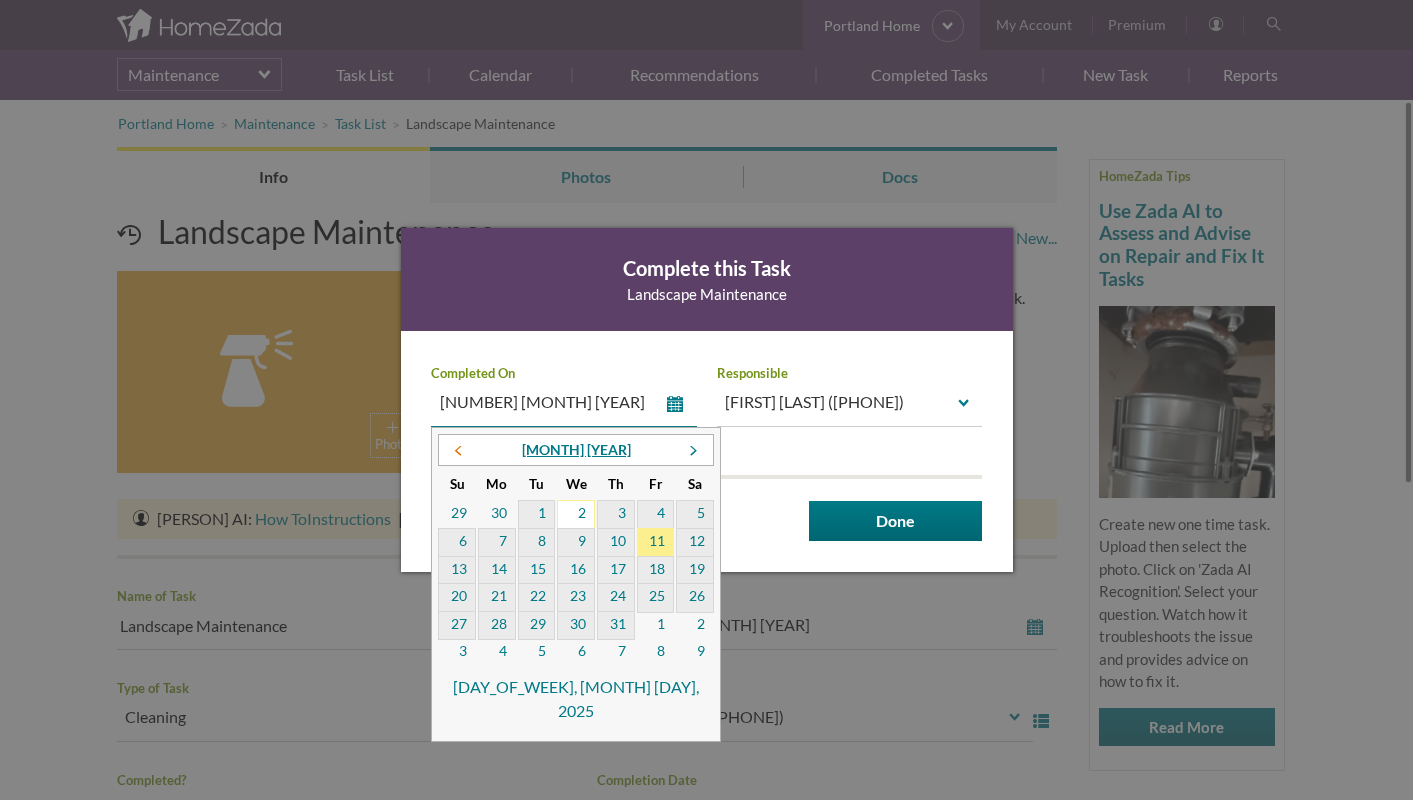 click at bounding box center [458, 451] 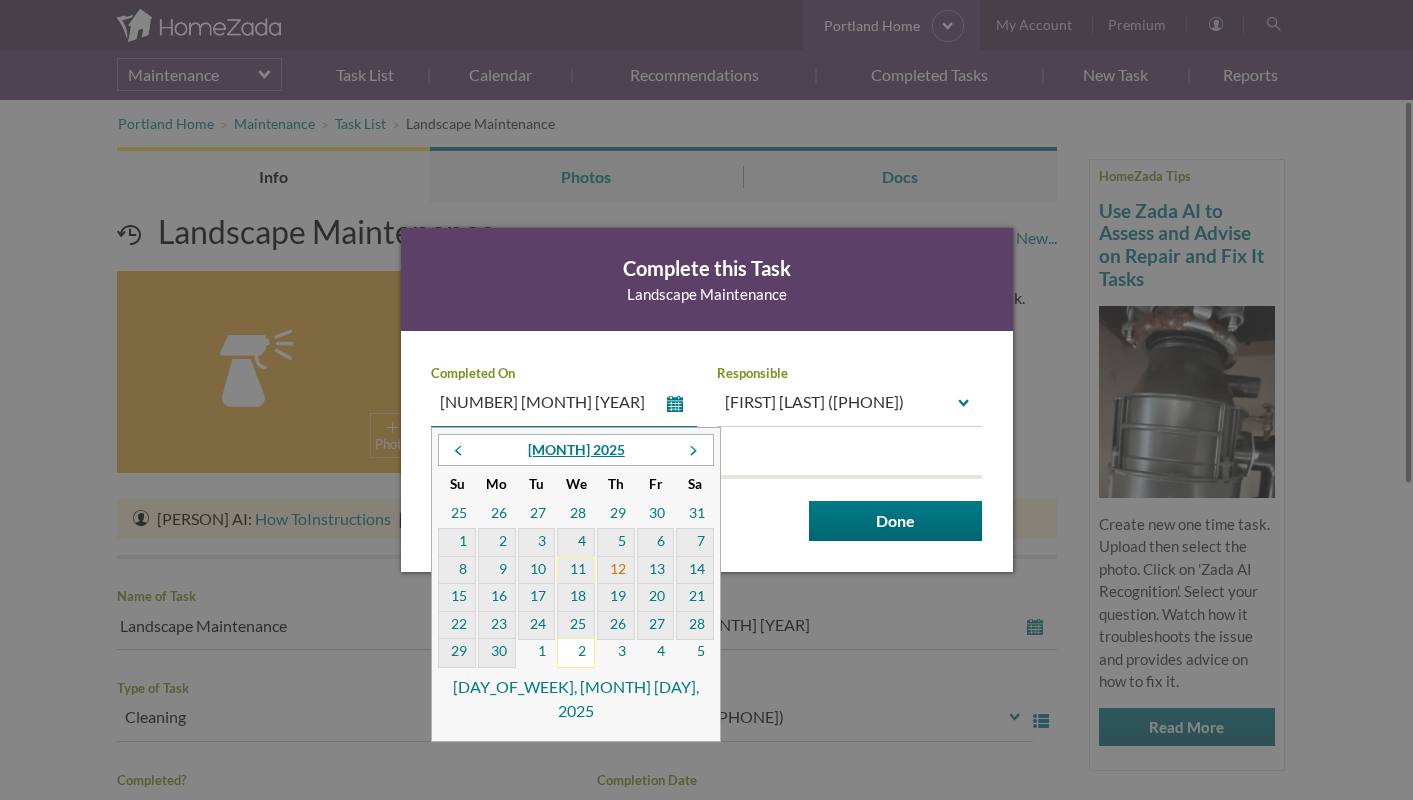 click on "12" at bounding box center [616, 571] 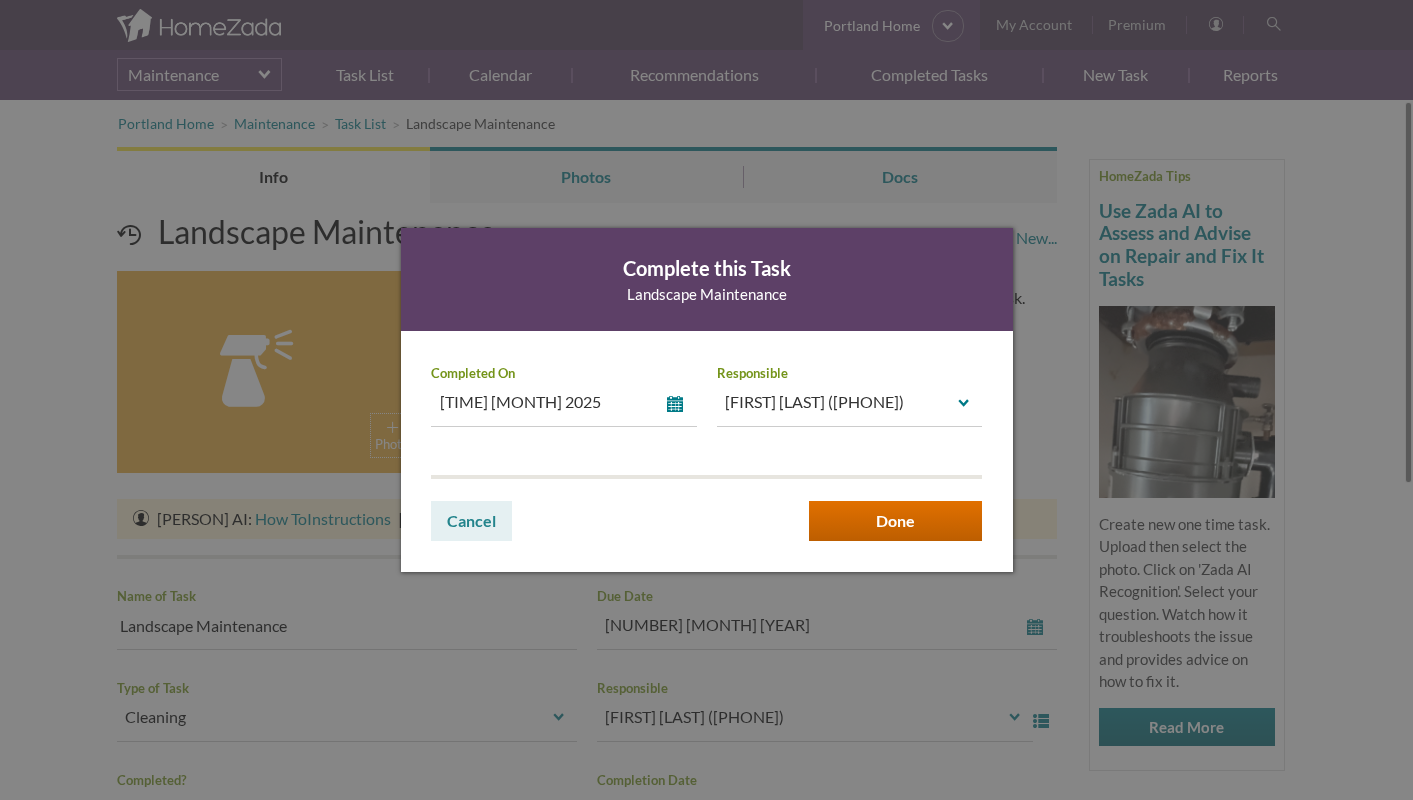 click on "Done" at bounding box center [895, 521] 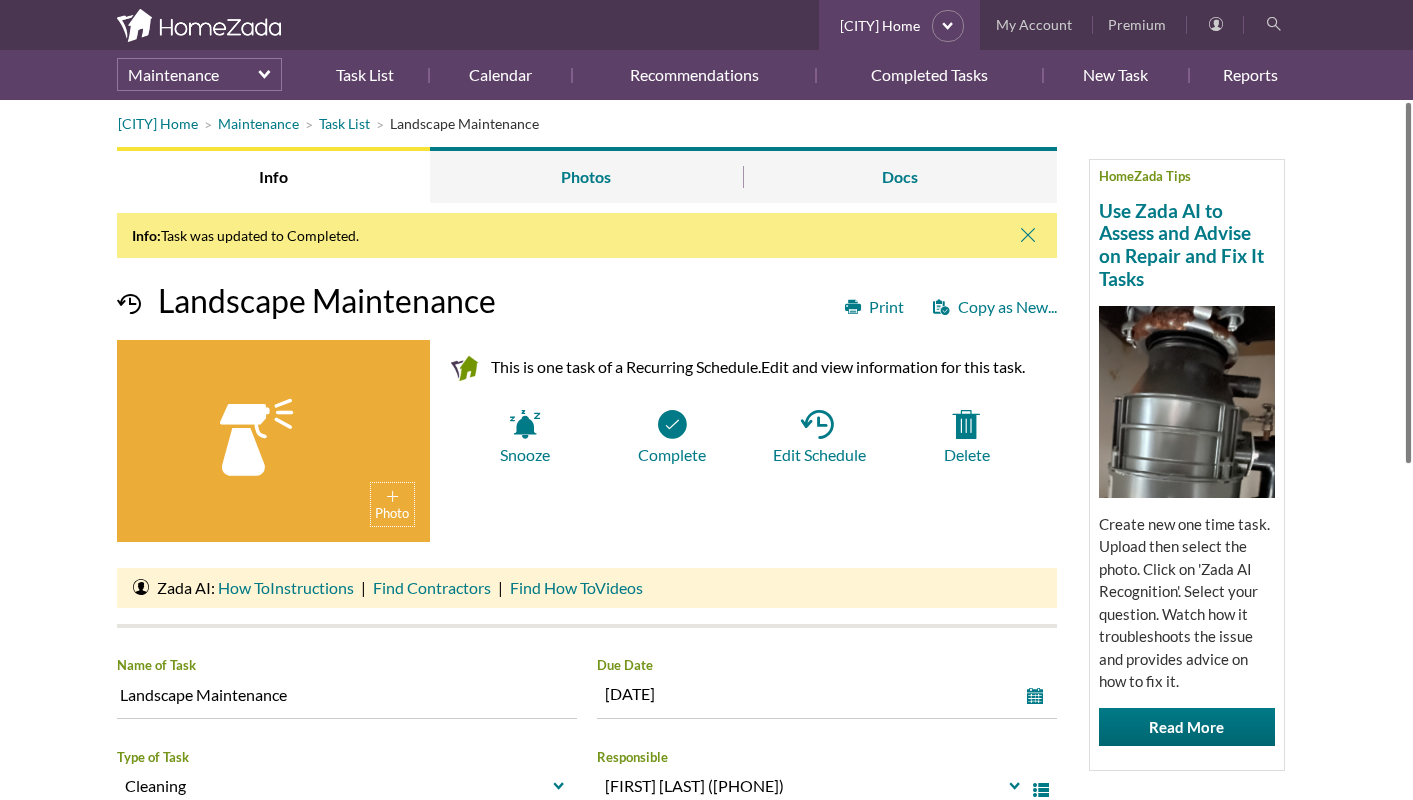 scroll, scrollTop: 0, scrollLeft: 0, axis: both 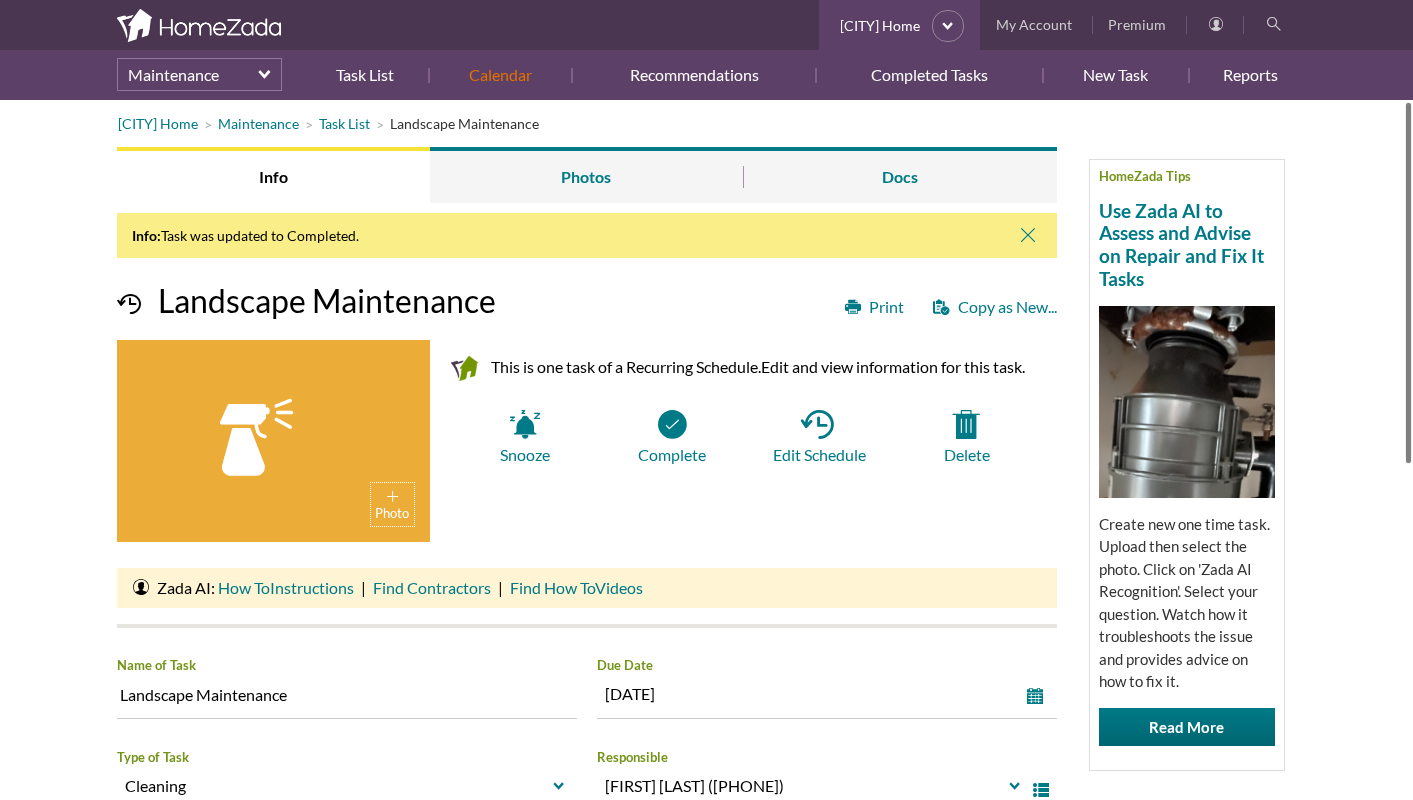 click on "Calendar" at bounding box center (500, 75) 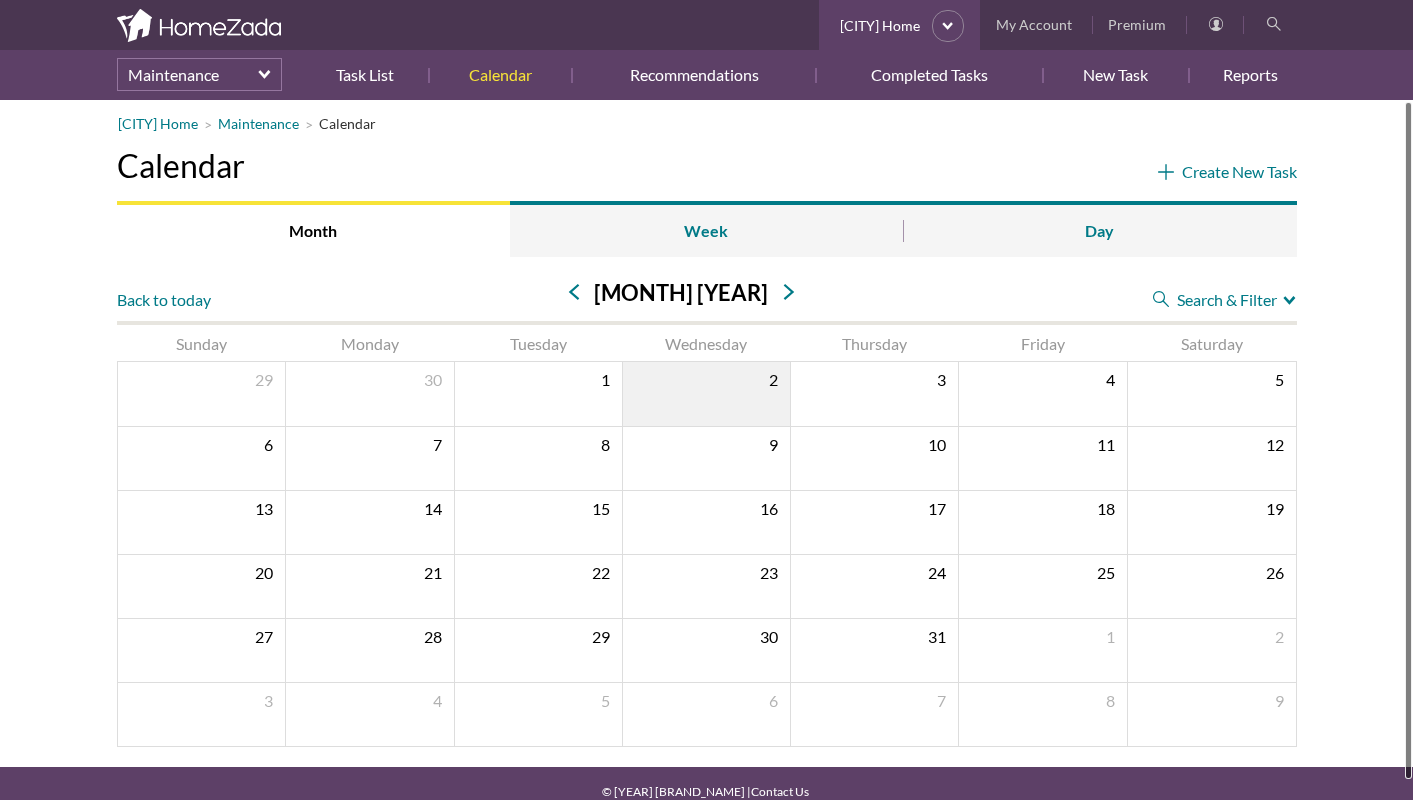 scroll, scrollTop: 0, scrollLeft: 0, axis: both 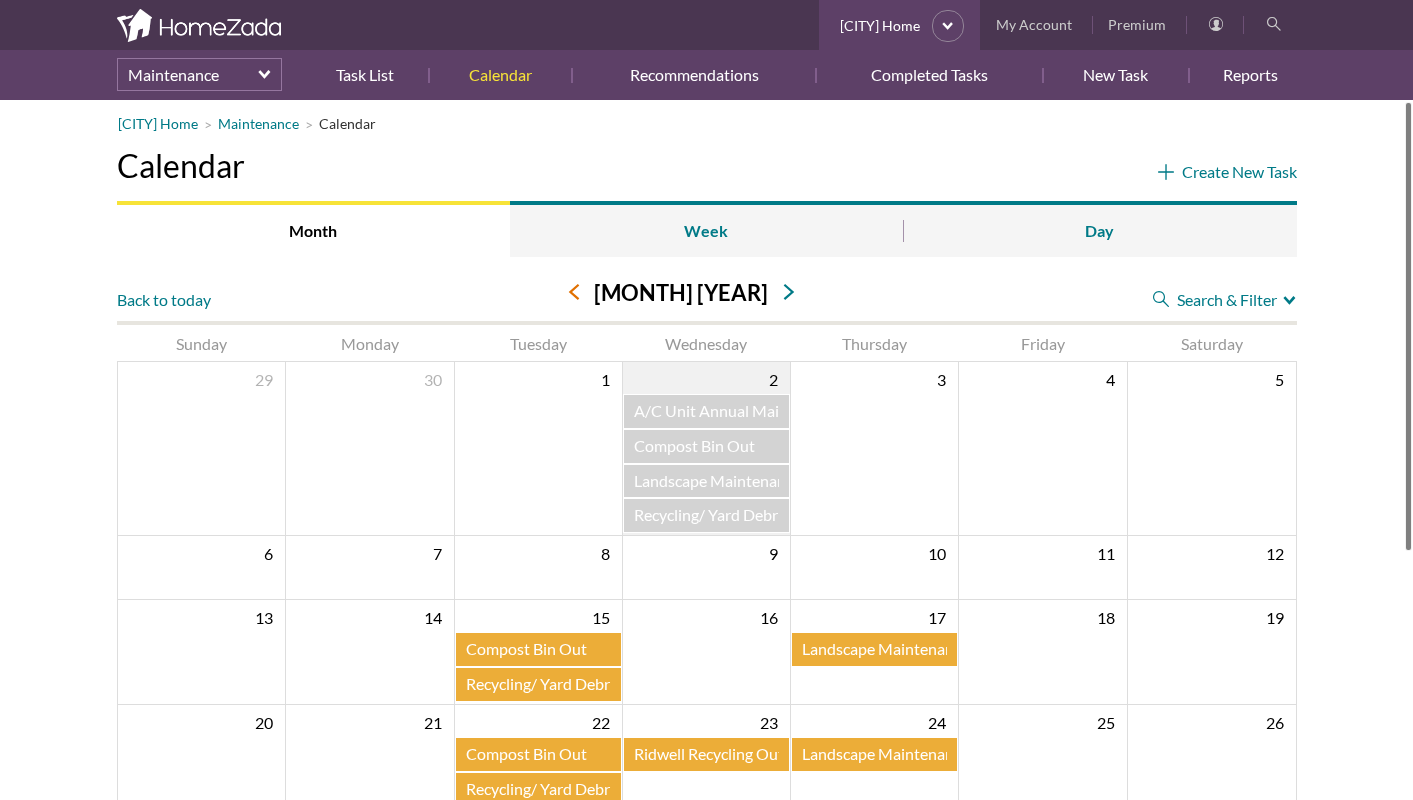 click at bounding box center (574, 292) 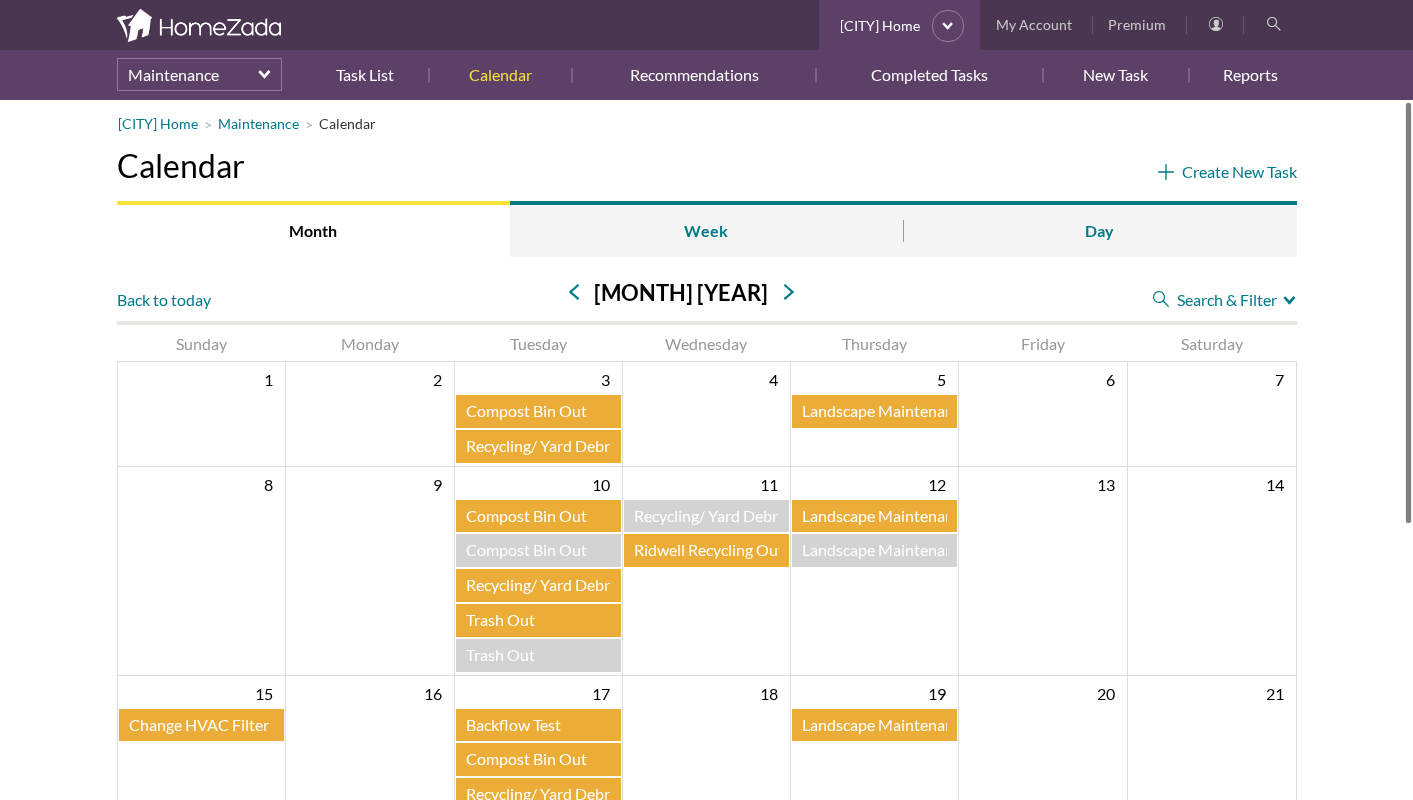 click on "Compost Bin Out" at bounding box center [526, 410] 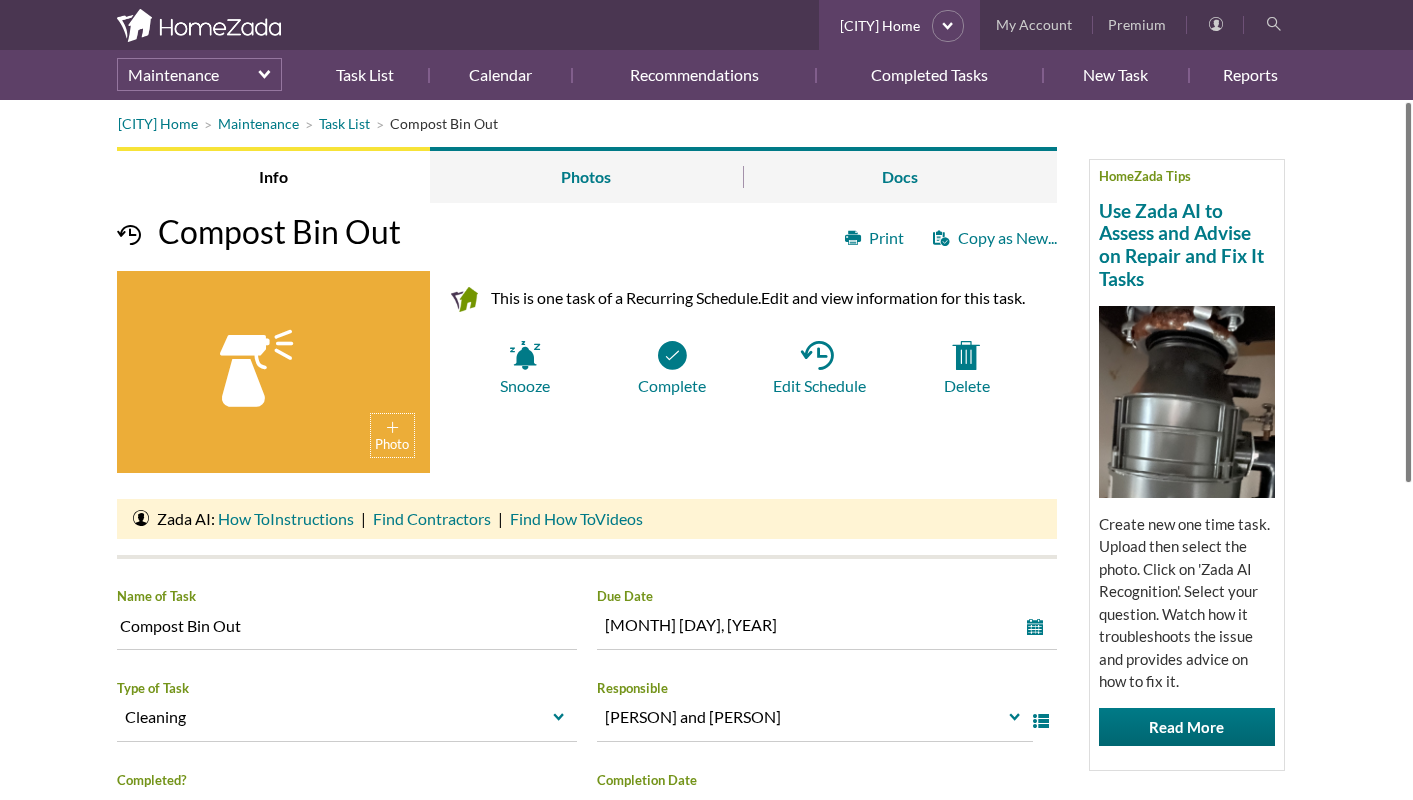 scroll, scrollTop: 0, scrollLeft: 0, axis: both 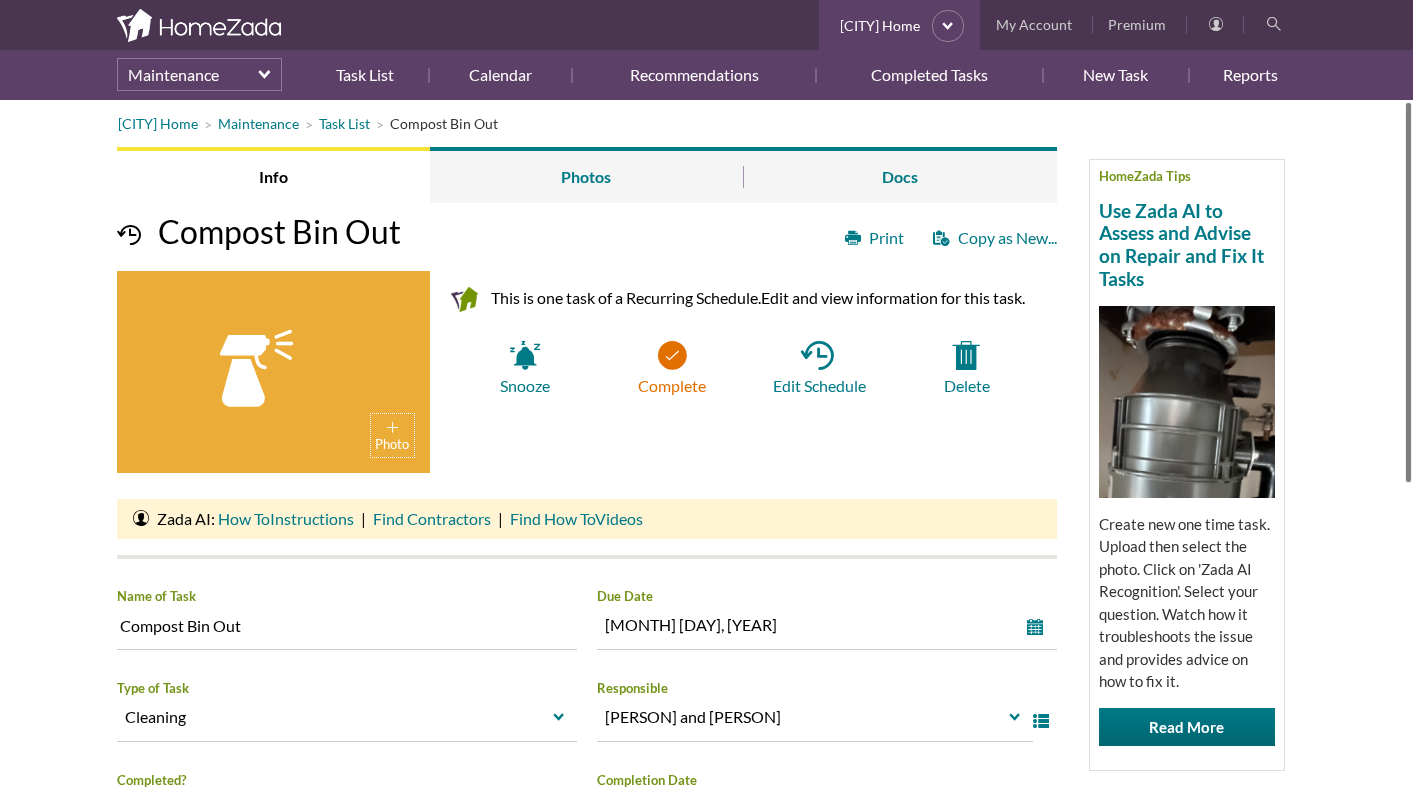 click on "Complete" at bounding box center (671, 368) 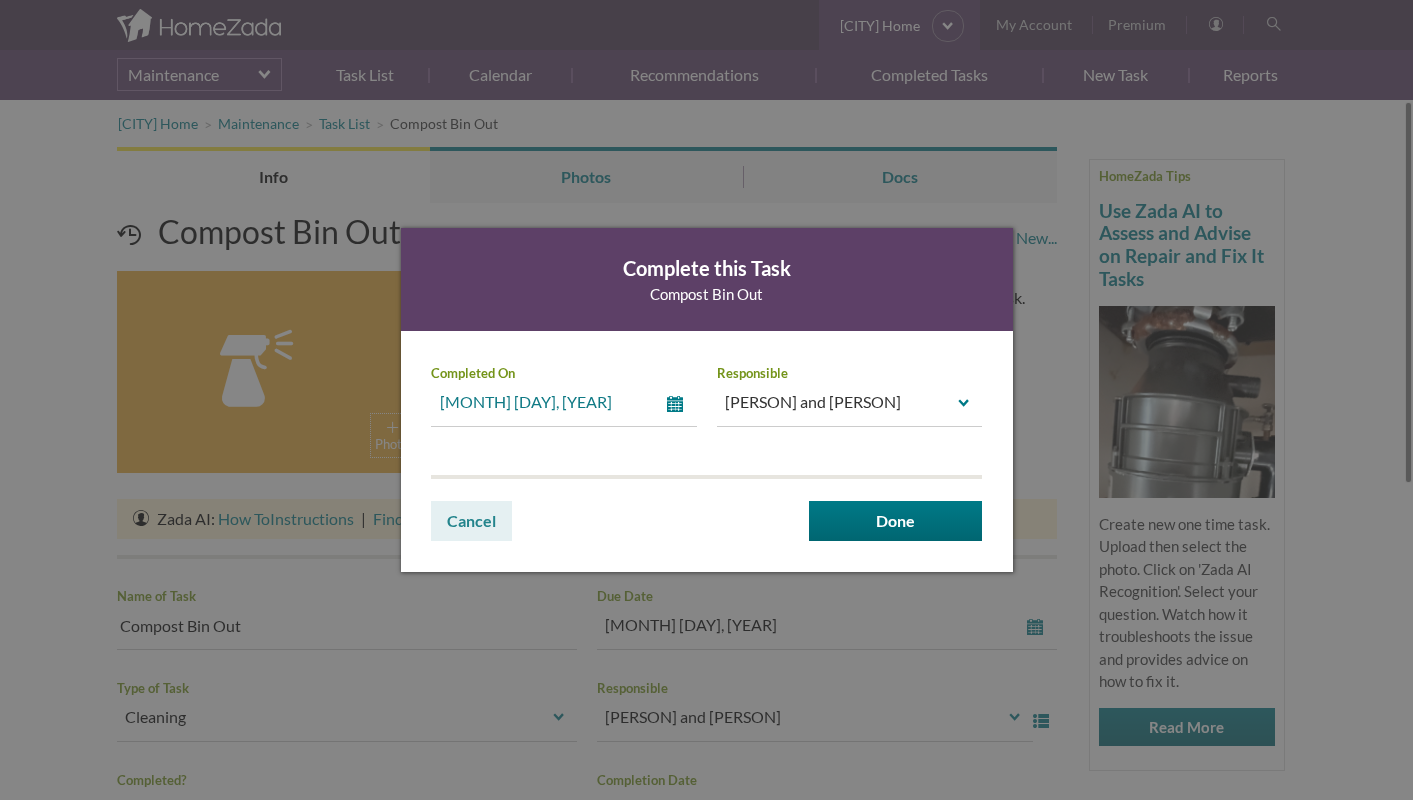 click on "select" at bounding box center [679, 404] 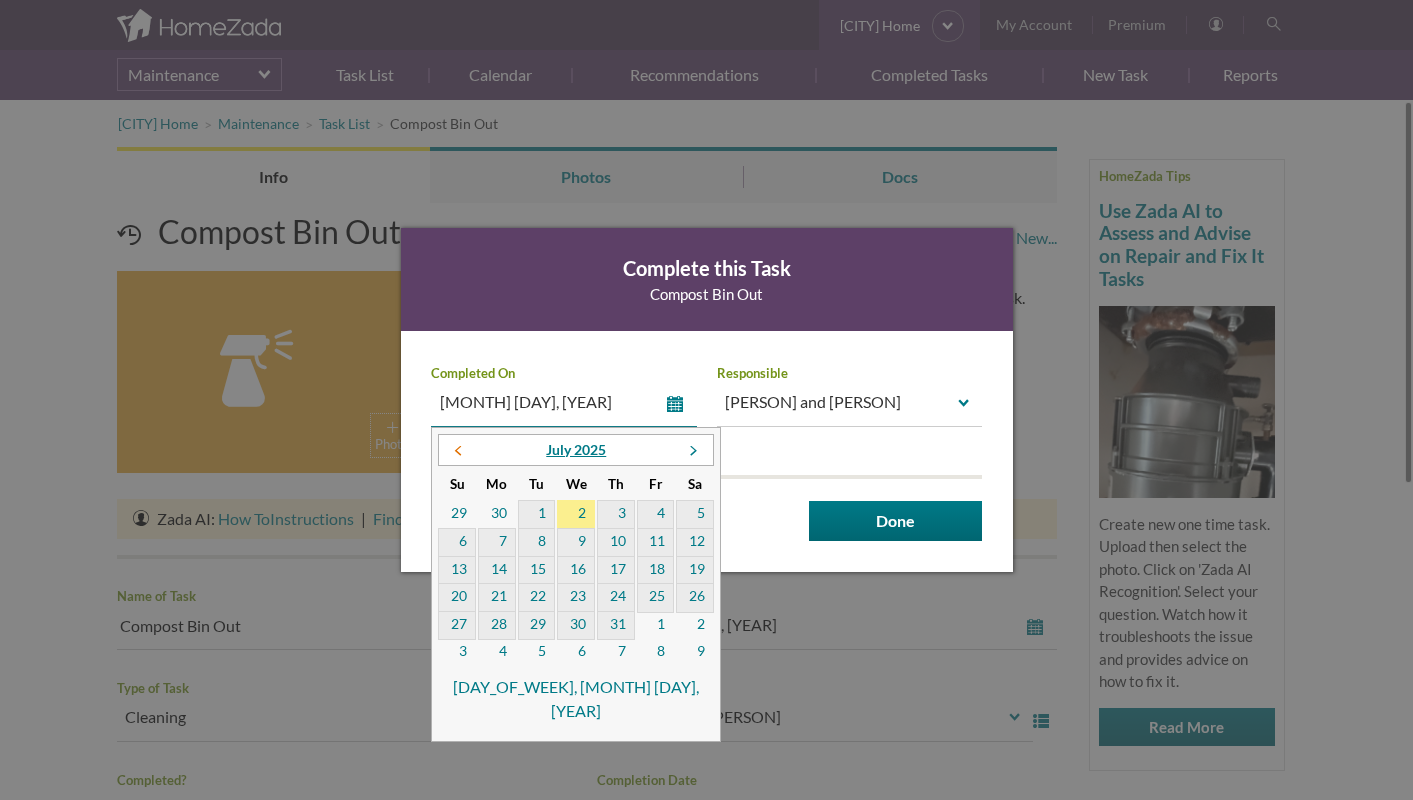 click at bounding box center (458, 451) 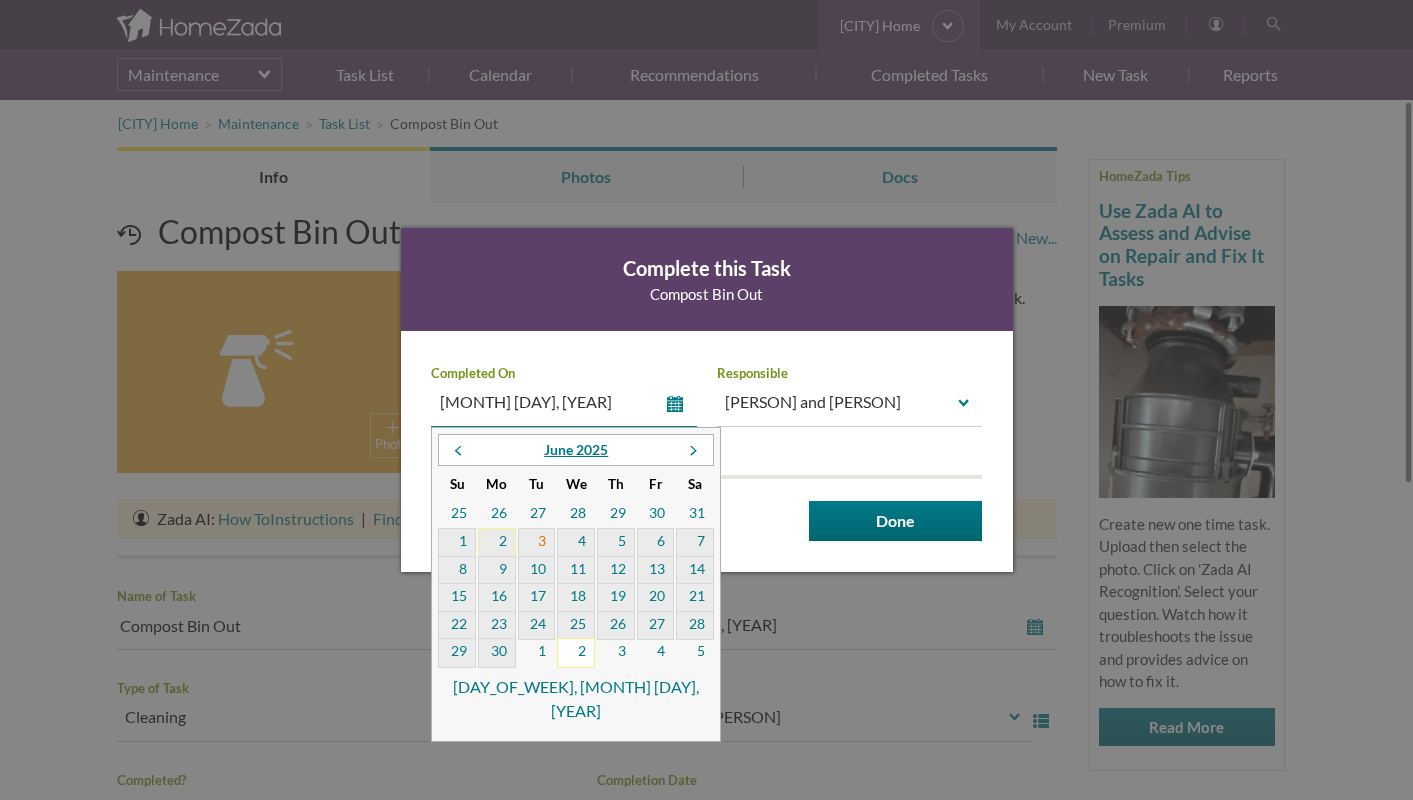 click on "3" at bounding box center (537, 543) 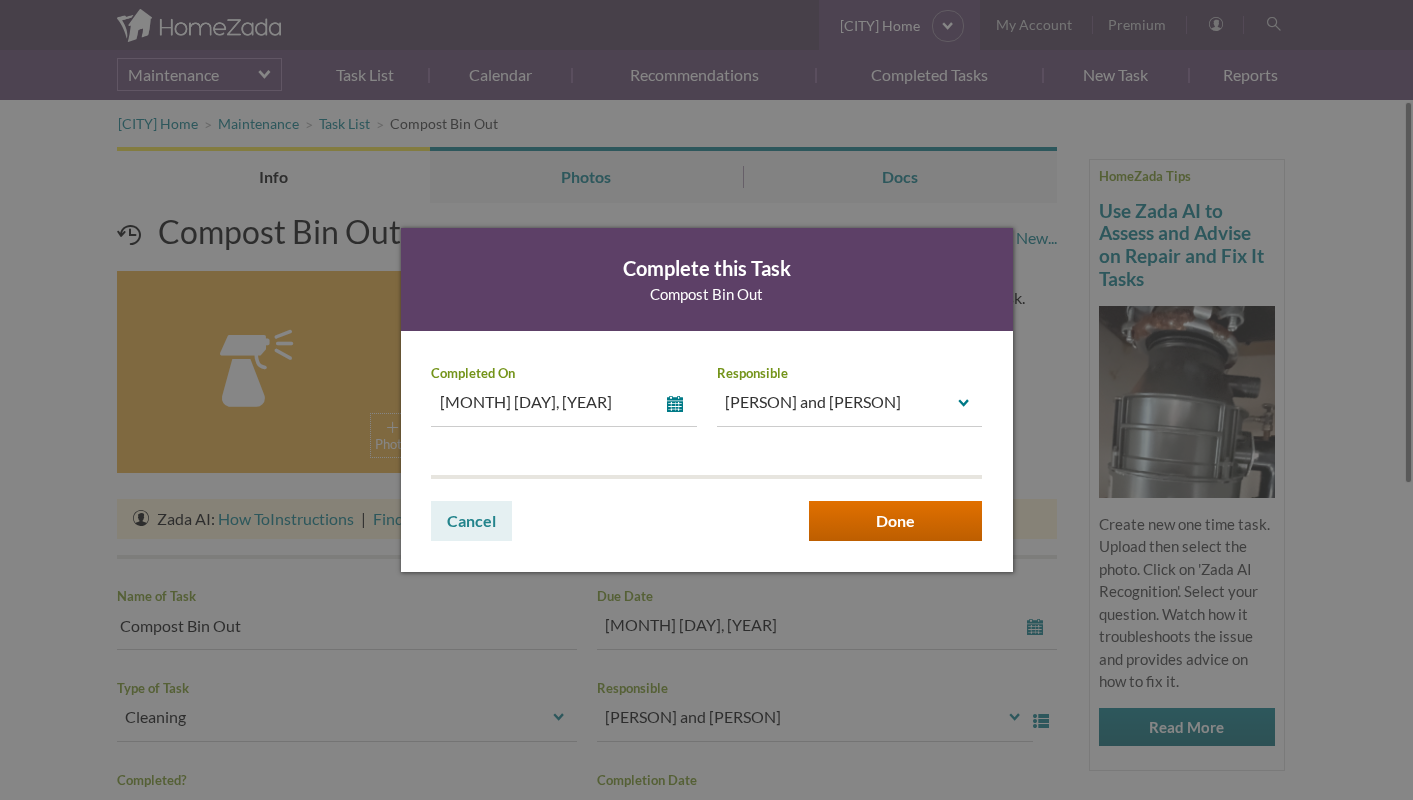 click on "Done" at bounding box center [895, 521] 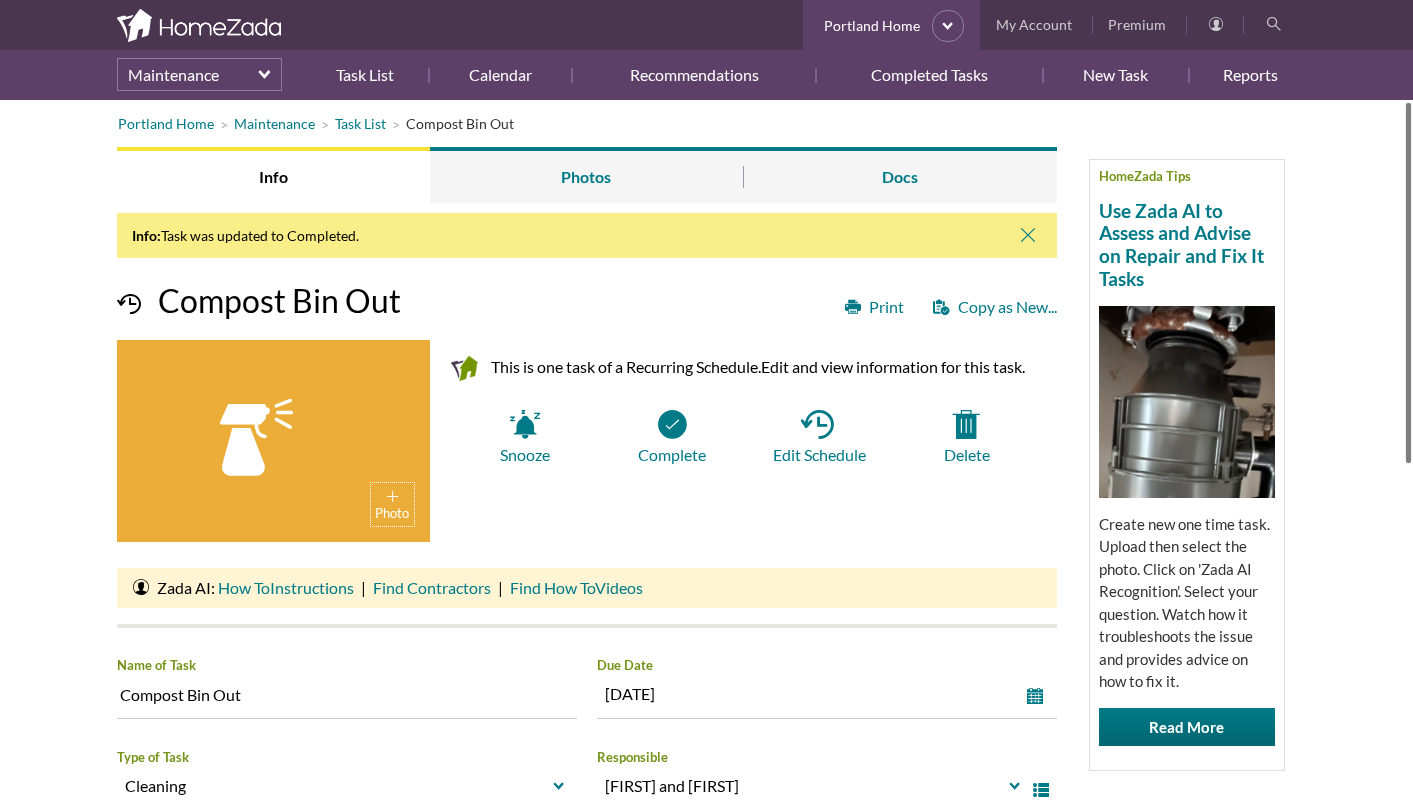 scroll, scrollTop: 0, scrollLeft: 0, axis: both 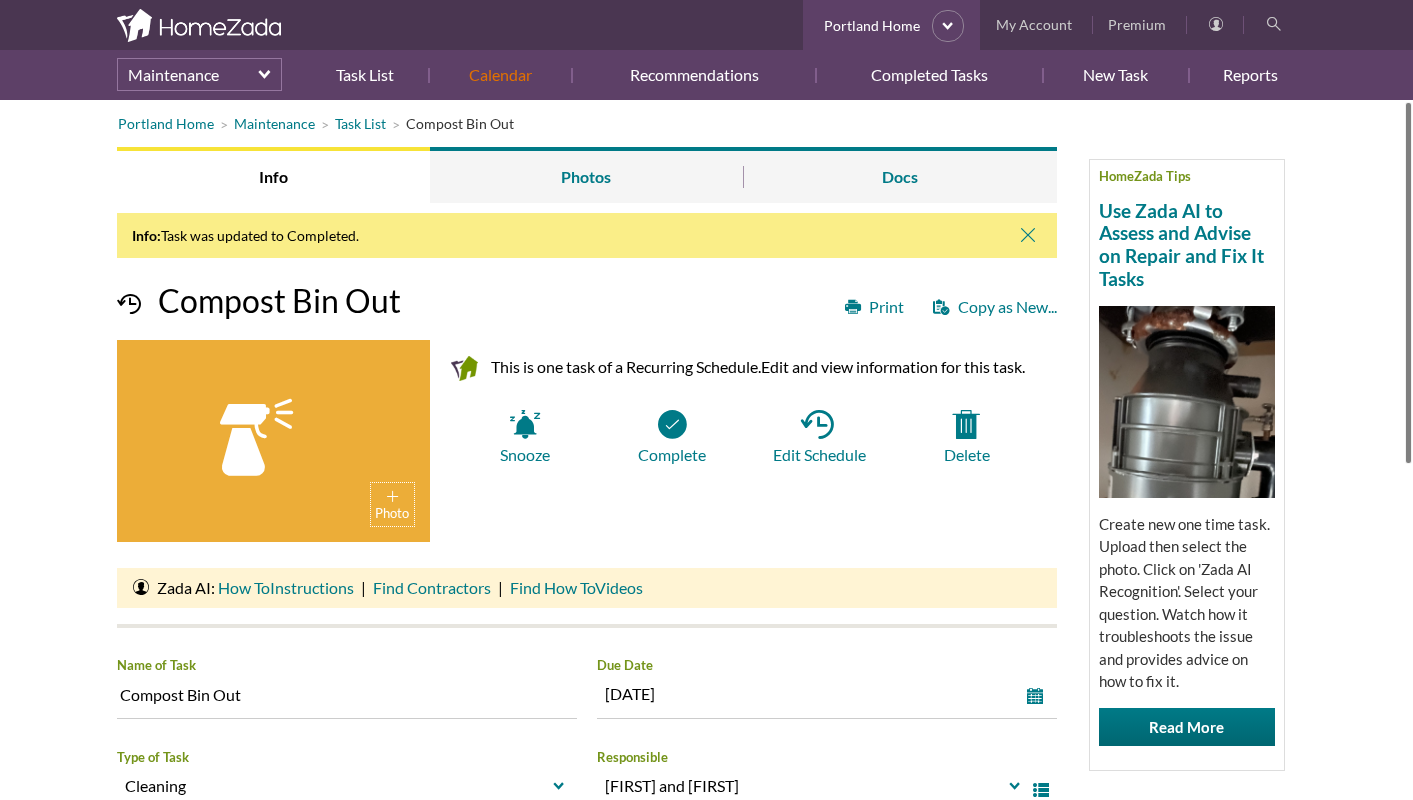 click on "Calendar" at bounding box center [500, 75] 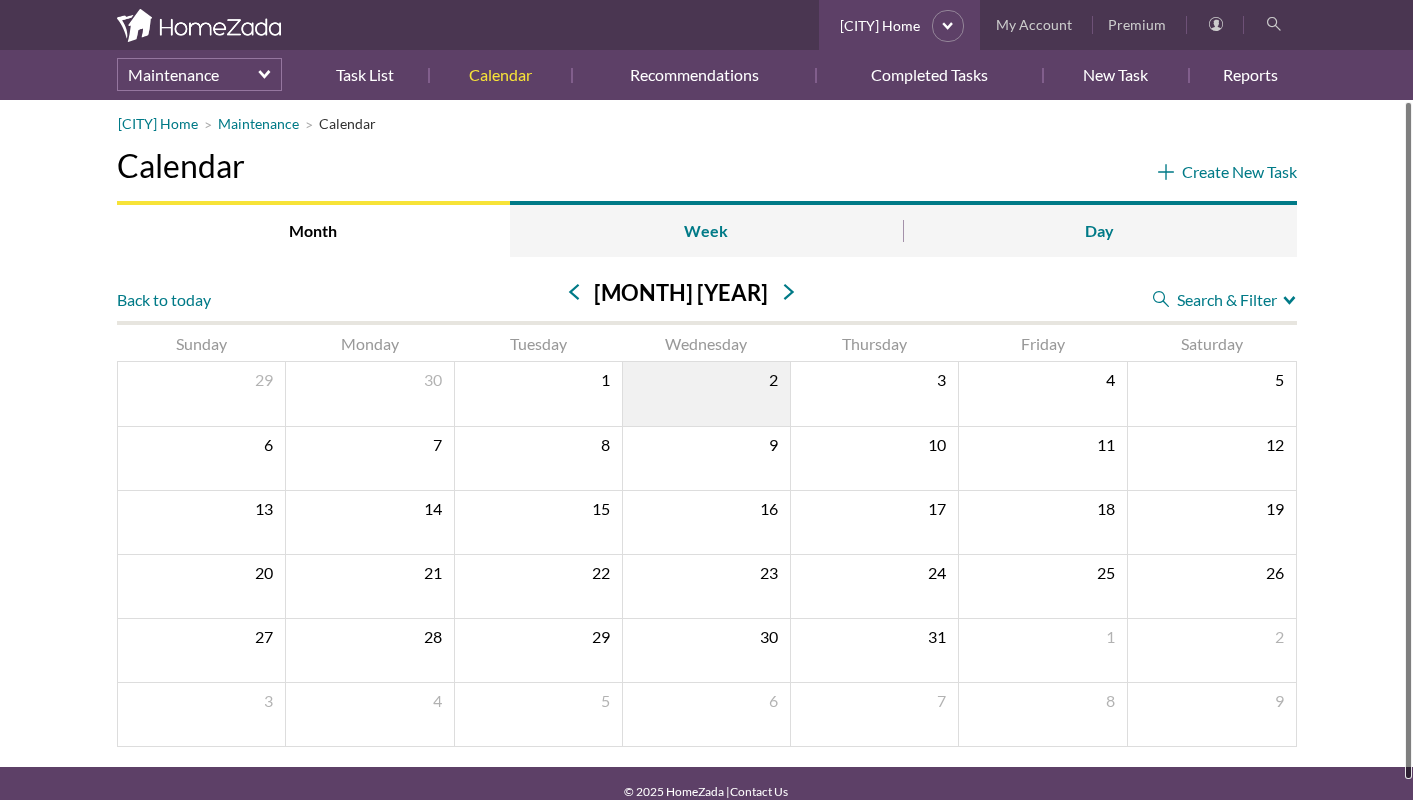 scroll, scrollTop: 0, scrollLeft: 0, axis: both 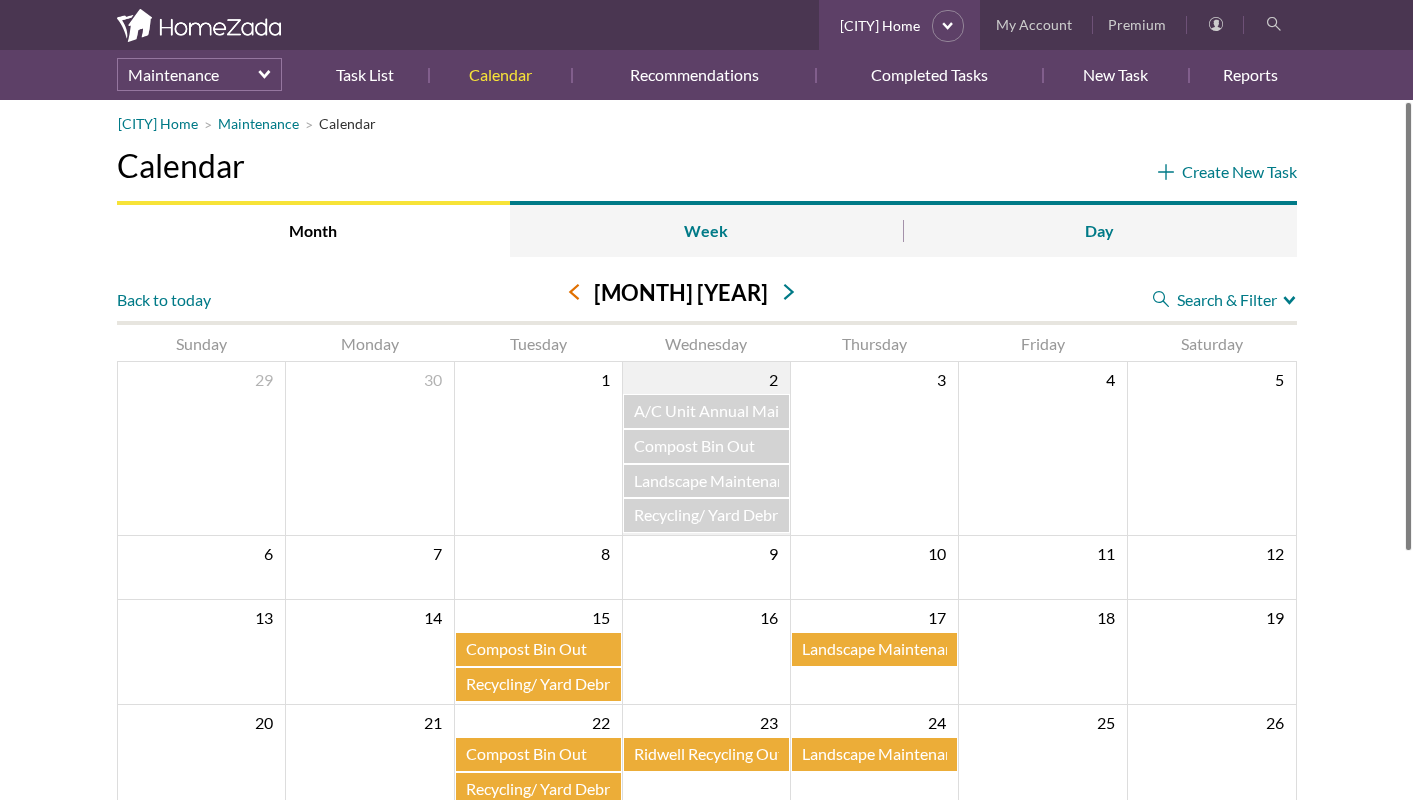 click at bounding box center (574, 292) 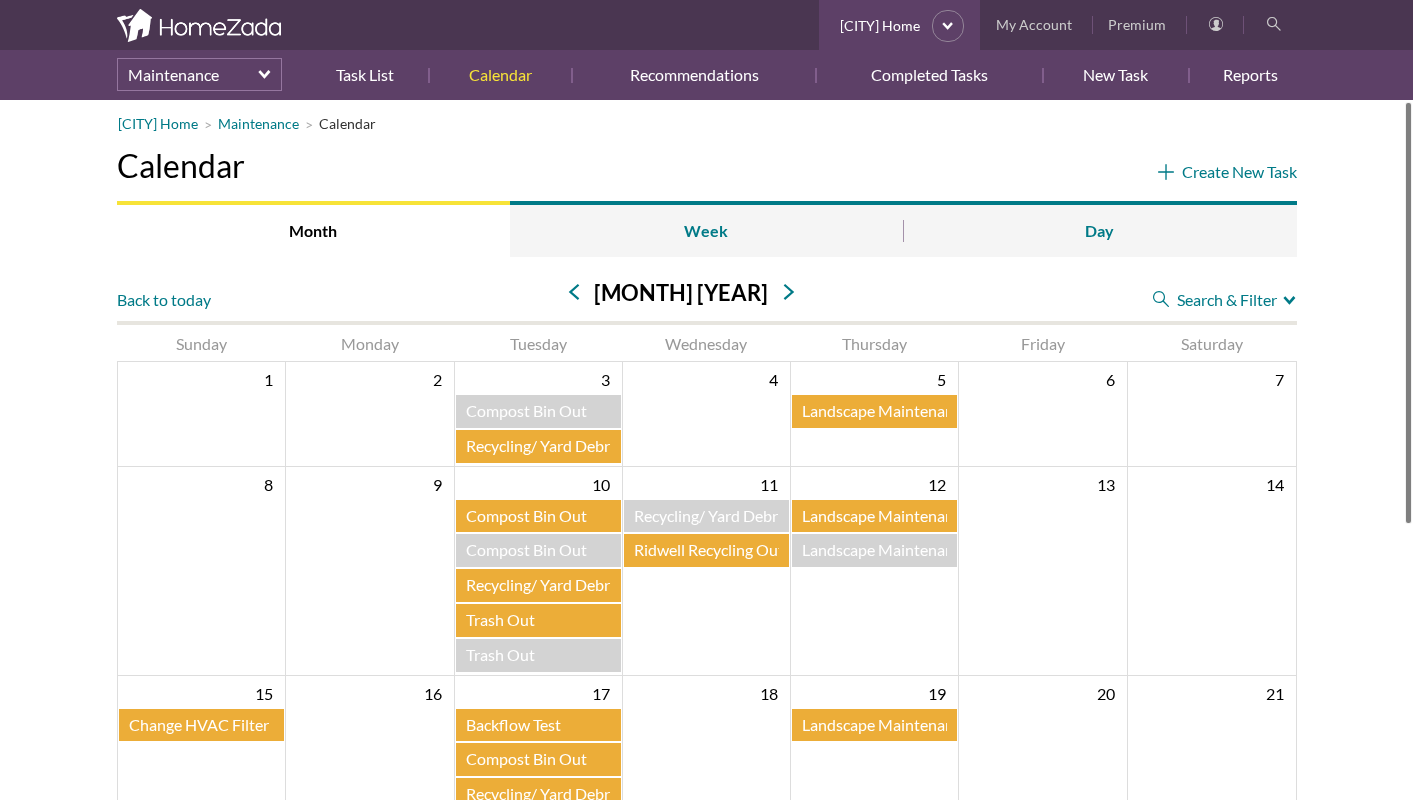 click on "Recycling/ Yard Debris Out" at bounding box center [559, 445] 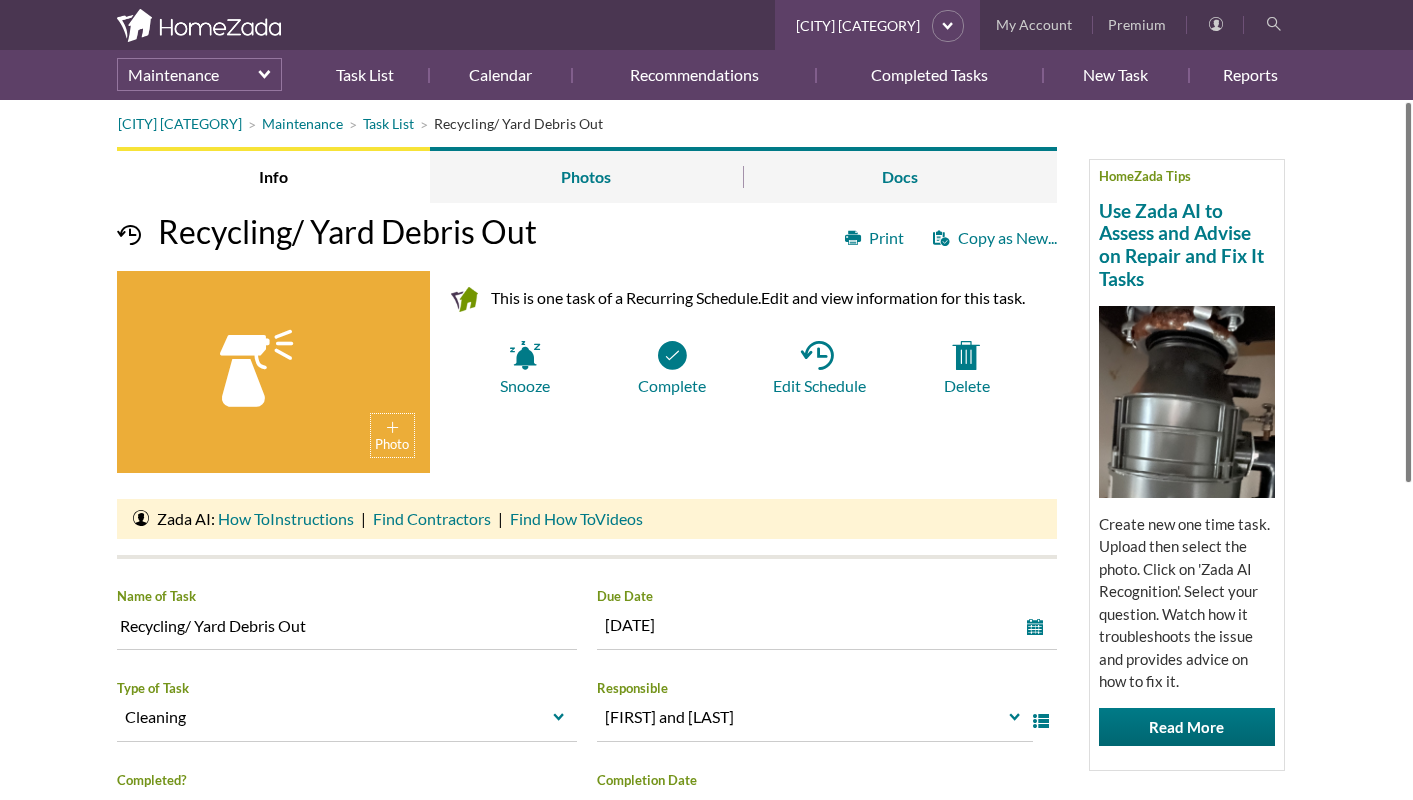scroll, scrollTop: 0, scrollLeft: 0, axis: both 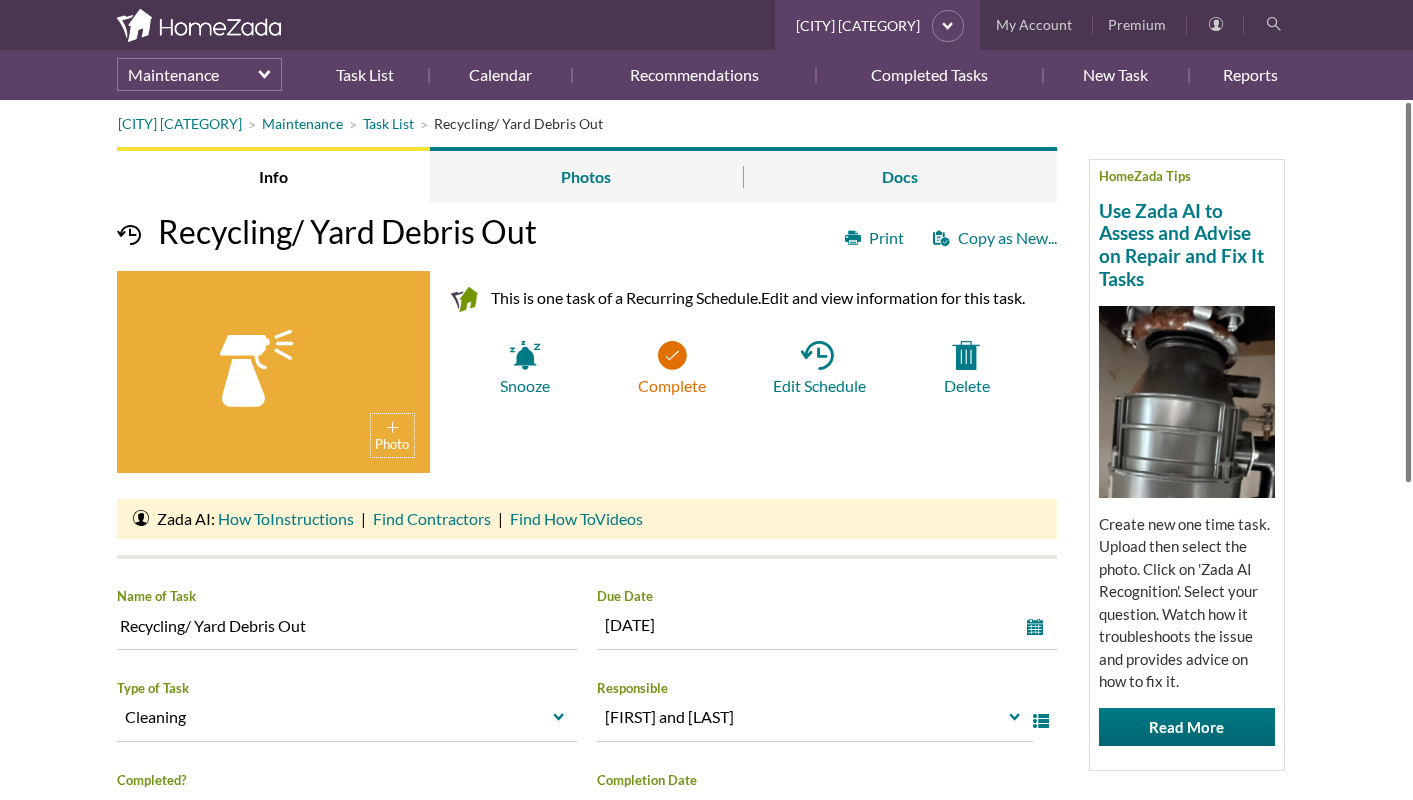 click on "Complete" at bounding box center [671, 368] 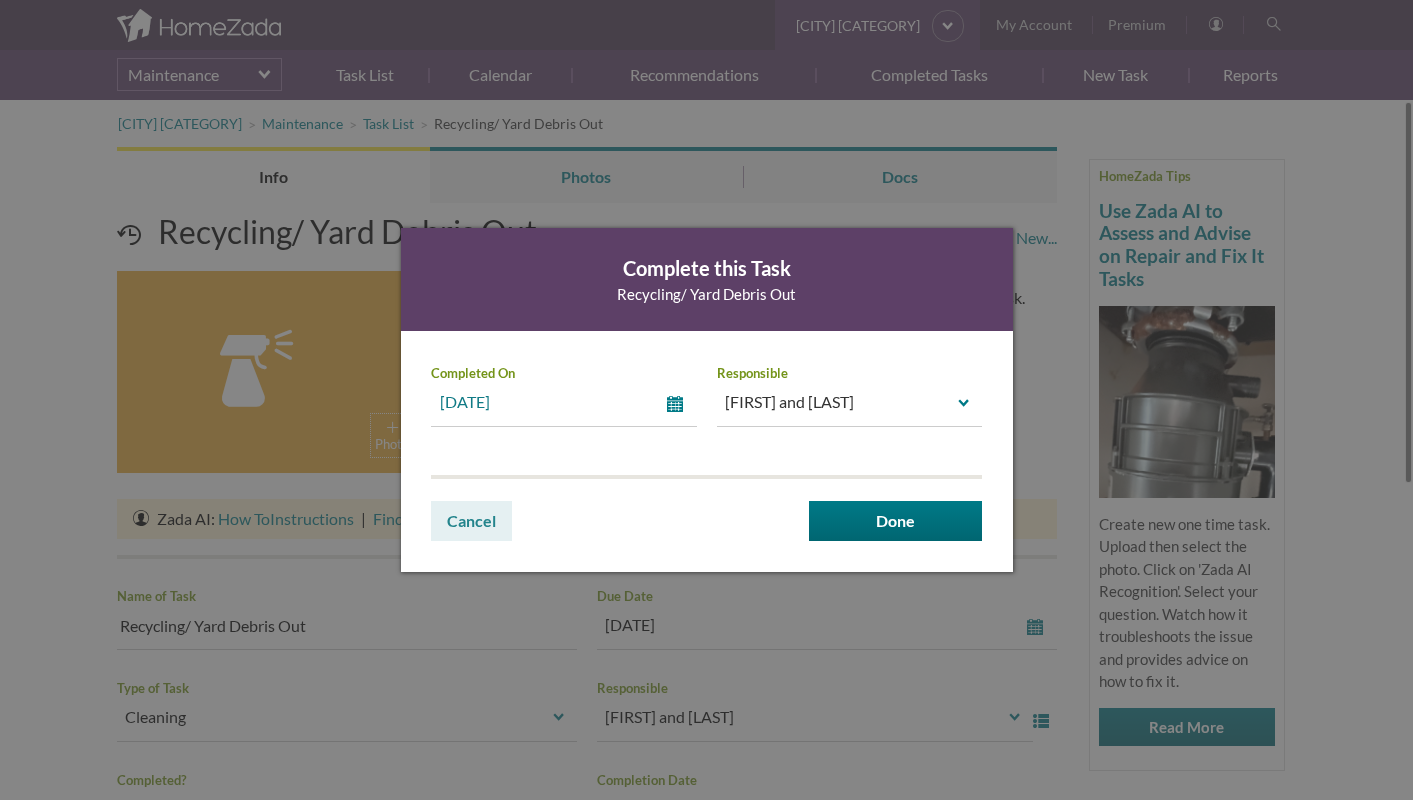 click on "select" at bounding box center (679, 404) 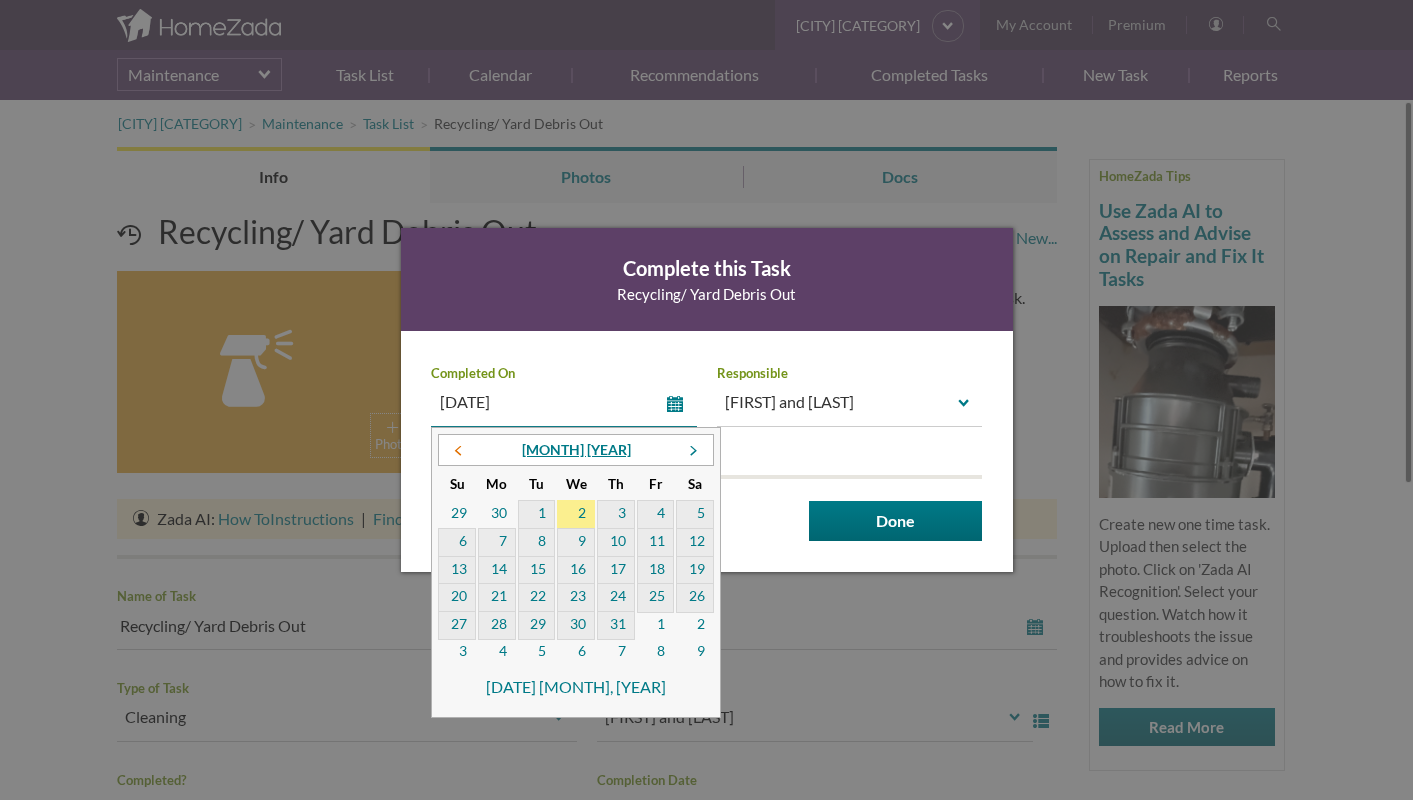 click at bounding box center (457, 453) 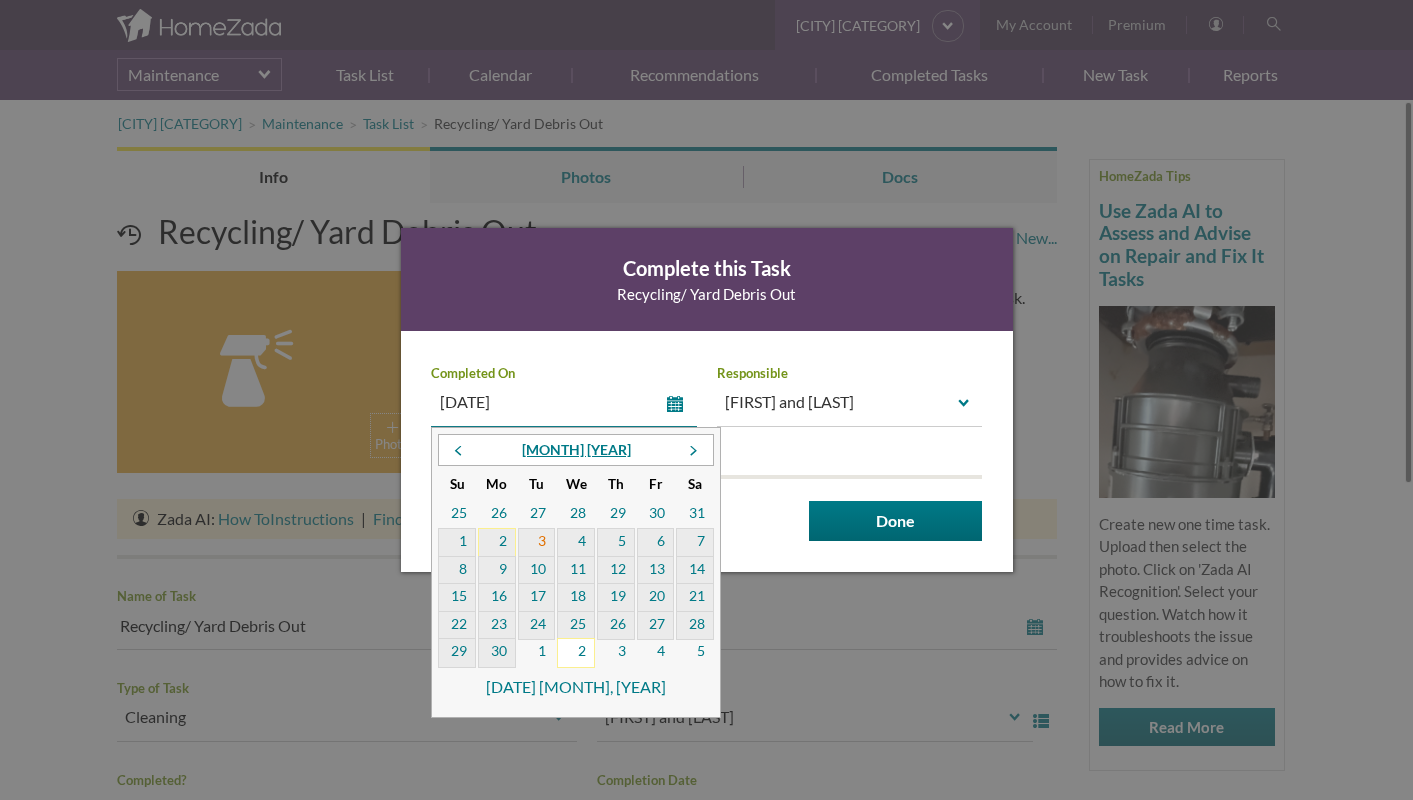 click on "3" at bounding box center [537, 543] 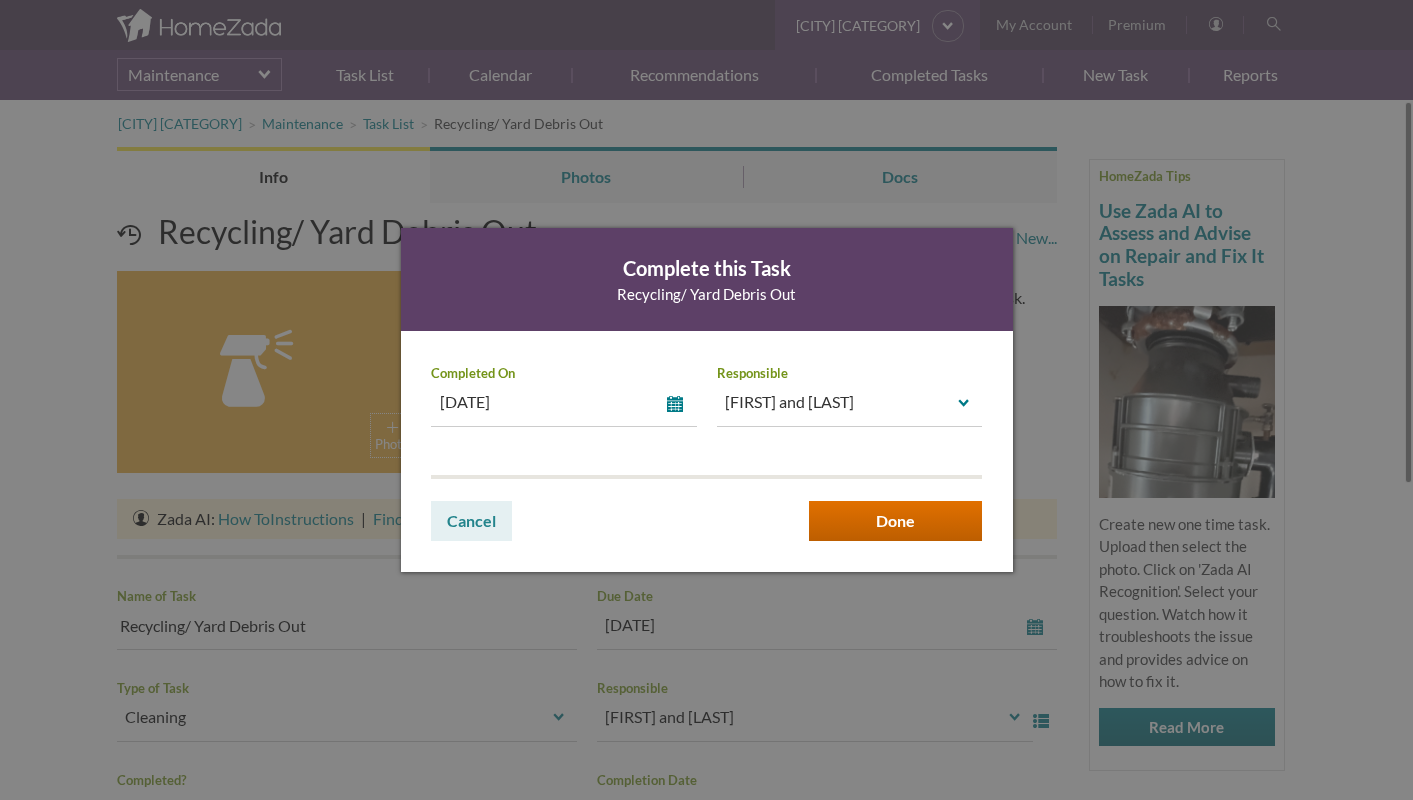 click on "Done" at bounding box center (895, 521) 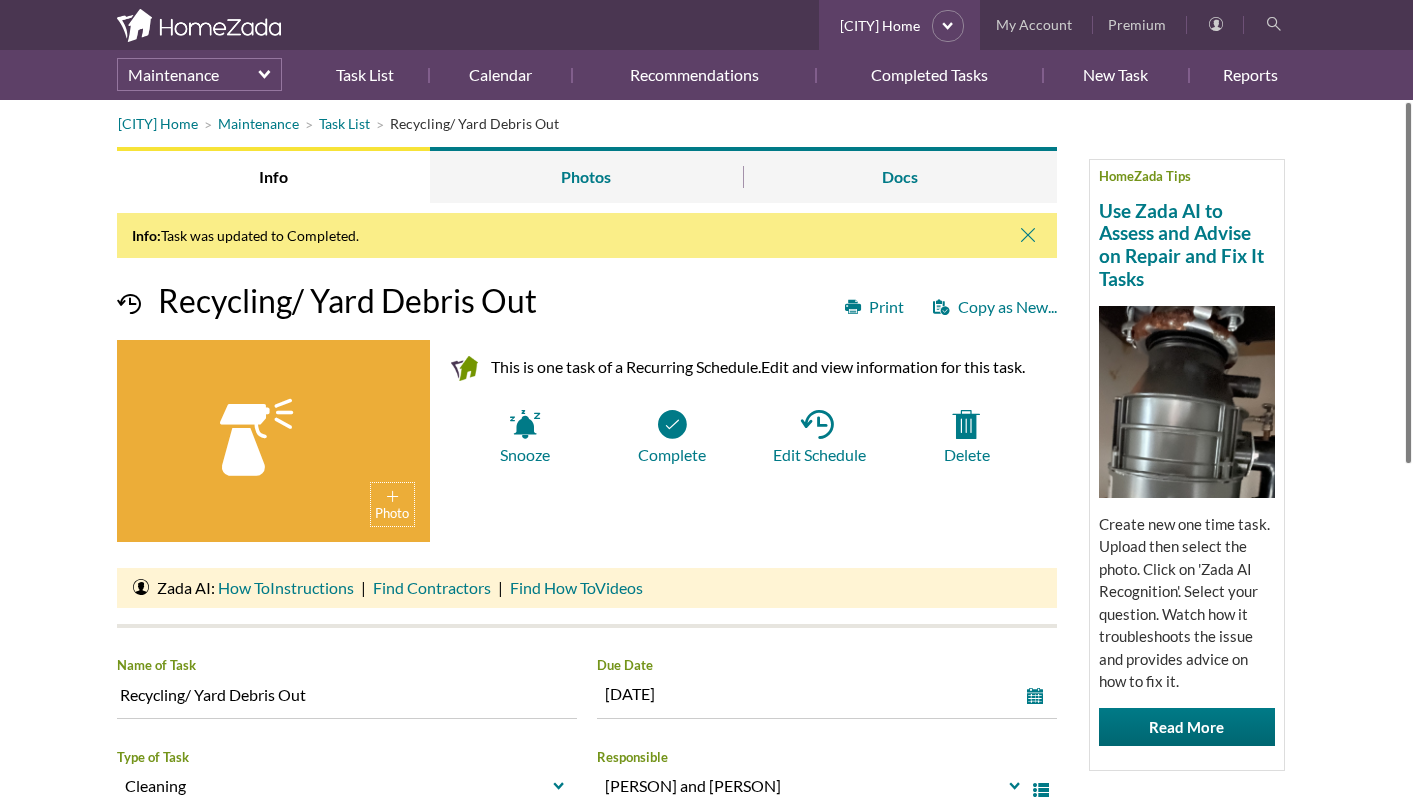 scroll, scrollTop: 0, scrollLeft: 0, axis: both 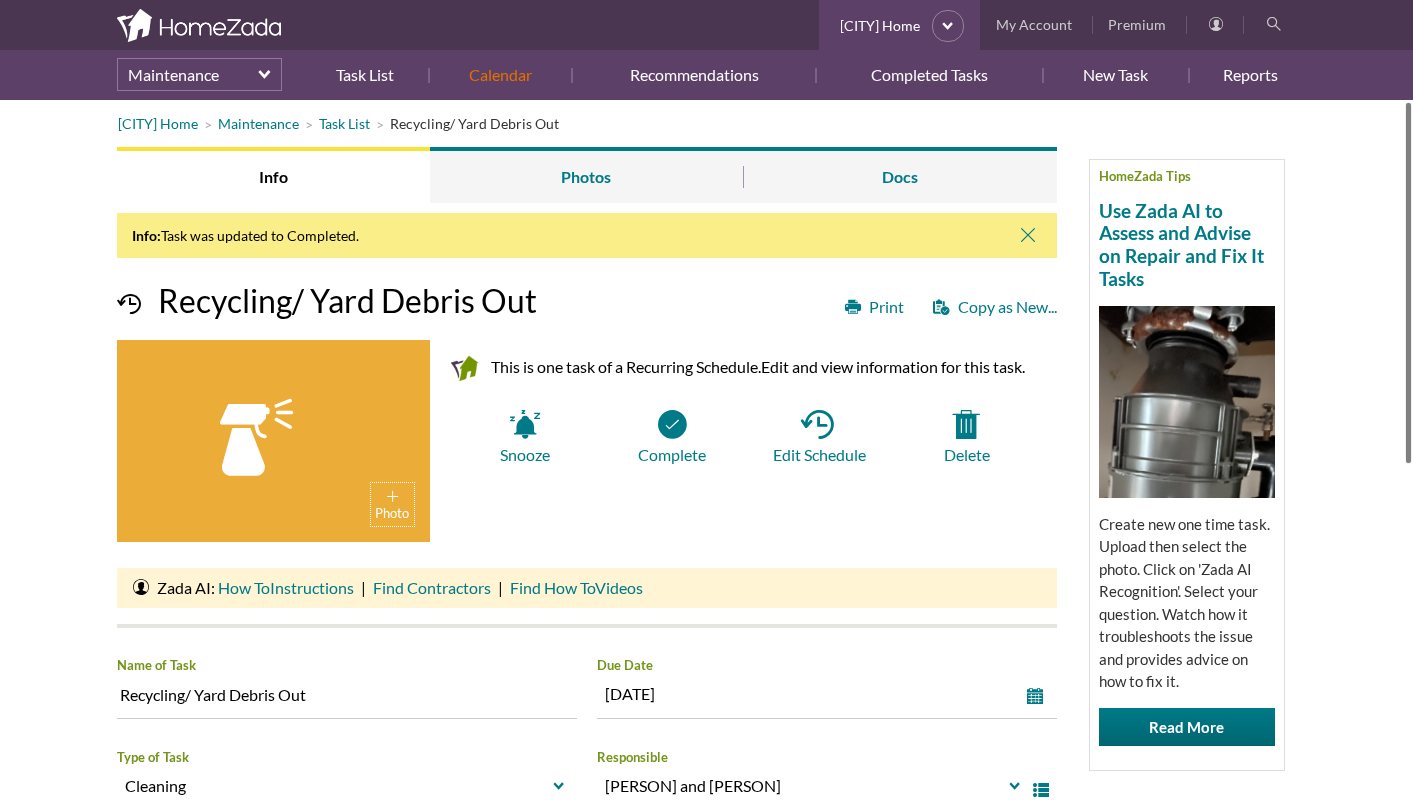 click on "Calendar" at bounding box center [500, 75] 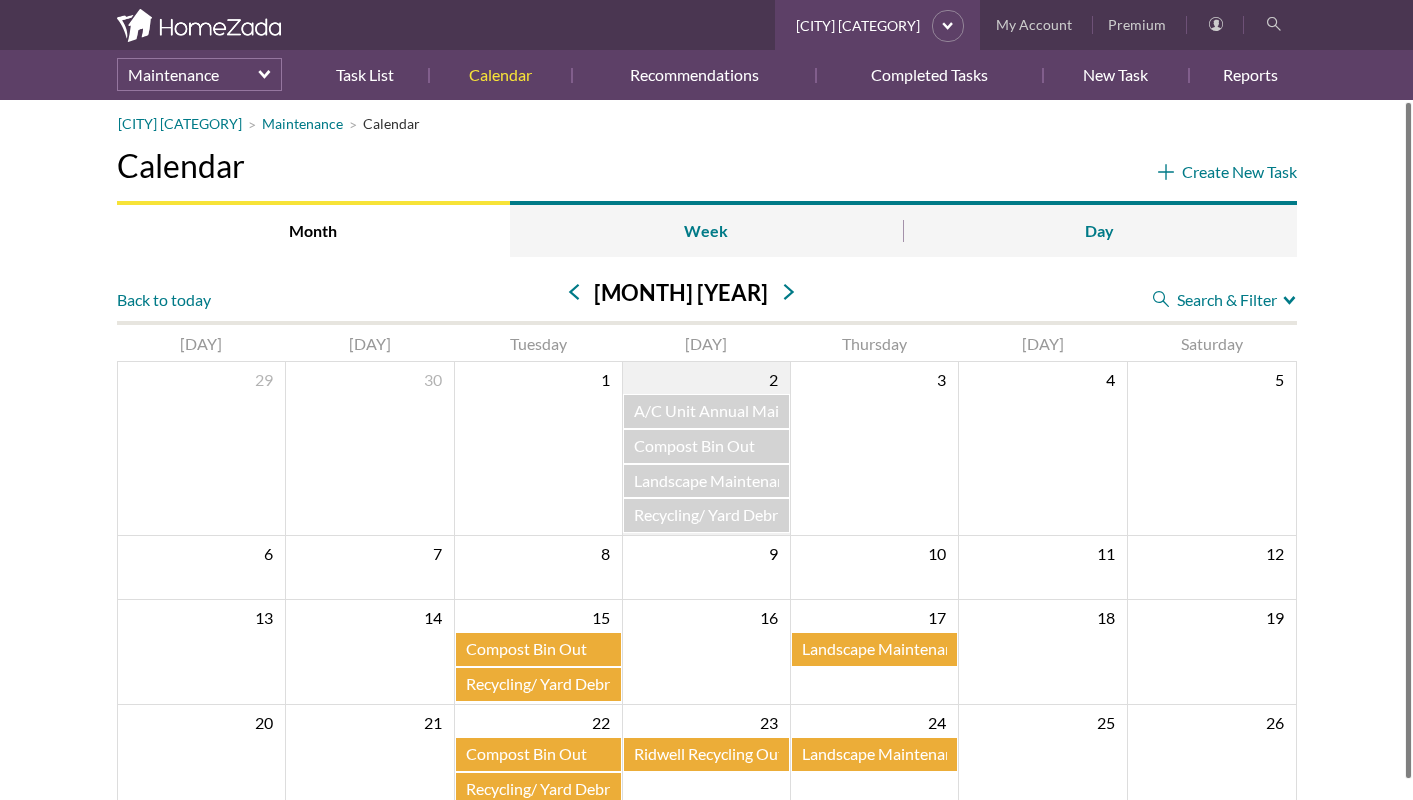 scroll, scrollTop: 0, scrollLeft: 0, axis: both 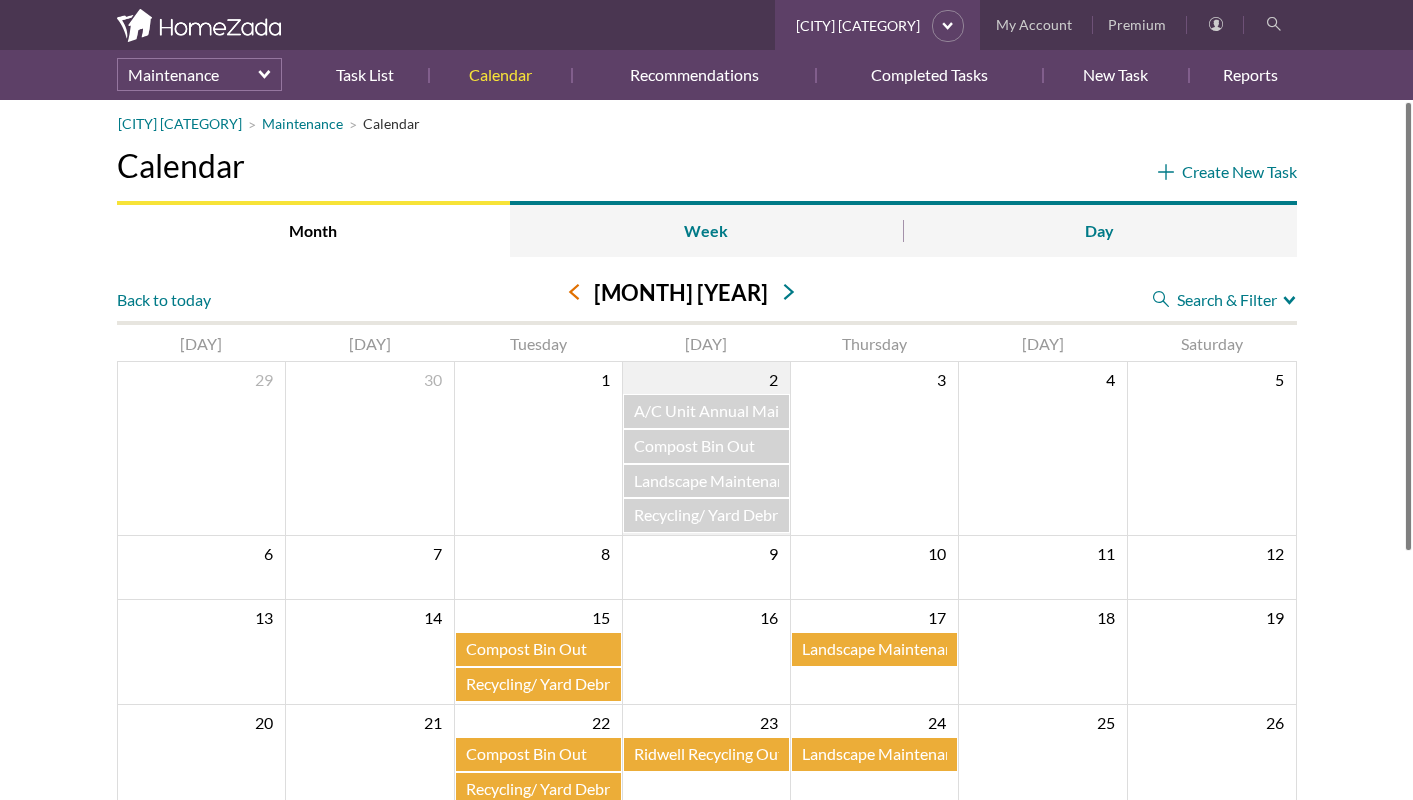click at bounding box center [574, 292] 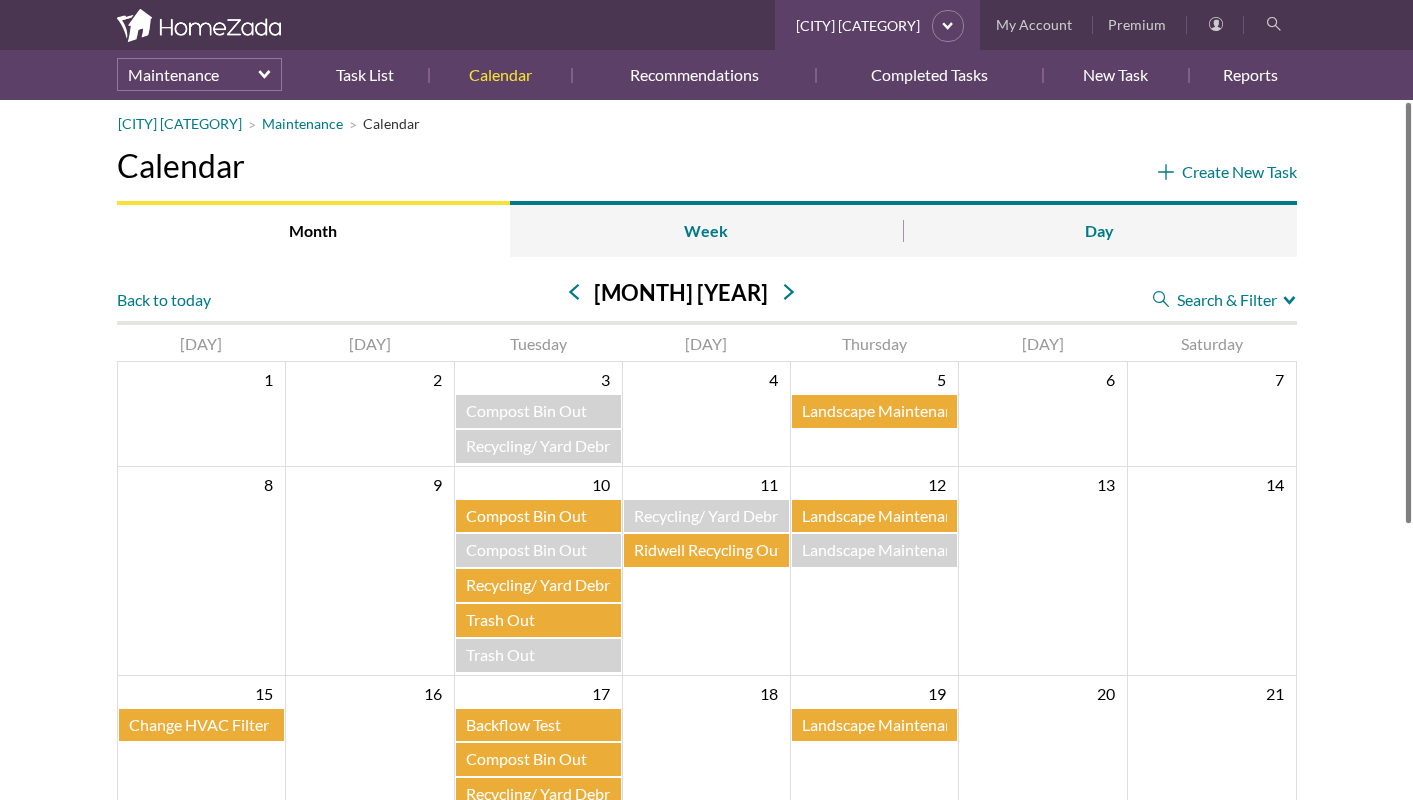 click on "Compost Bin Out" at bounding box center (526, 515) 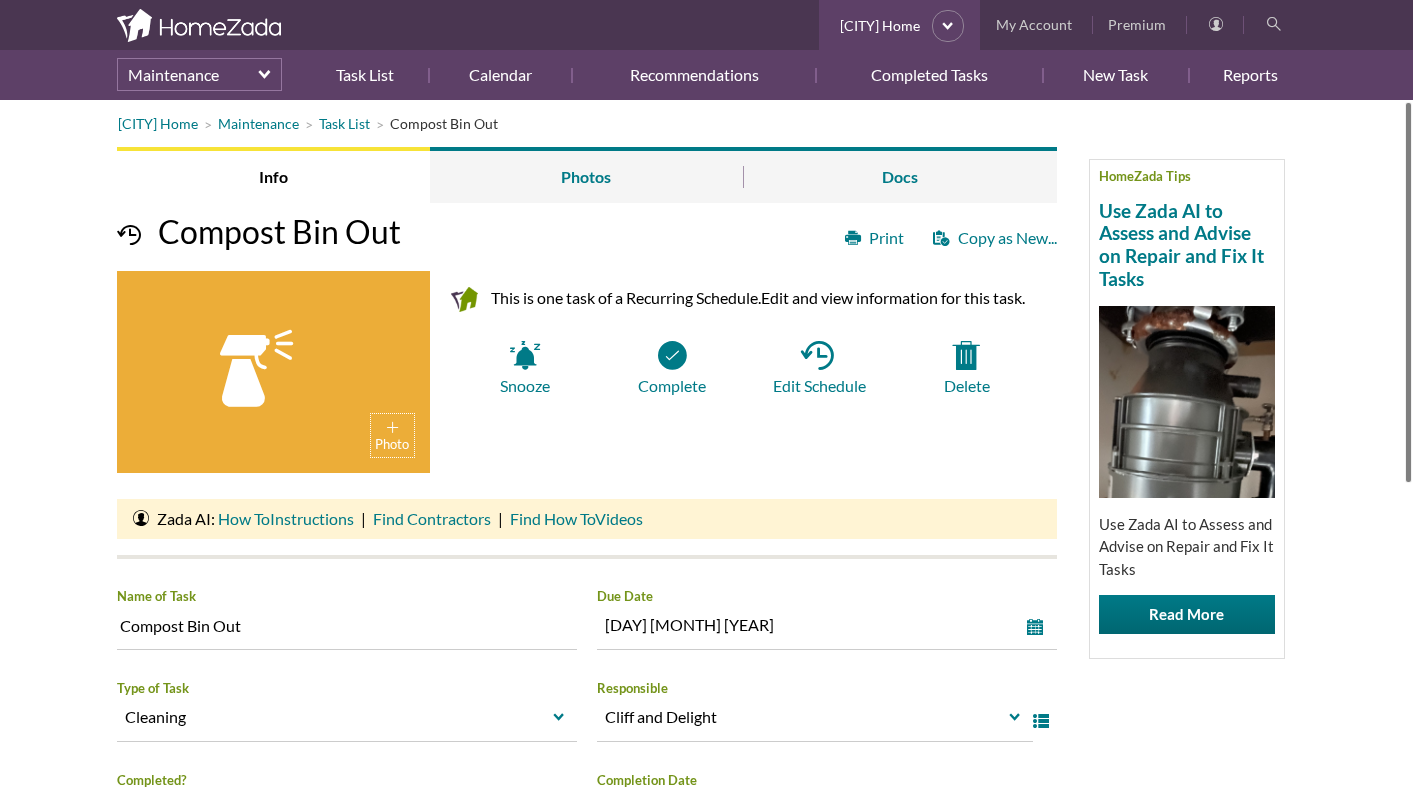 scroll, scrollTop: 0, scrollLeft: 0, axis: both 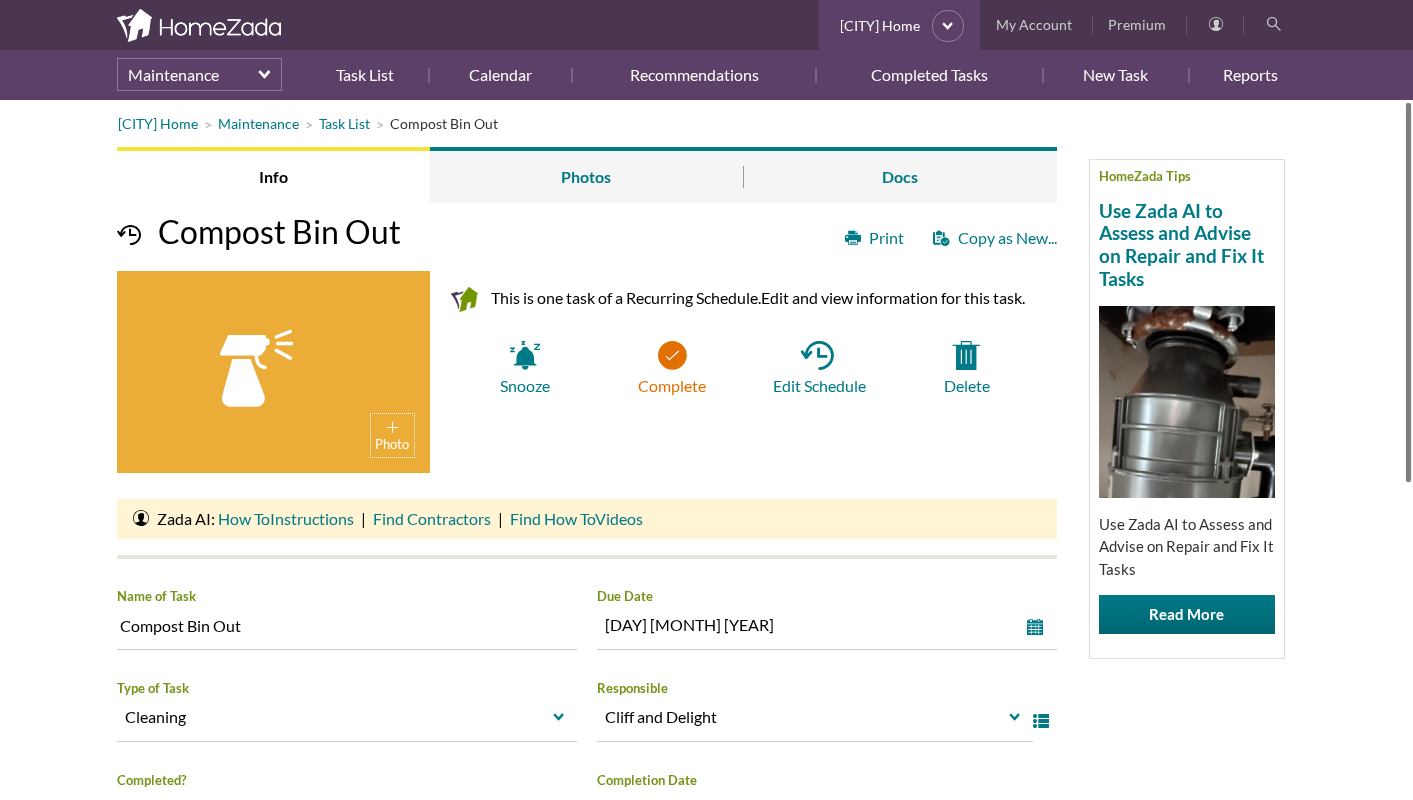 click on "Complete" at bounding box center (671, 368) 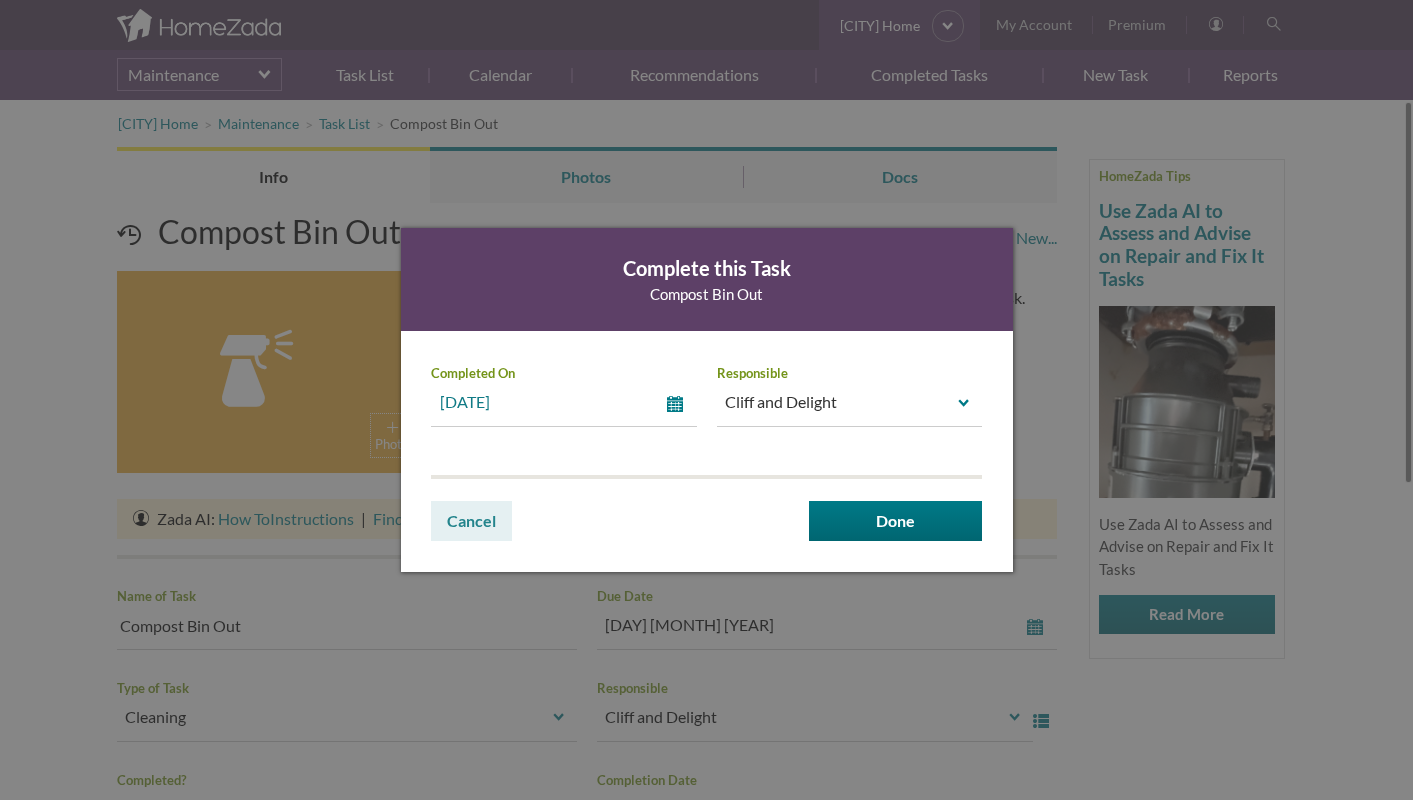 click on "select" at bounding box center (679, 404) 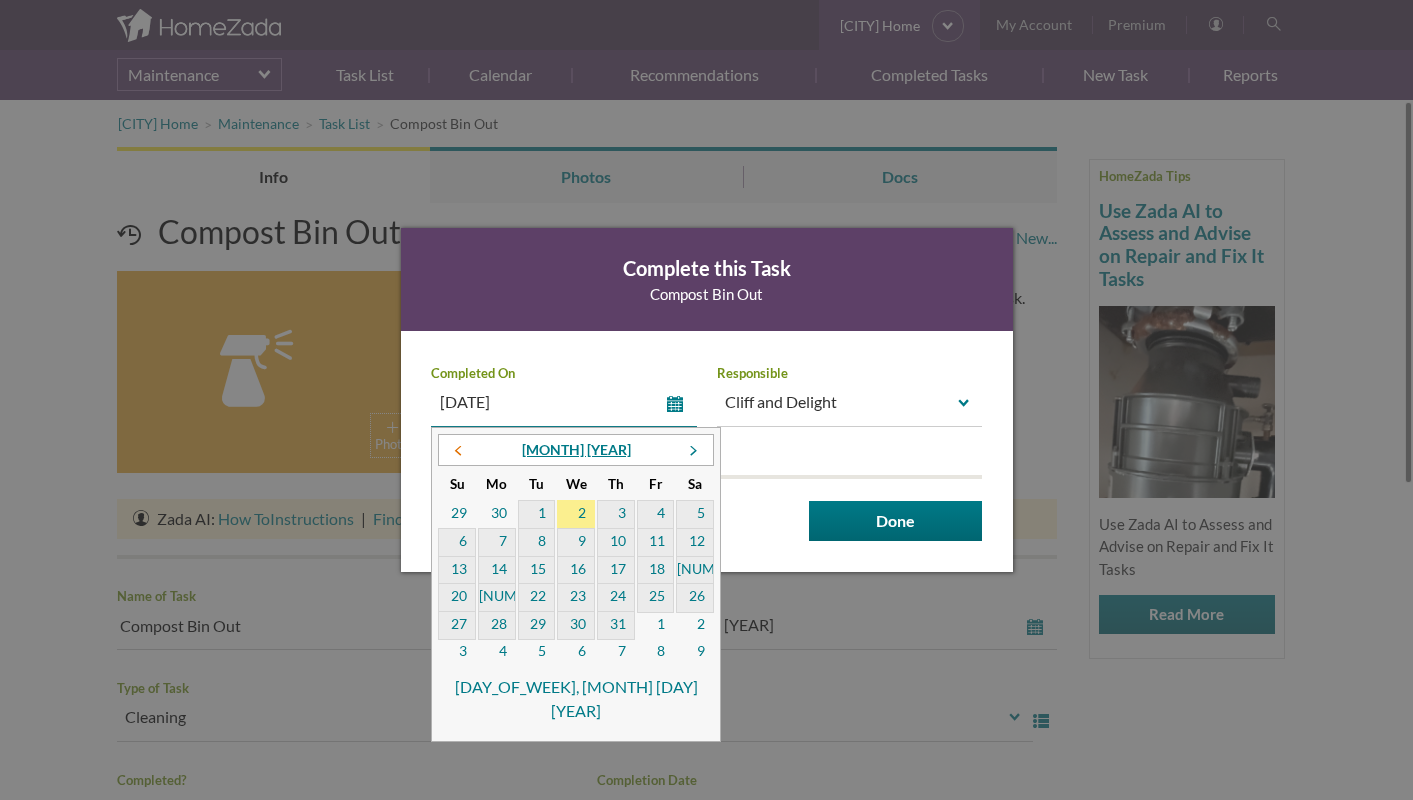 click at bounding box center [457, 453] 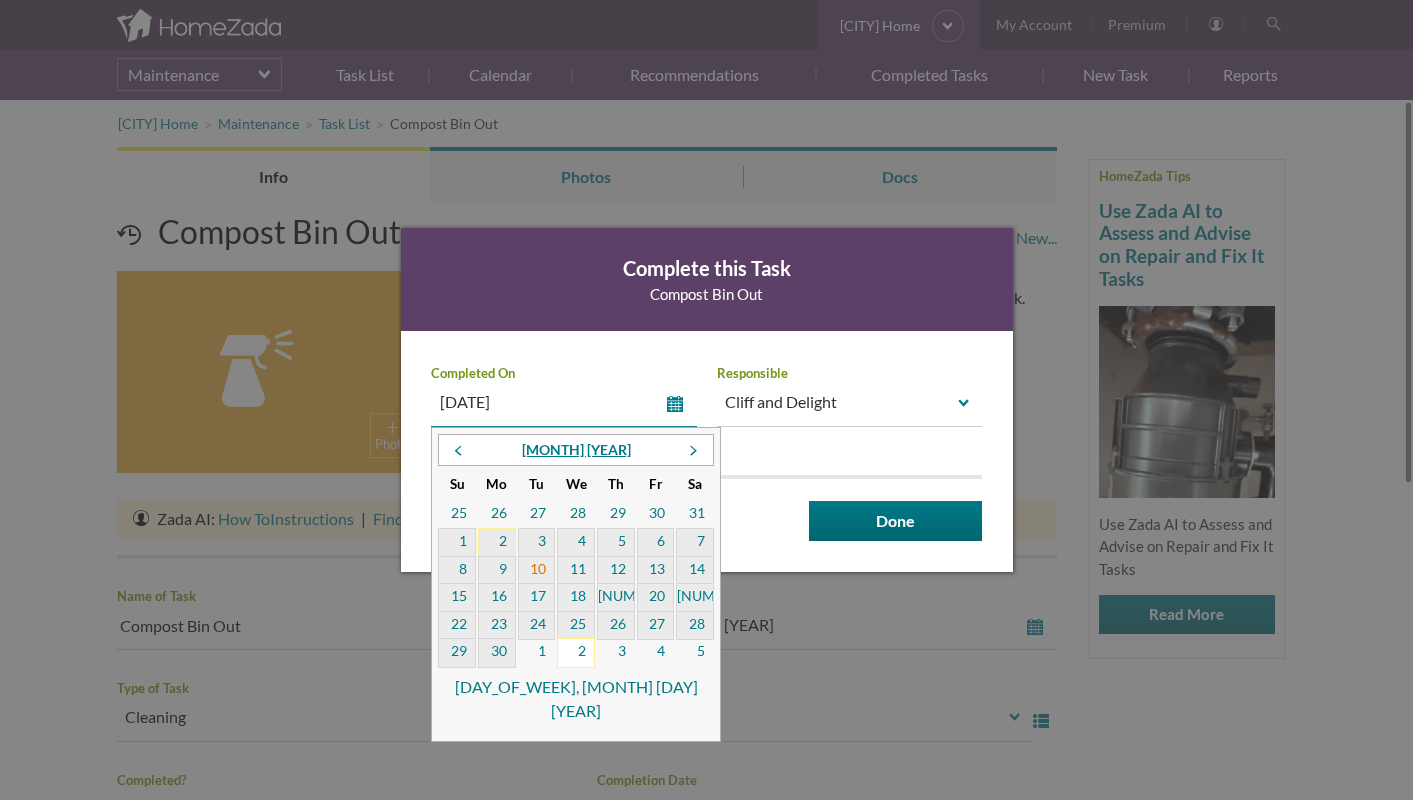 click on "10" at bounding box center [537, 571] 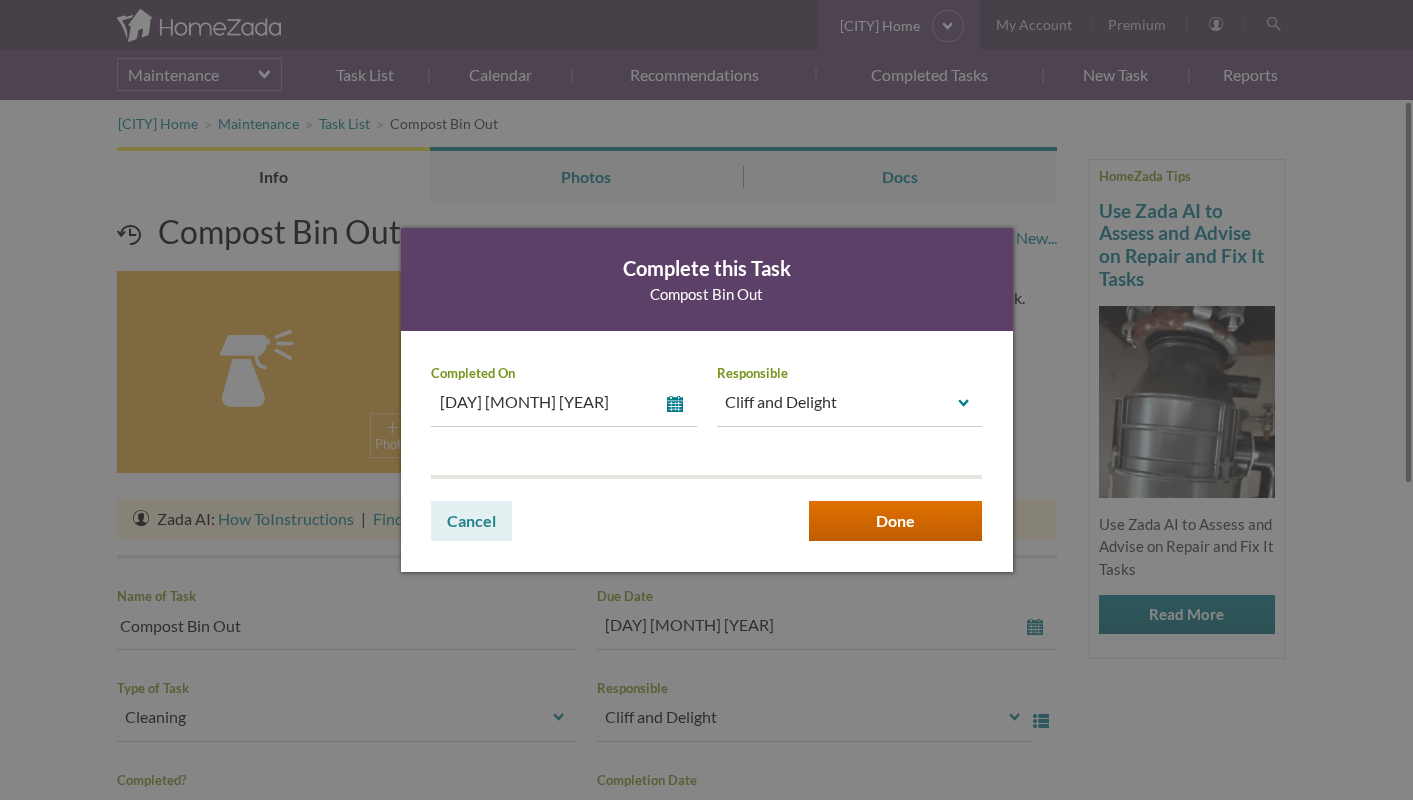 click on "Done" at bounding box center (895, 521) 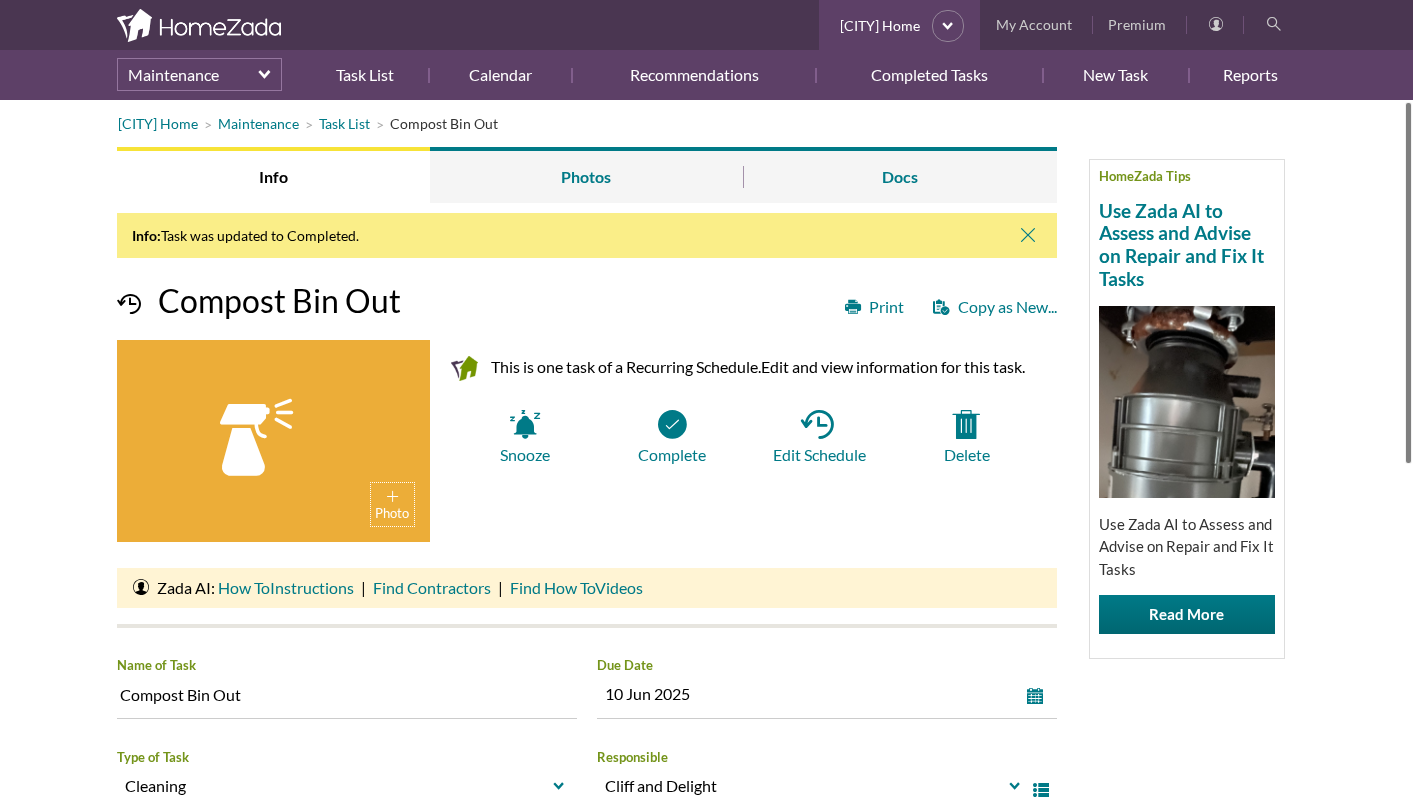 scroll, scrollTop: 0, scrollLeft: 0, axis: both 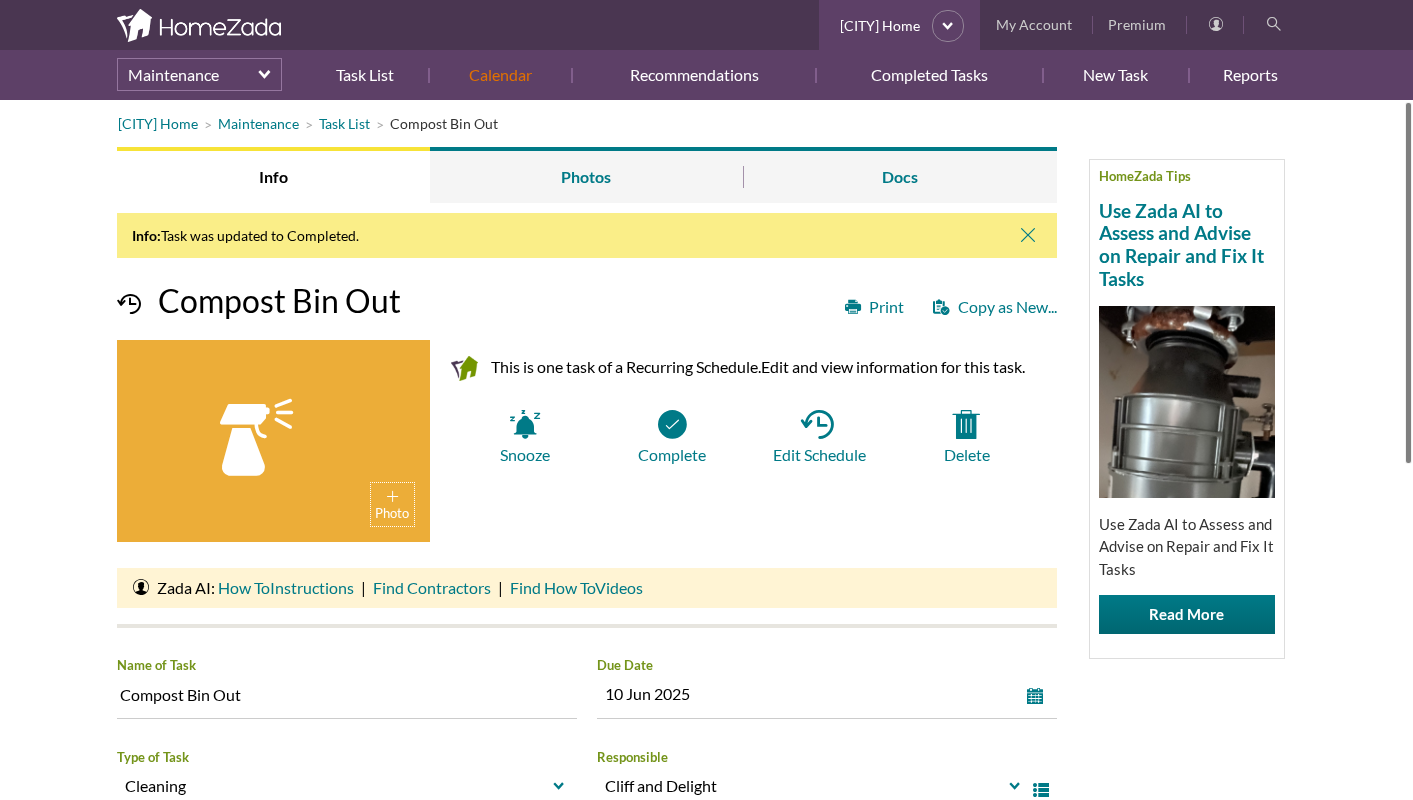 click on "Calendar" at bounding box center [500, 75] 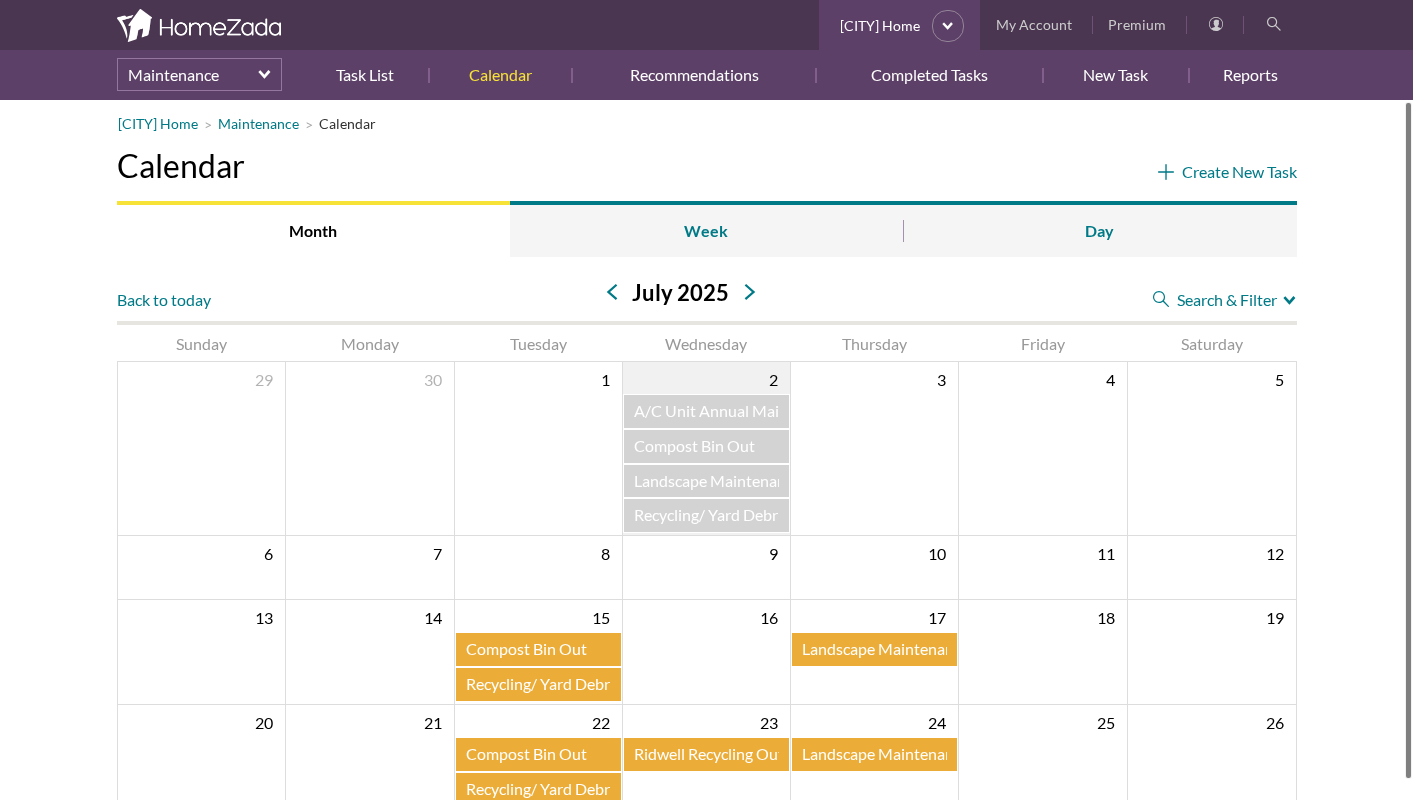 scroll, scrollTop: 0, scrollLeft: 0, axis: both 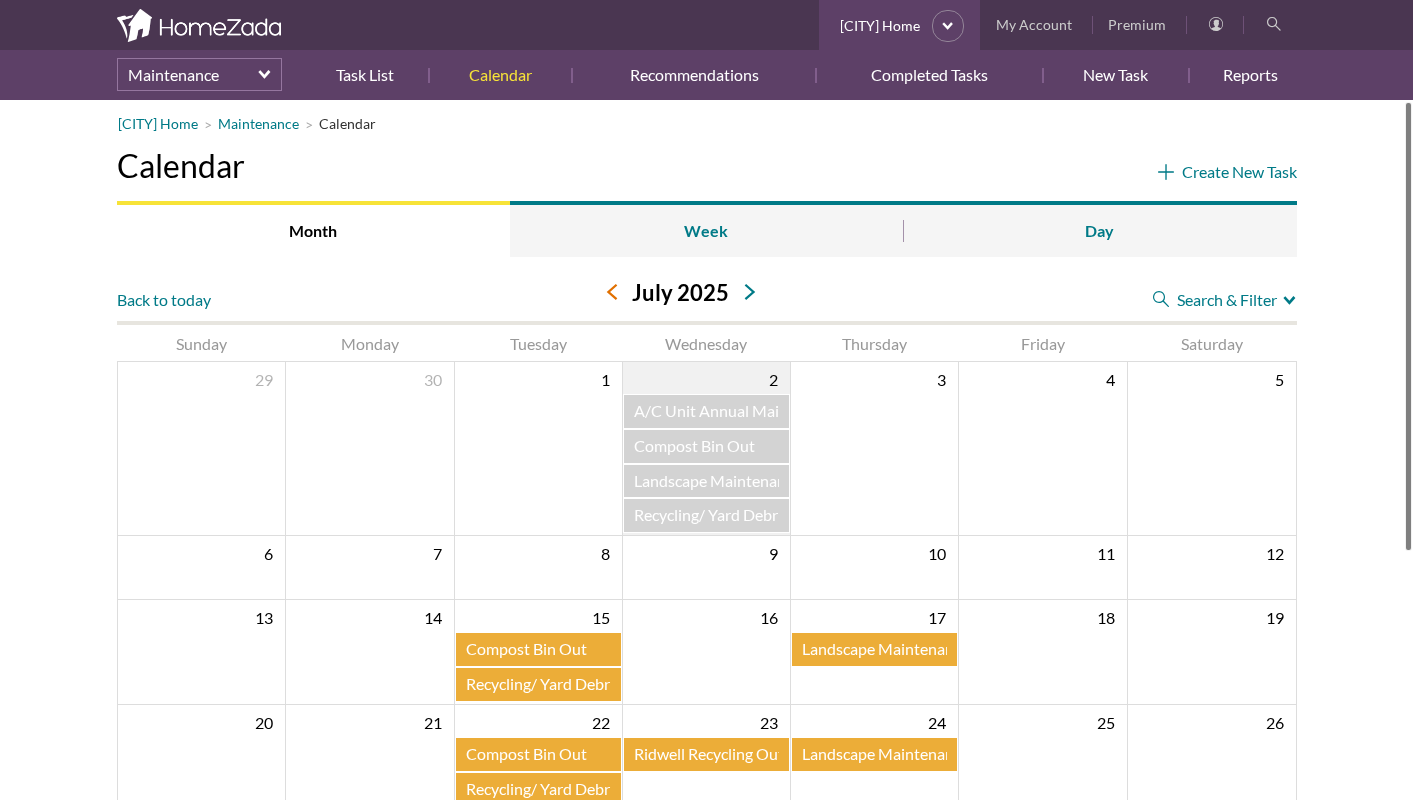 click at bounding box center [612, 292] 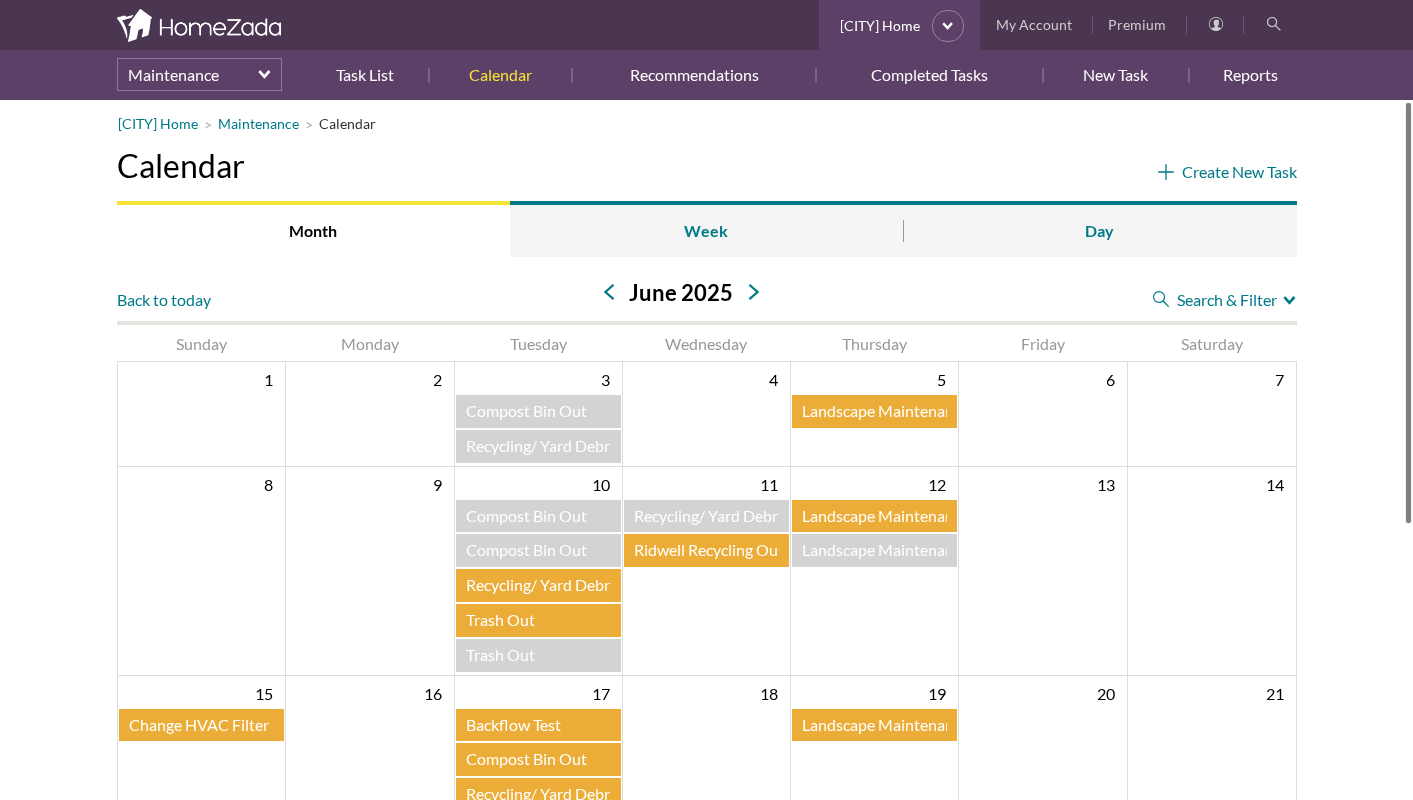 click on "Recycling/ Yard Debris Out" at bounding box center [559, 584] 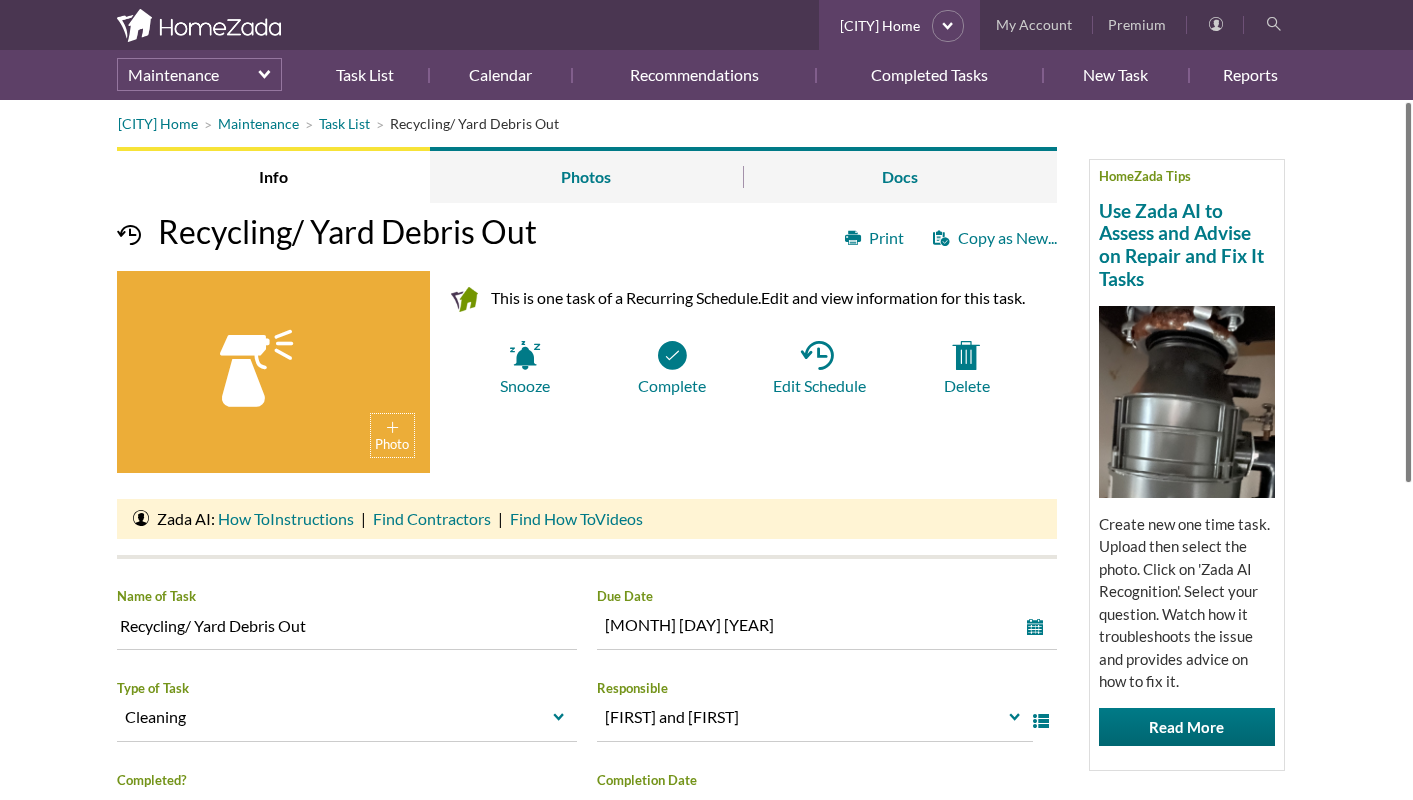 scroll, scrollTop: 0, scrollLeft: 0, axis: both 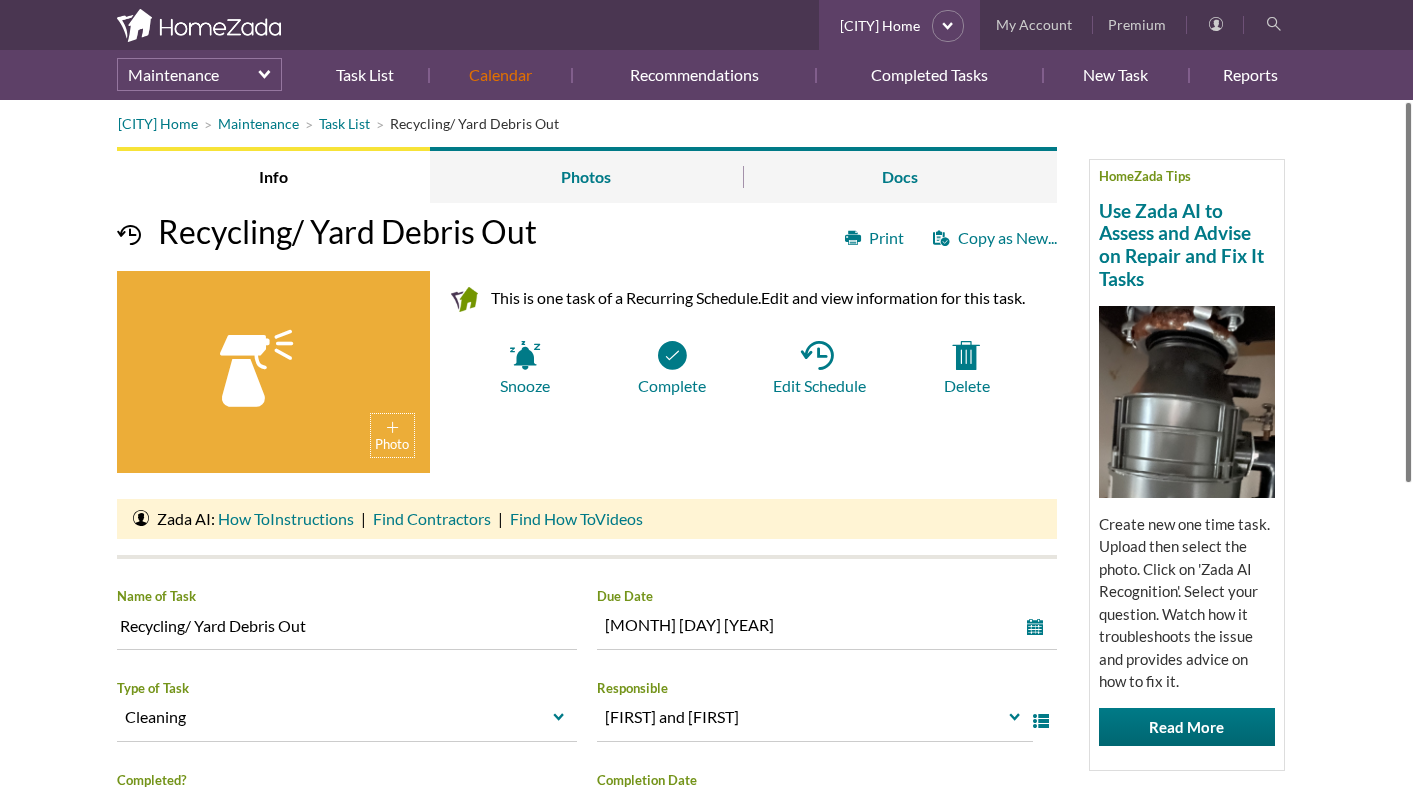 click on "Calendar" at bounding box center [500, 75] 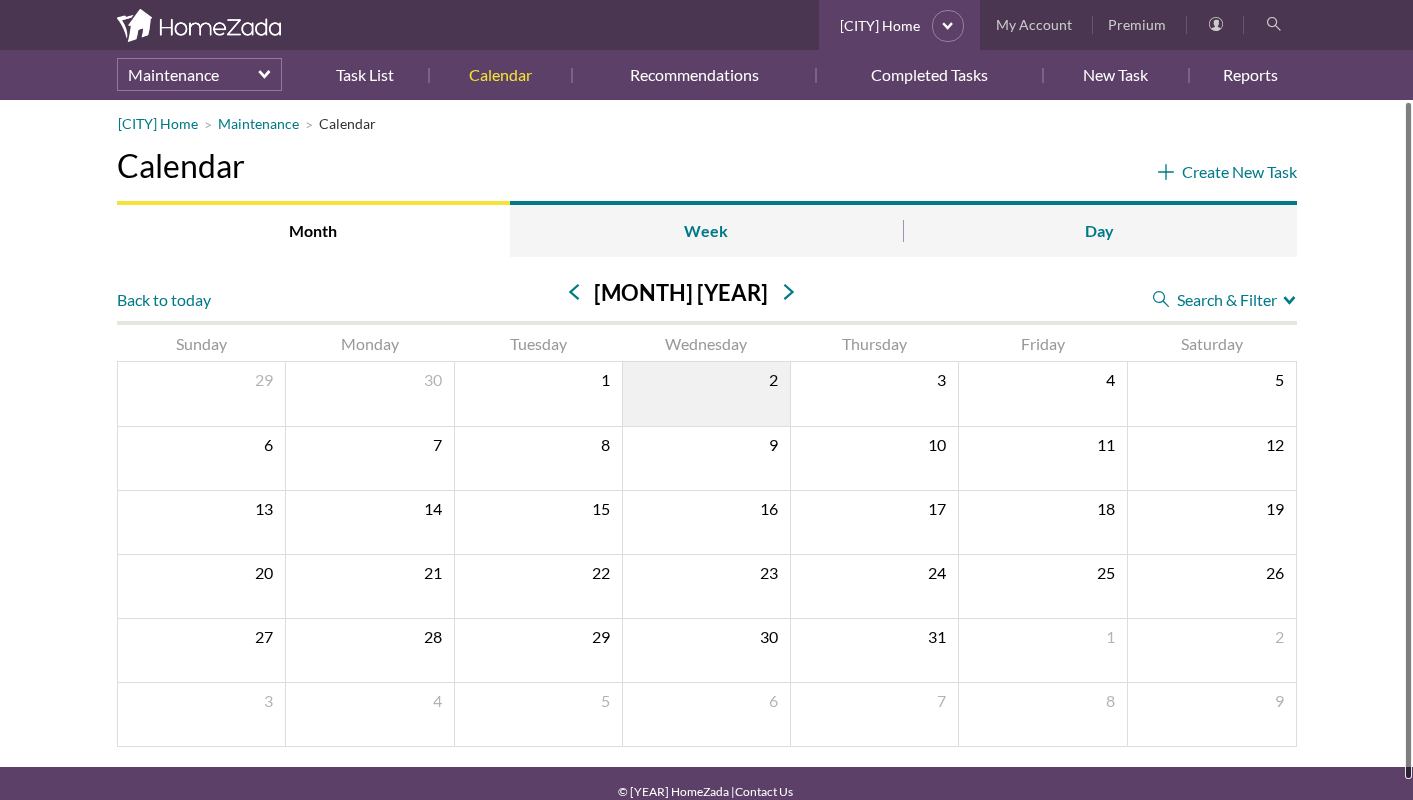 scroll, scrollTop: 0, scrollLeft: 0, axis: both 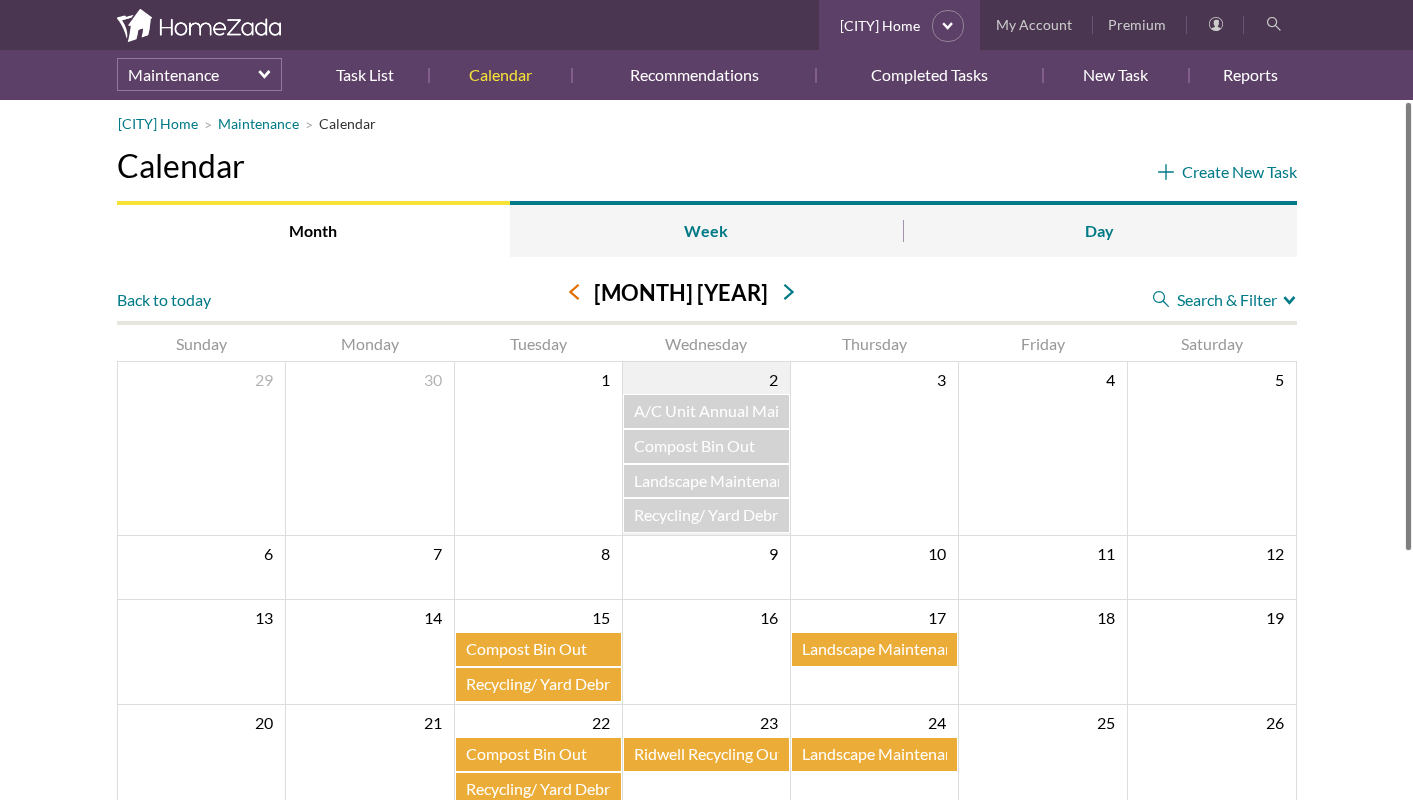 click at bounding box center [574, 292] 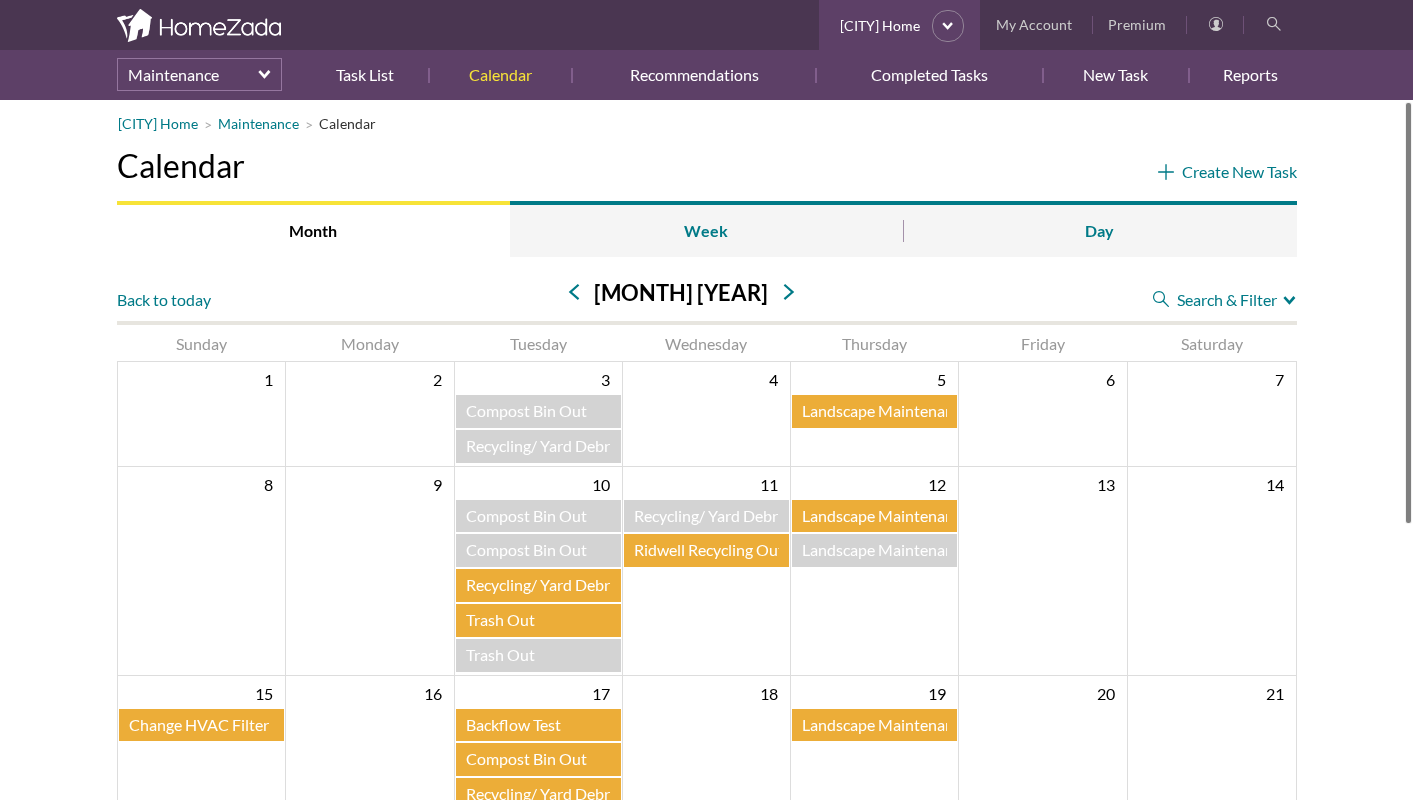 click on "Ridwell Recycling Out" at bounding box center (709, 549) 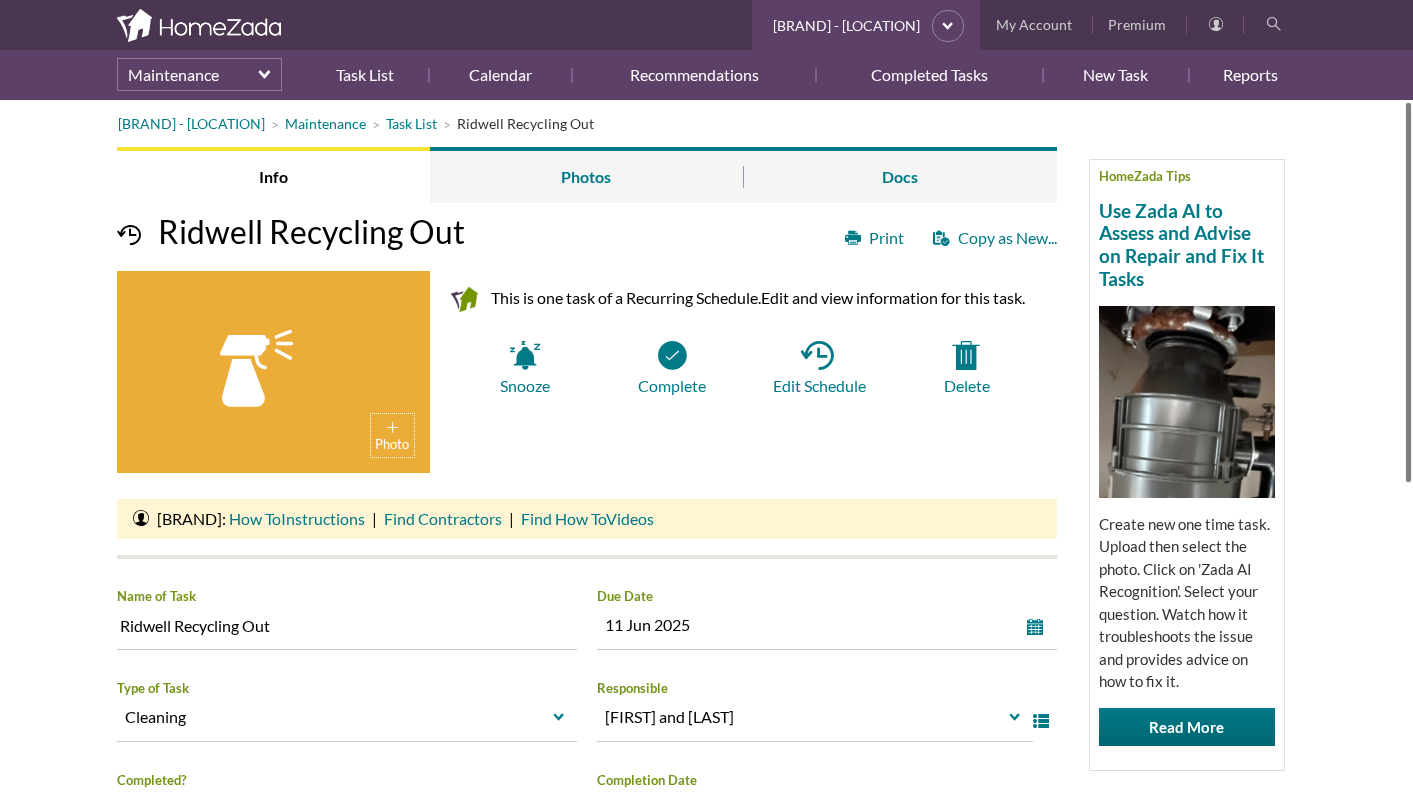 scroll, scrollTop: 0, scrollLeft: 0, axis: both 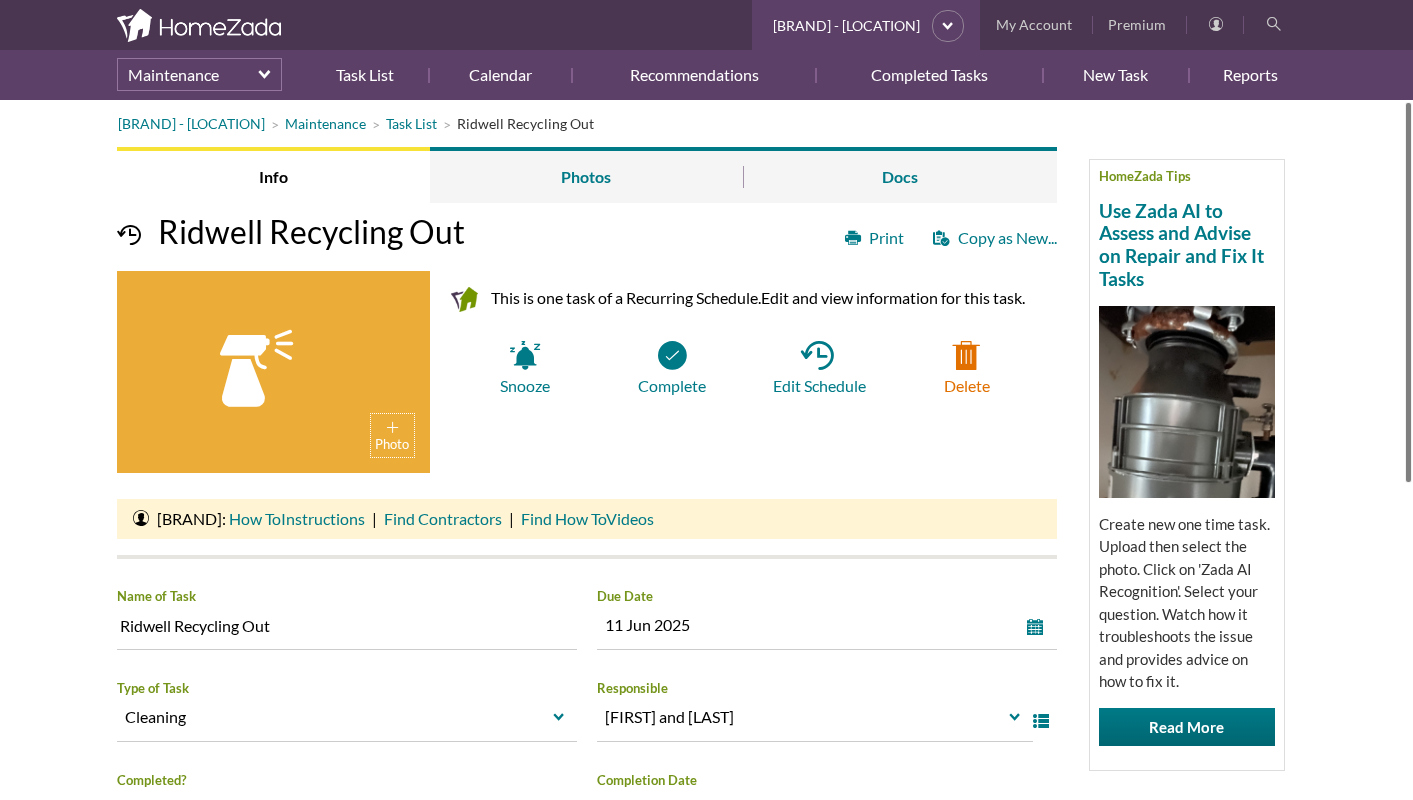 click on "Delete" at bounding box center [966, 368] 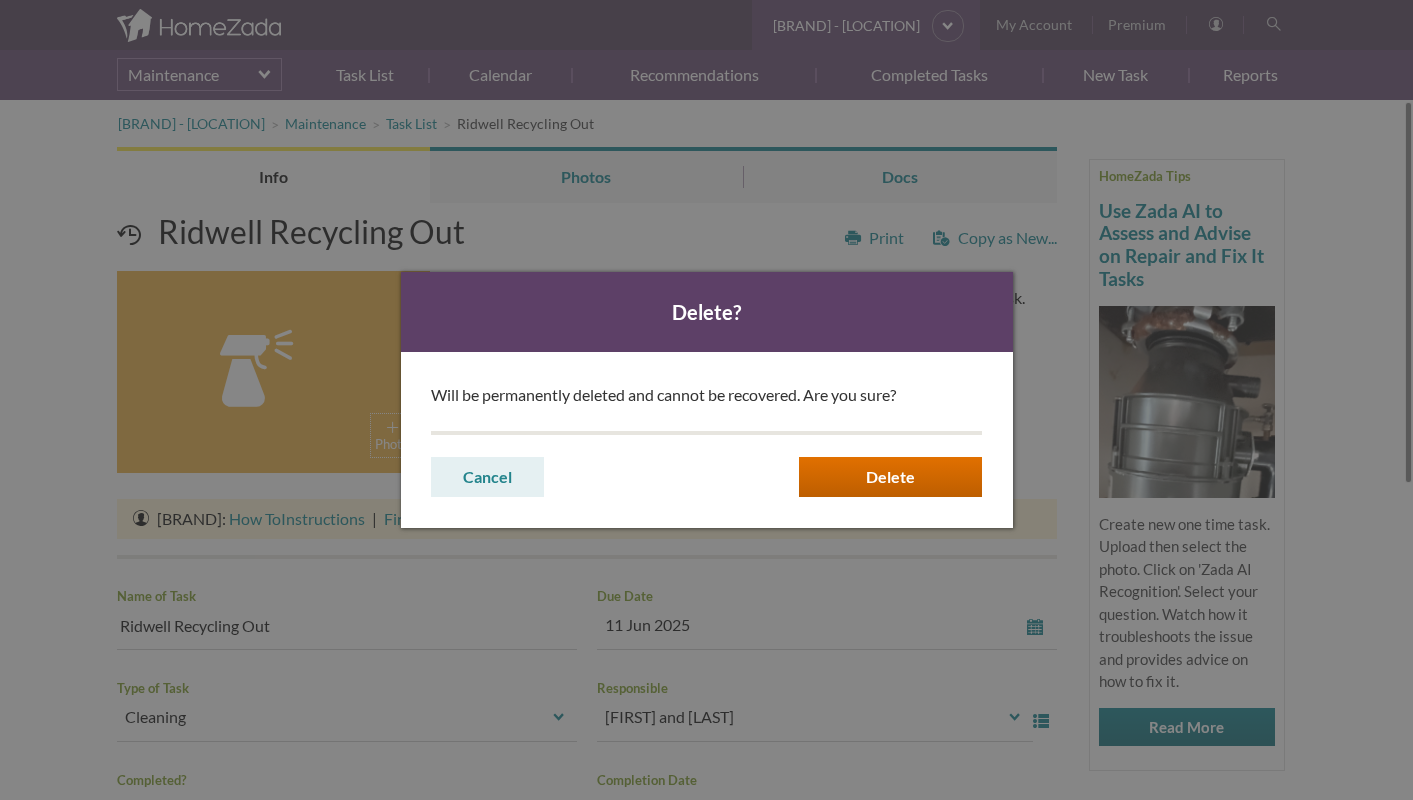 click on "Delete" at bounding box center (0, 0) 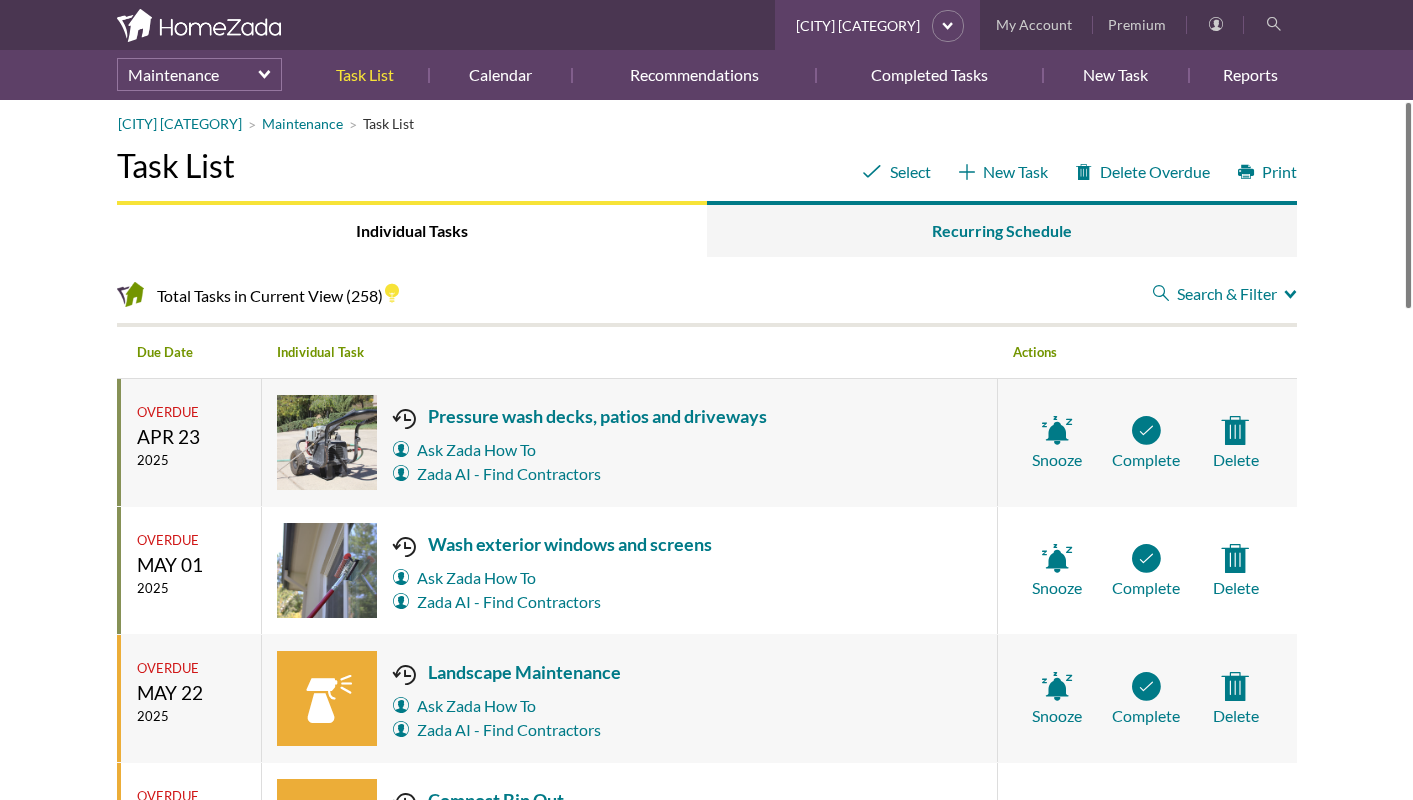 scroll, scrollTop: 0, scrollLeft: 0, axis: both 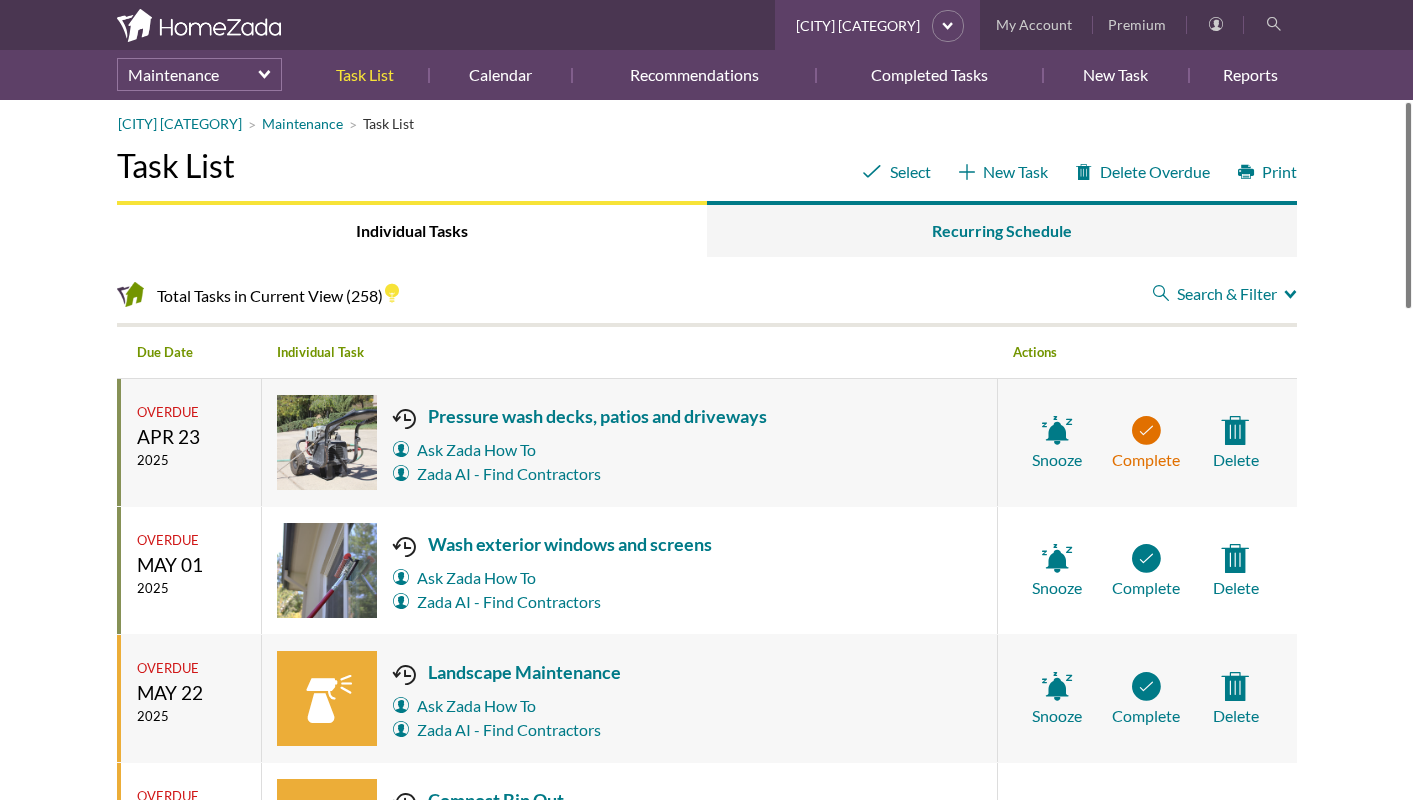 click on "Complete" at bounding box center (1146, 443) 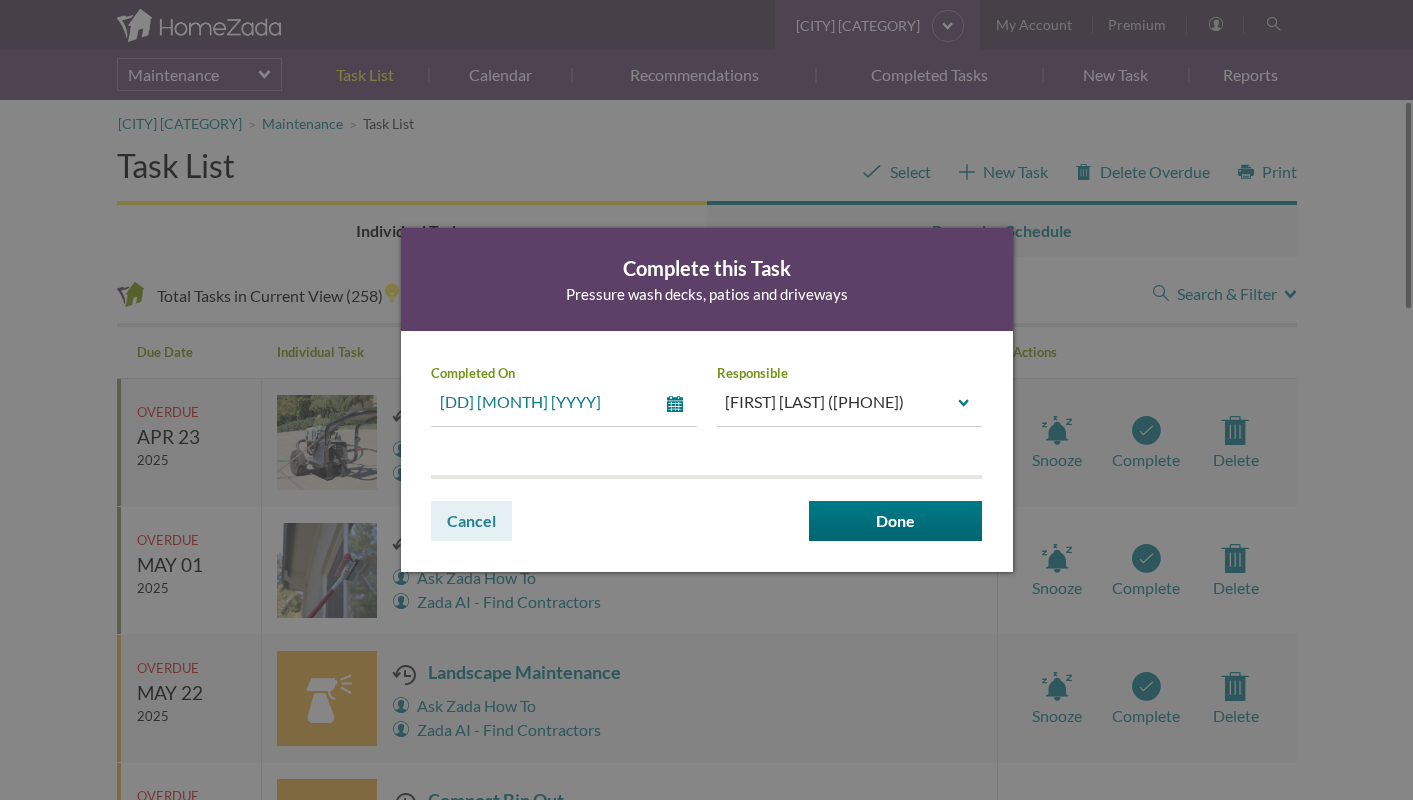 click on "select" at bounding box center [679, 404] 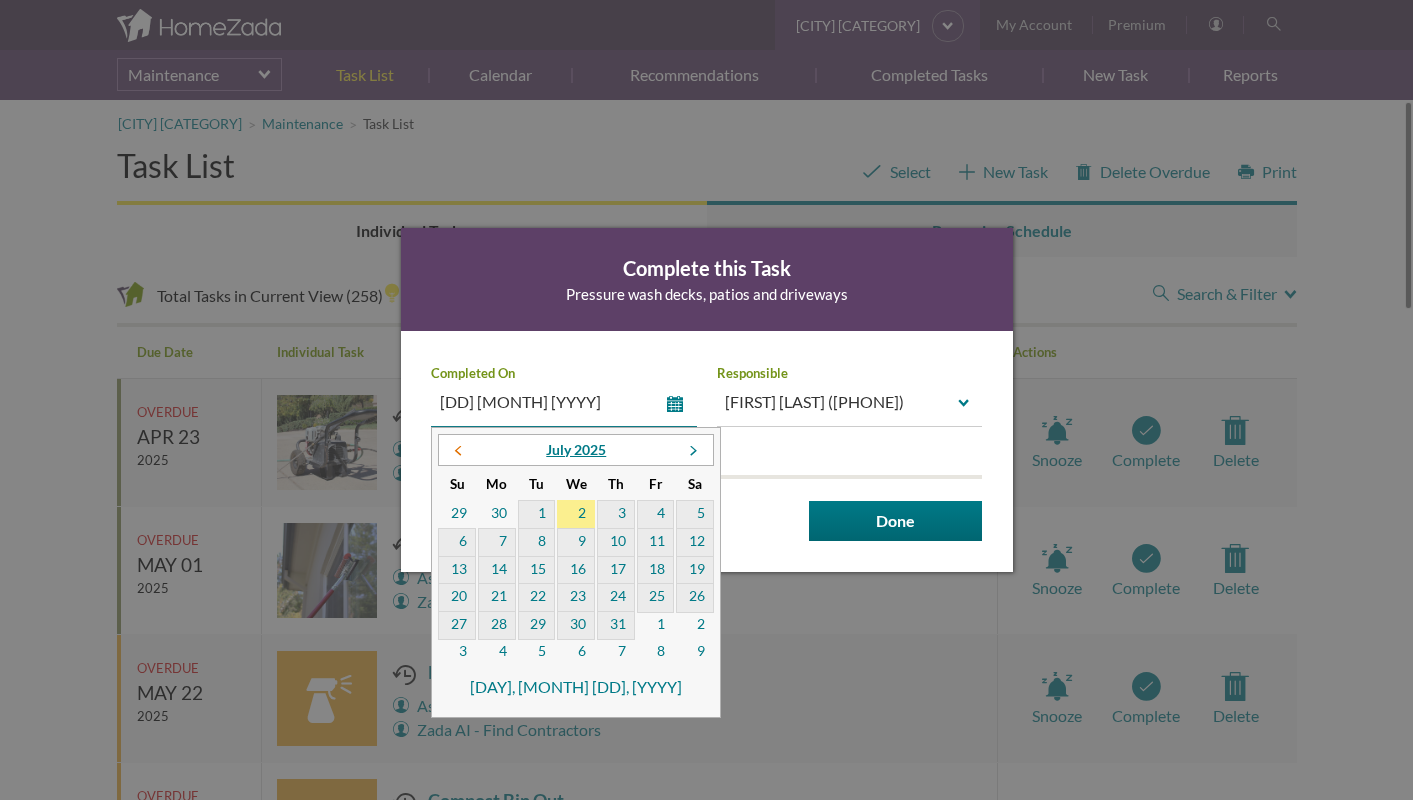 click at bounding box center [457, 453] 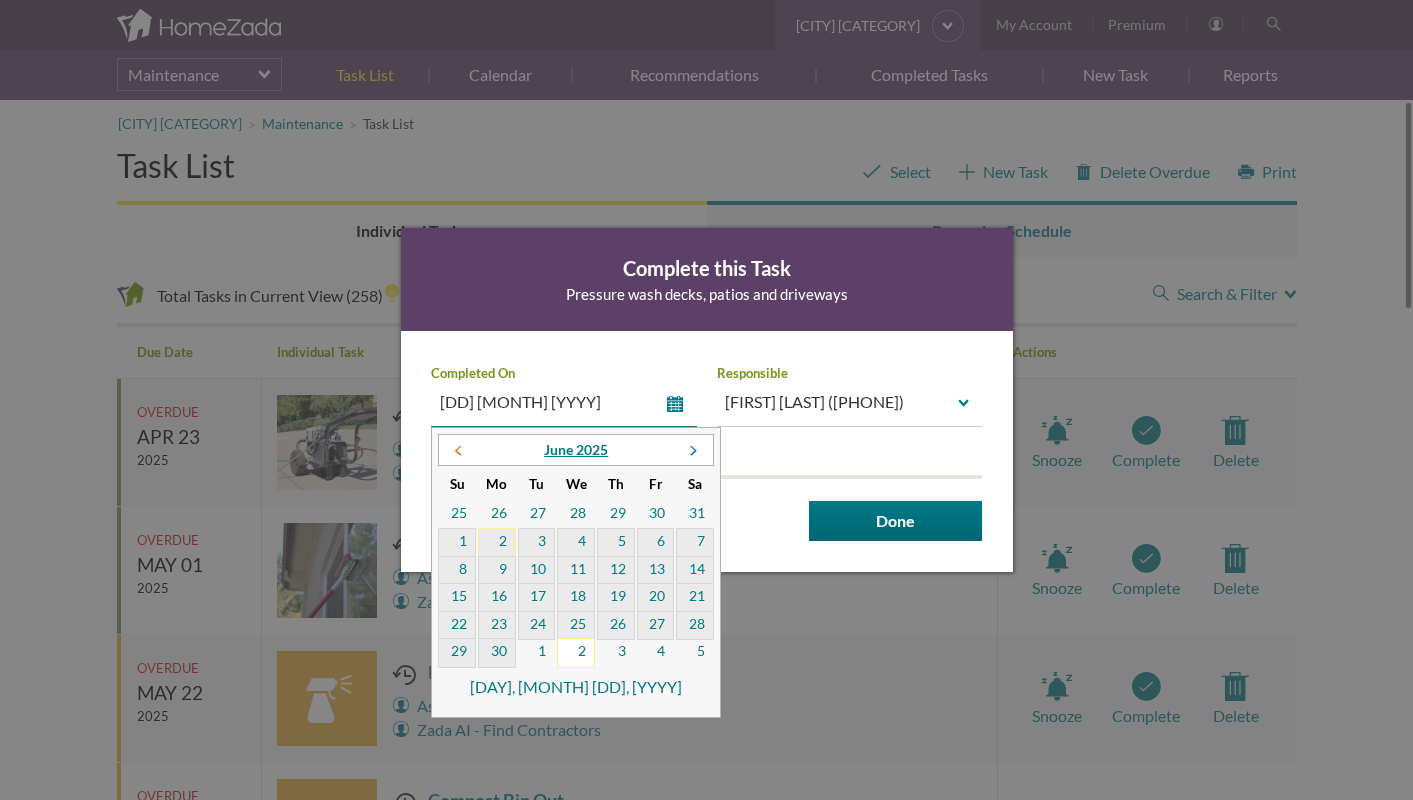 click at bounding box center [457, 453] 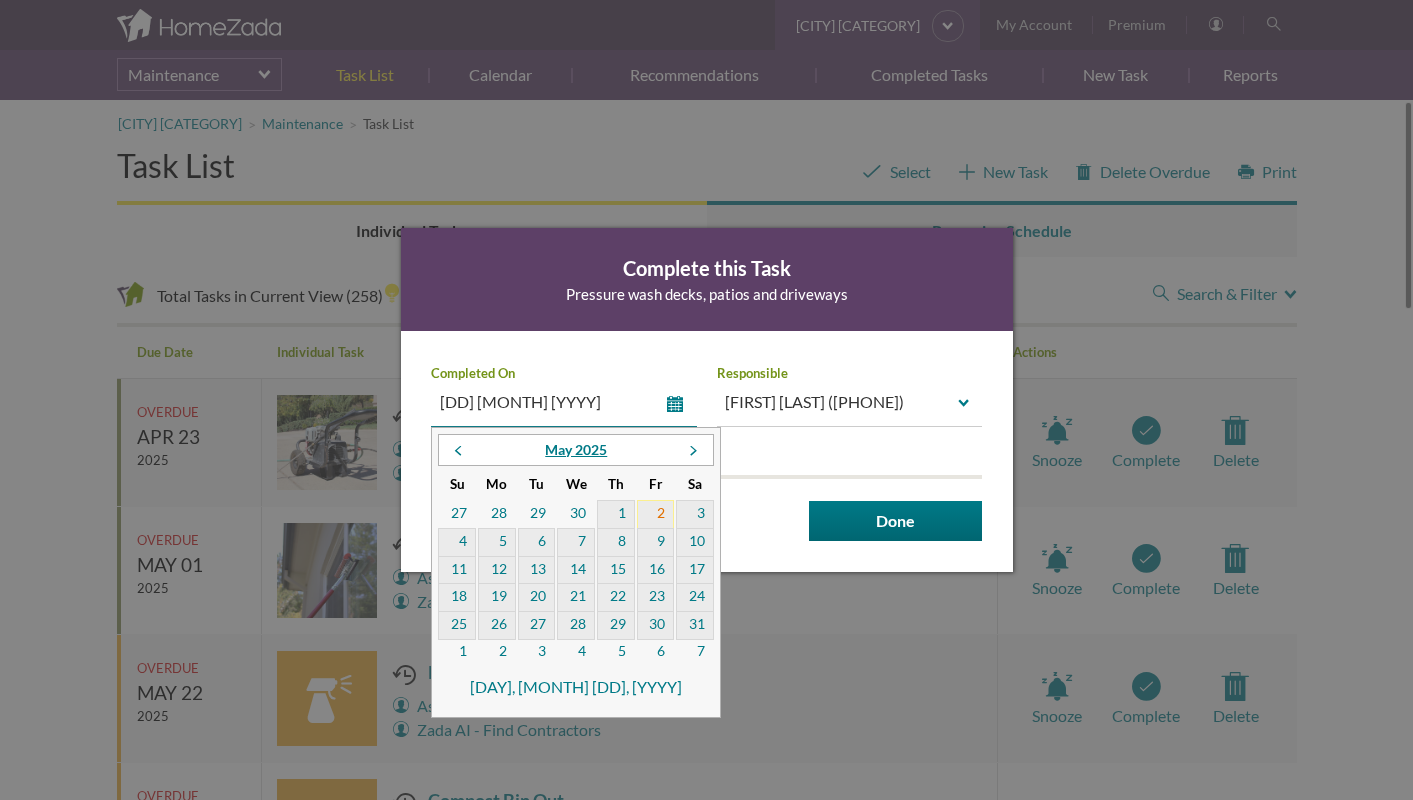click on "2" at bounding box center [656, 515] 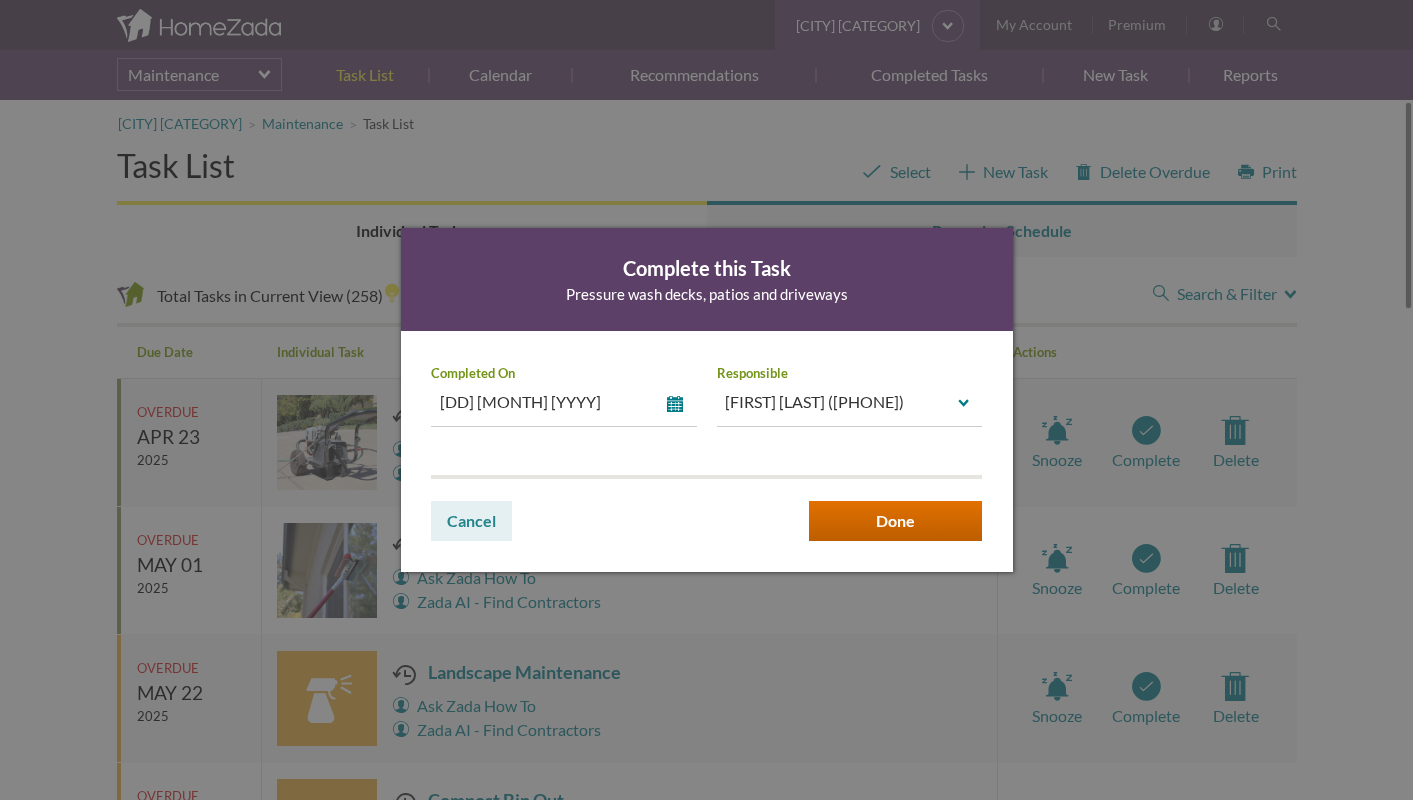 click on "Done" at bounding box center (895, 521) 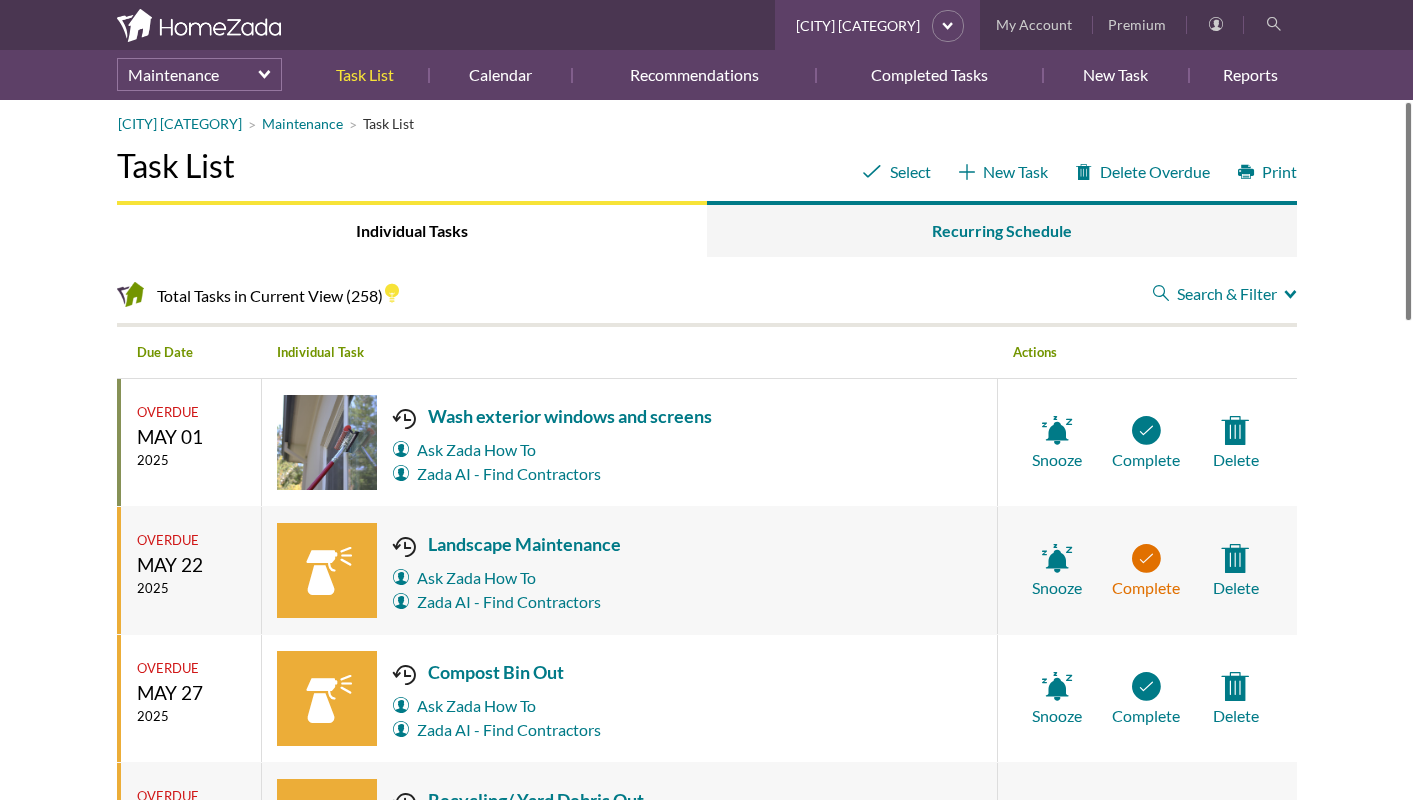 click on "Complete" at bounding box center [1146, 571] 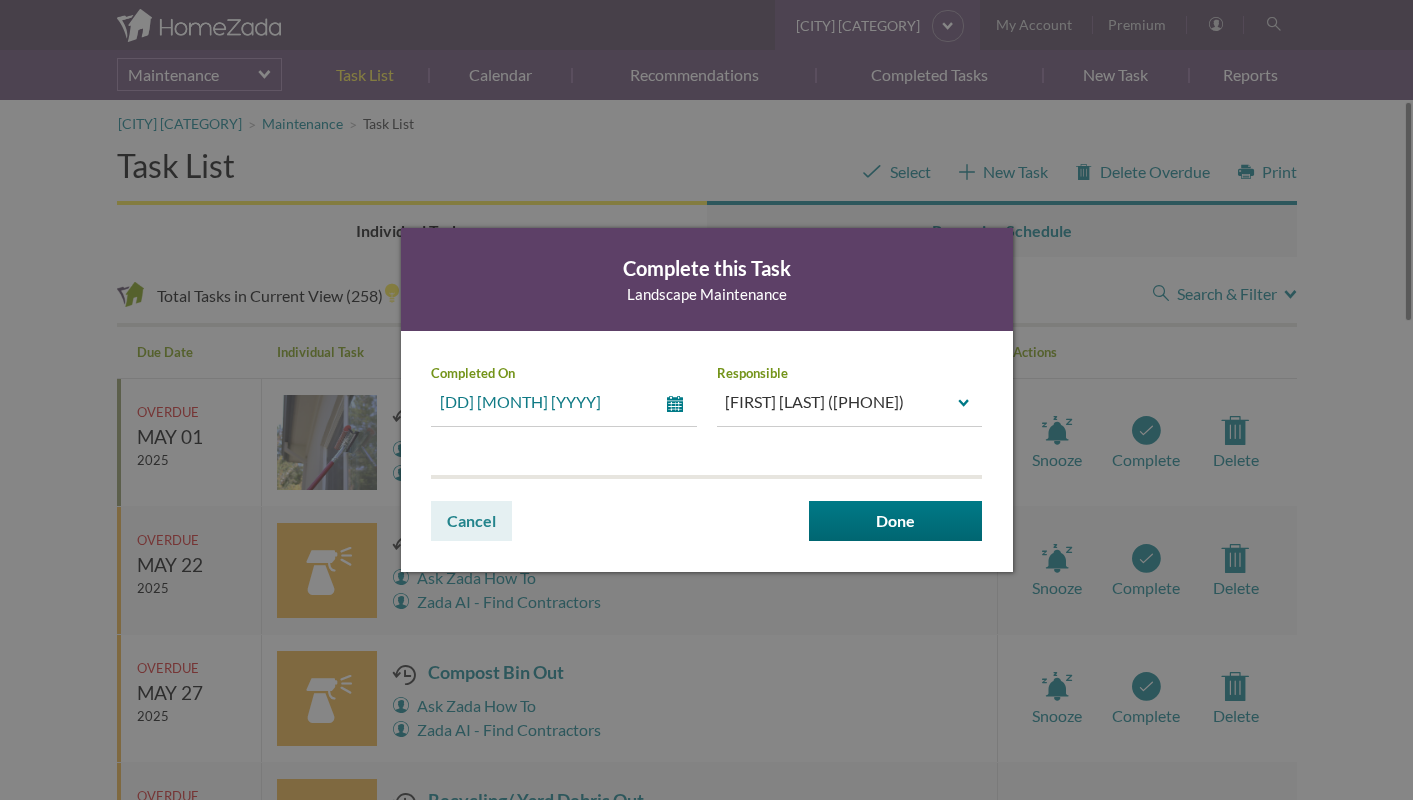 click on "select" at bounding box center [679, 404] 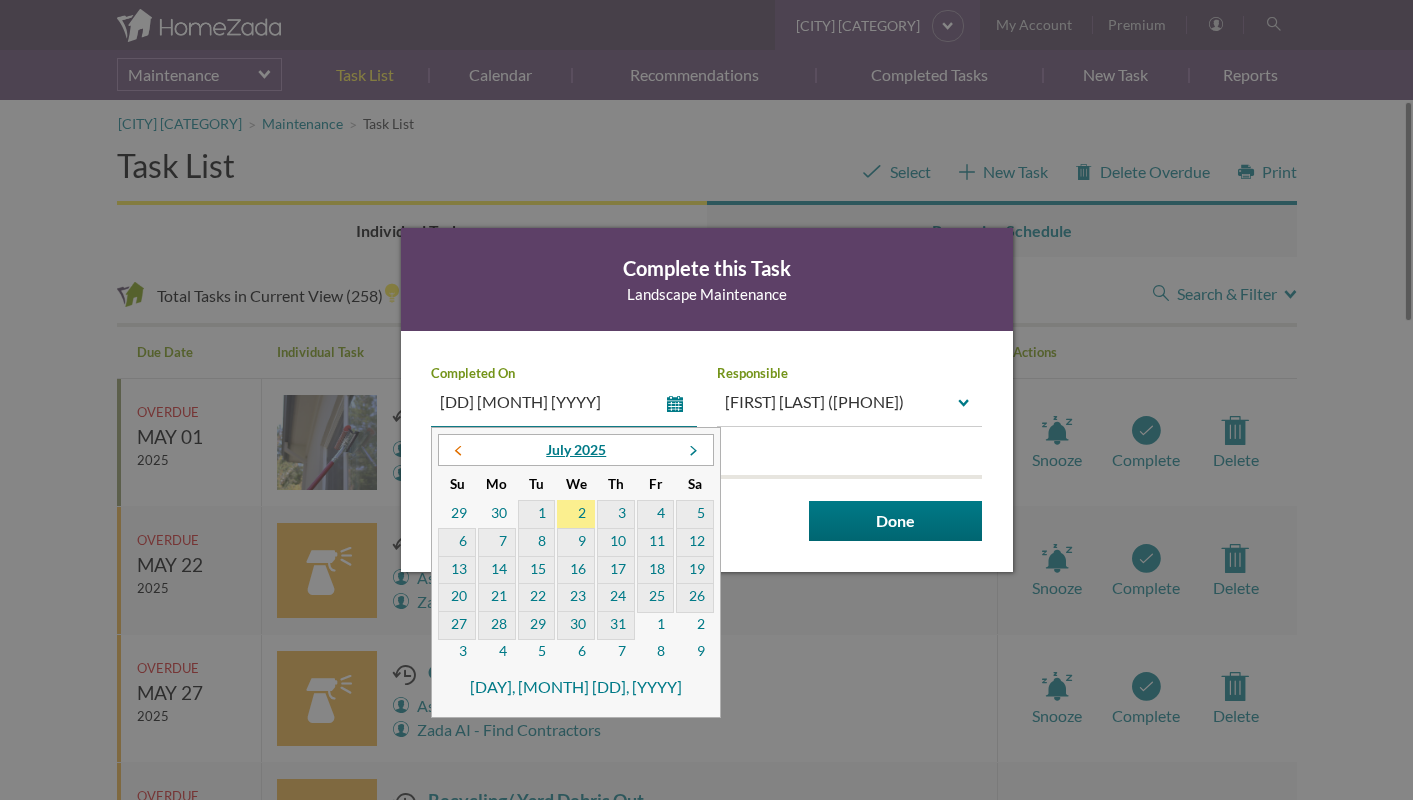 click at bounding box center [457, 453] 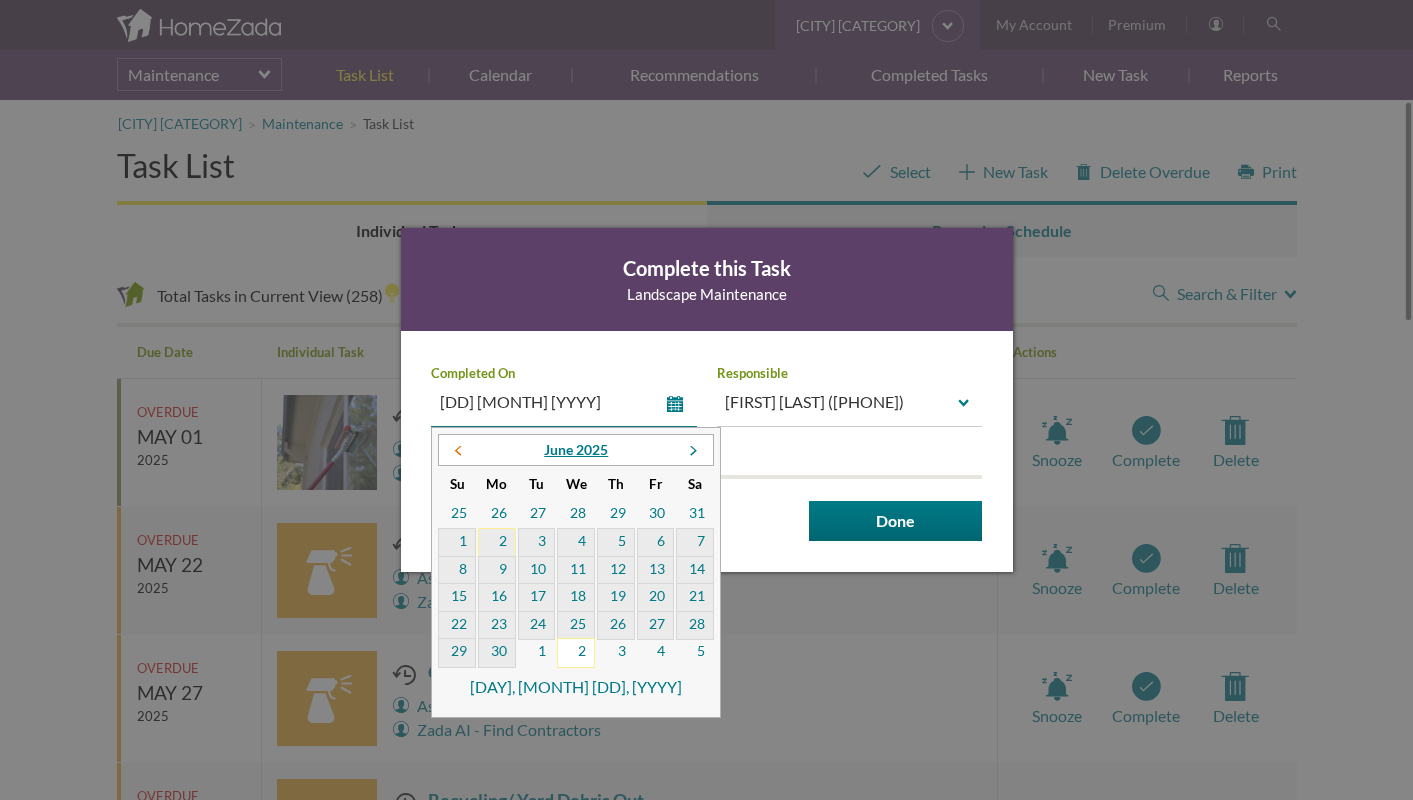 click at bounding box center [457, 453] 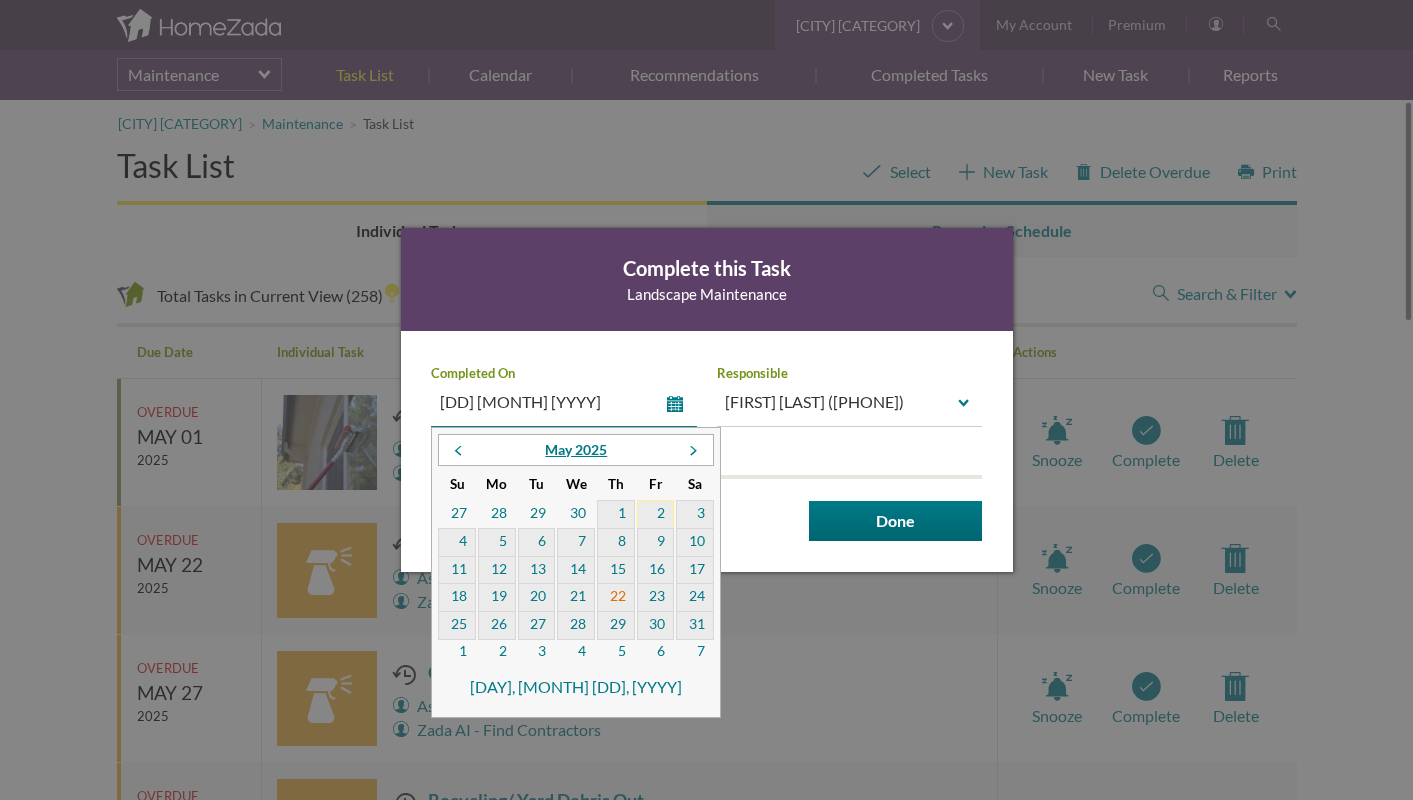 click on "22" at bounding box center [616, 598] 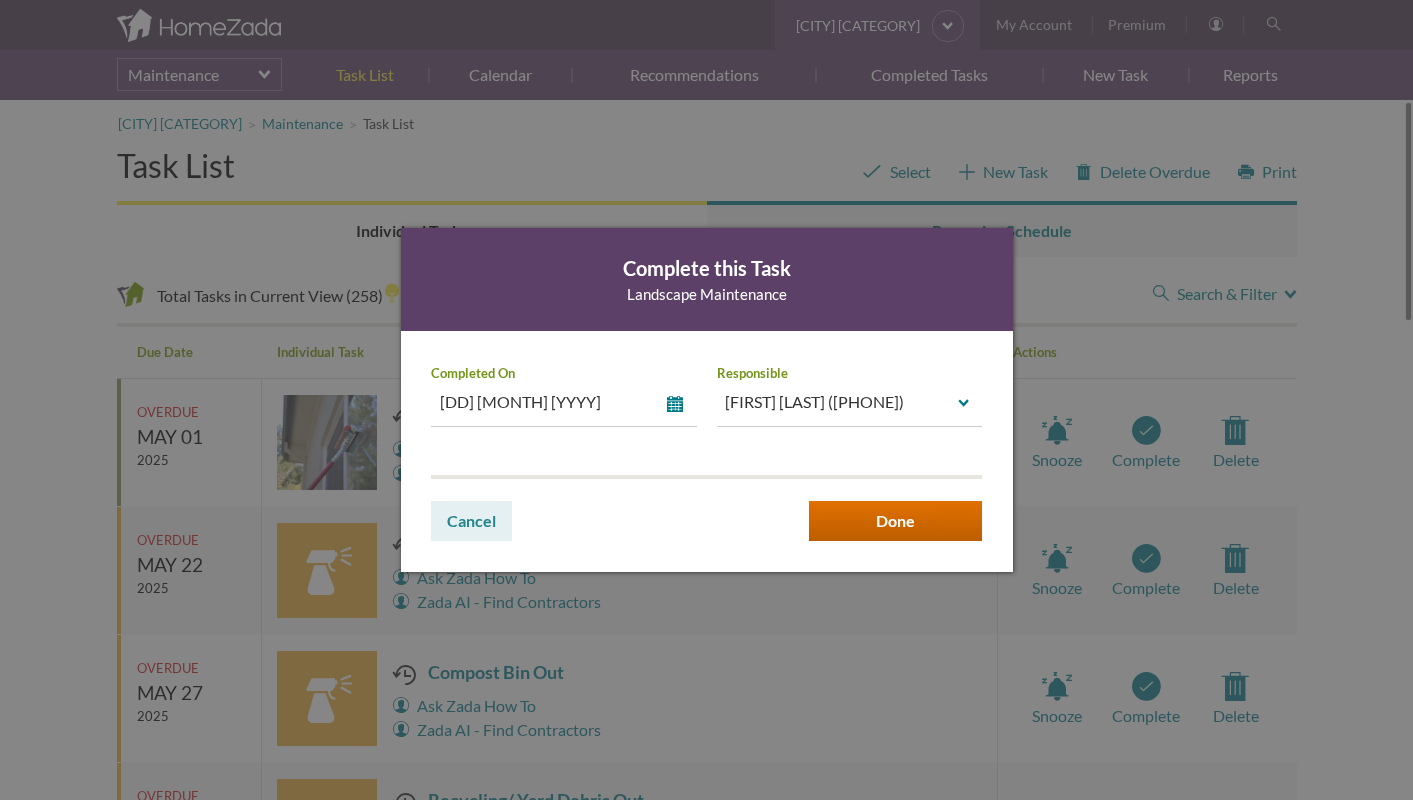 click on "Done" at bounding box center [895, 521] 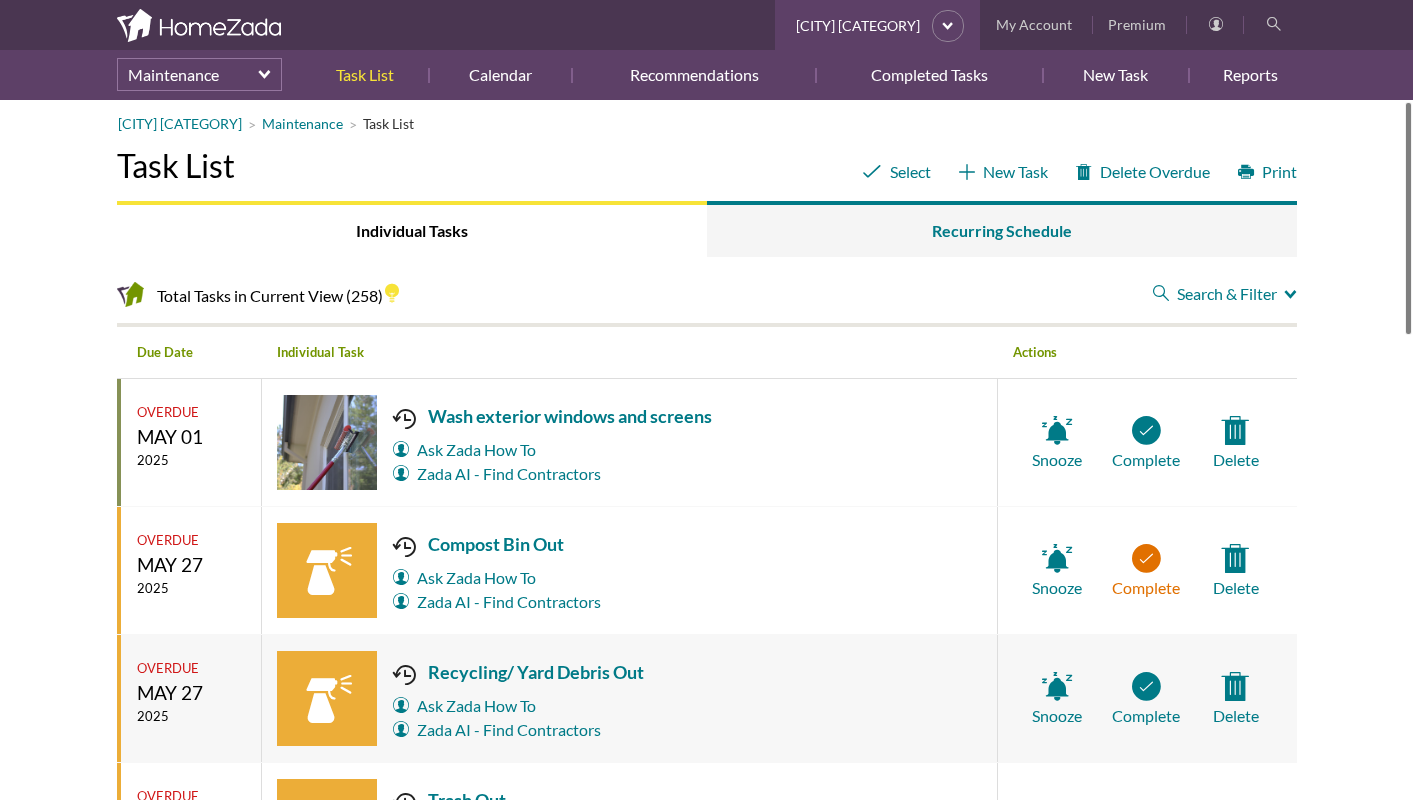 click on "Complete" at bounding box center (0, 0) 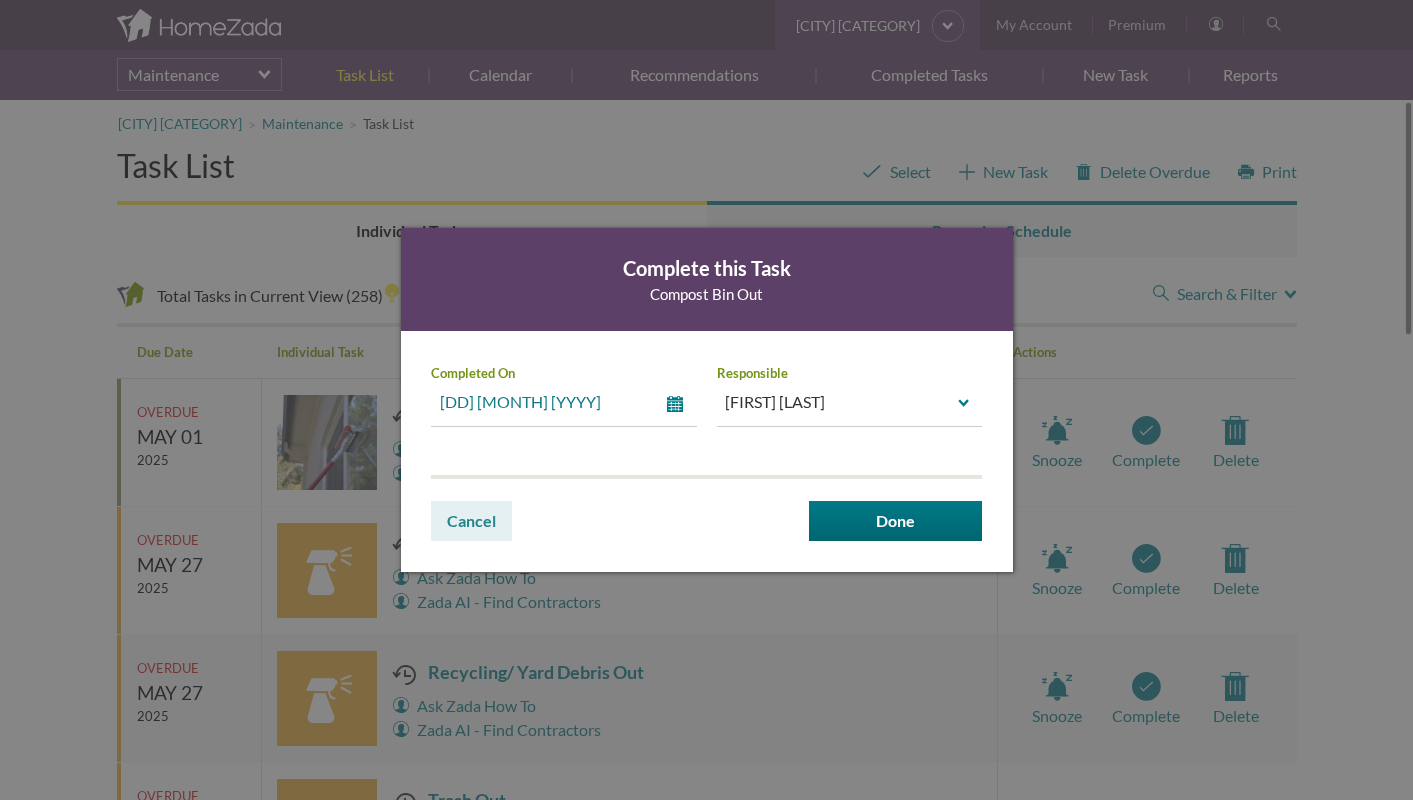 click on "select" at bounding box center (679, 404) 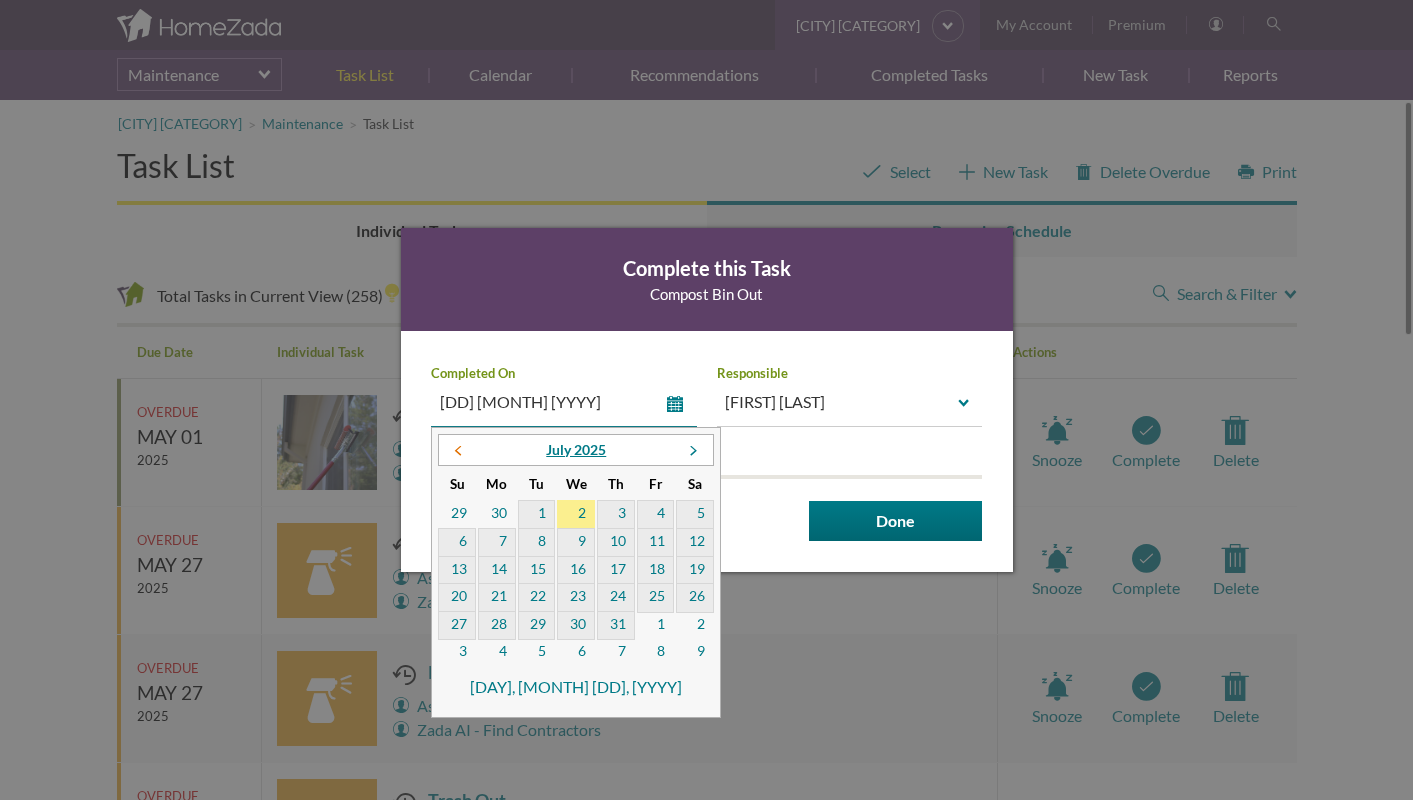 click at bounding box center (457, 453) 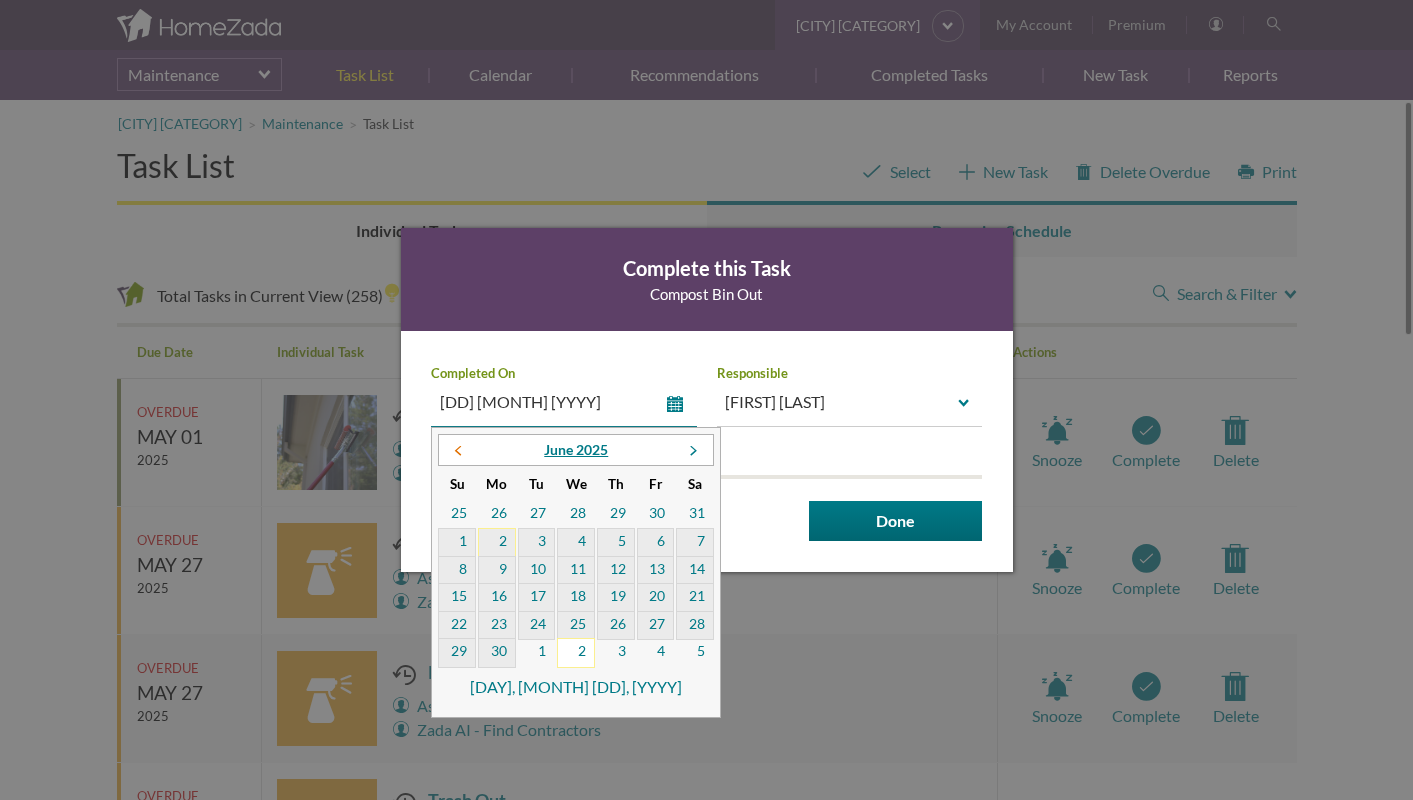 click at bounding box center (458, 451) 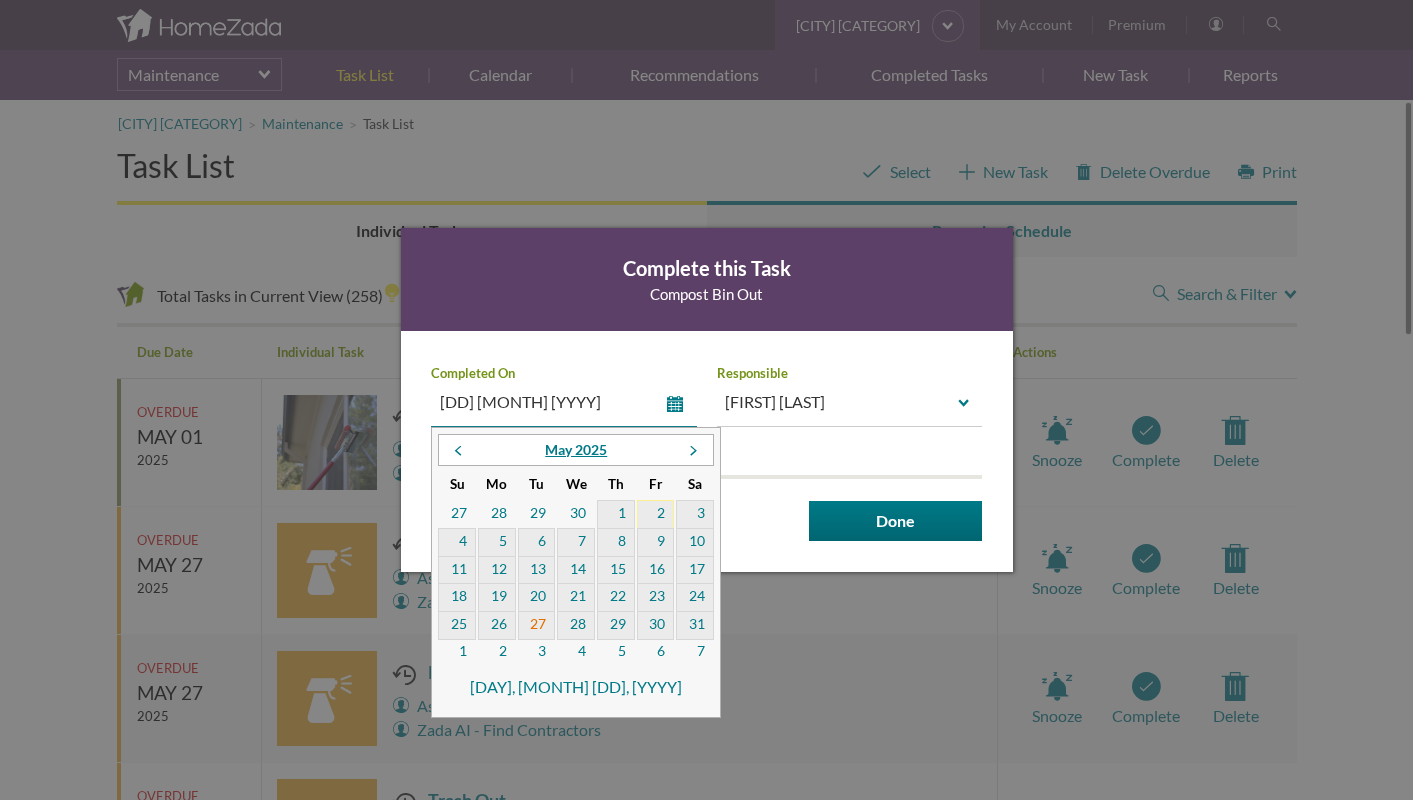 click on "27" at bounding box center [537, 626] 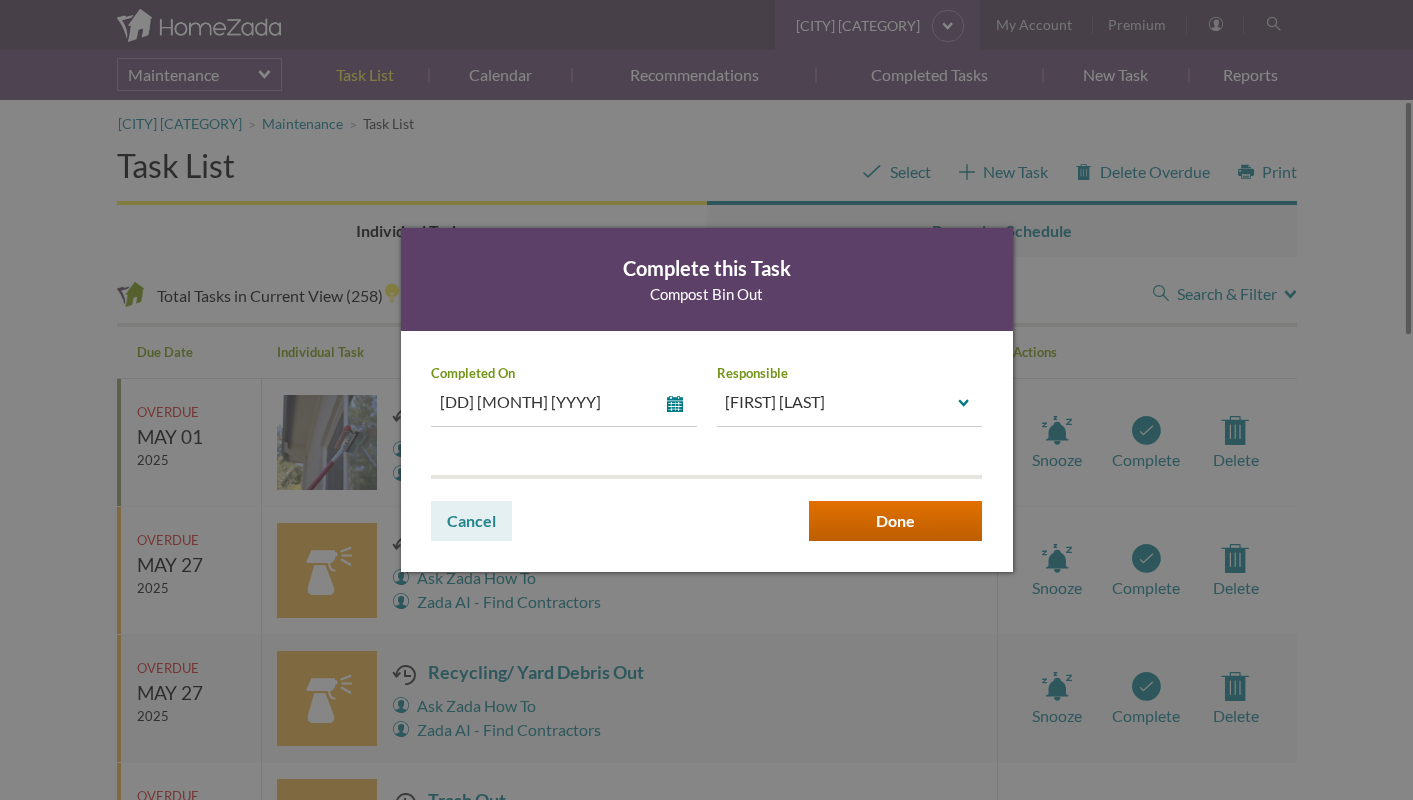 click on "Done" at bounding box center [895, 521] 